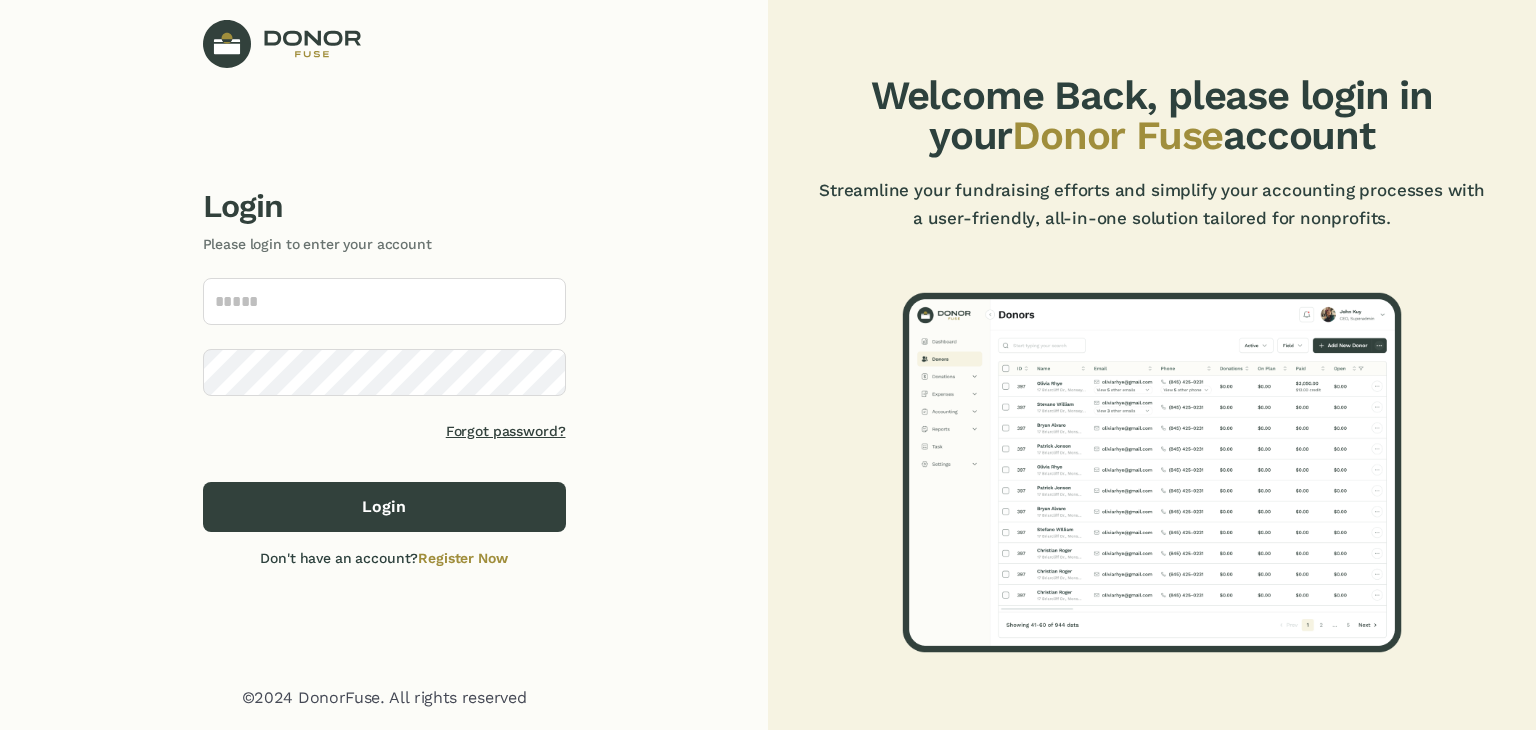 scroll, scrollTop: 0, scrollLeft: 0, axis: both 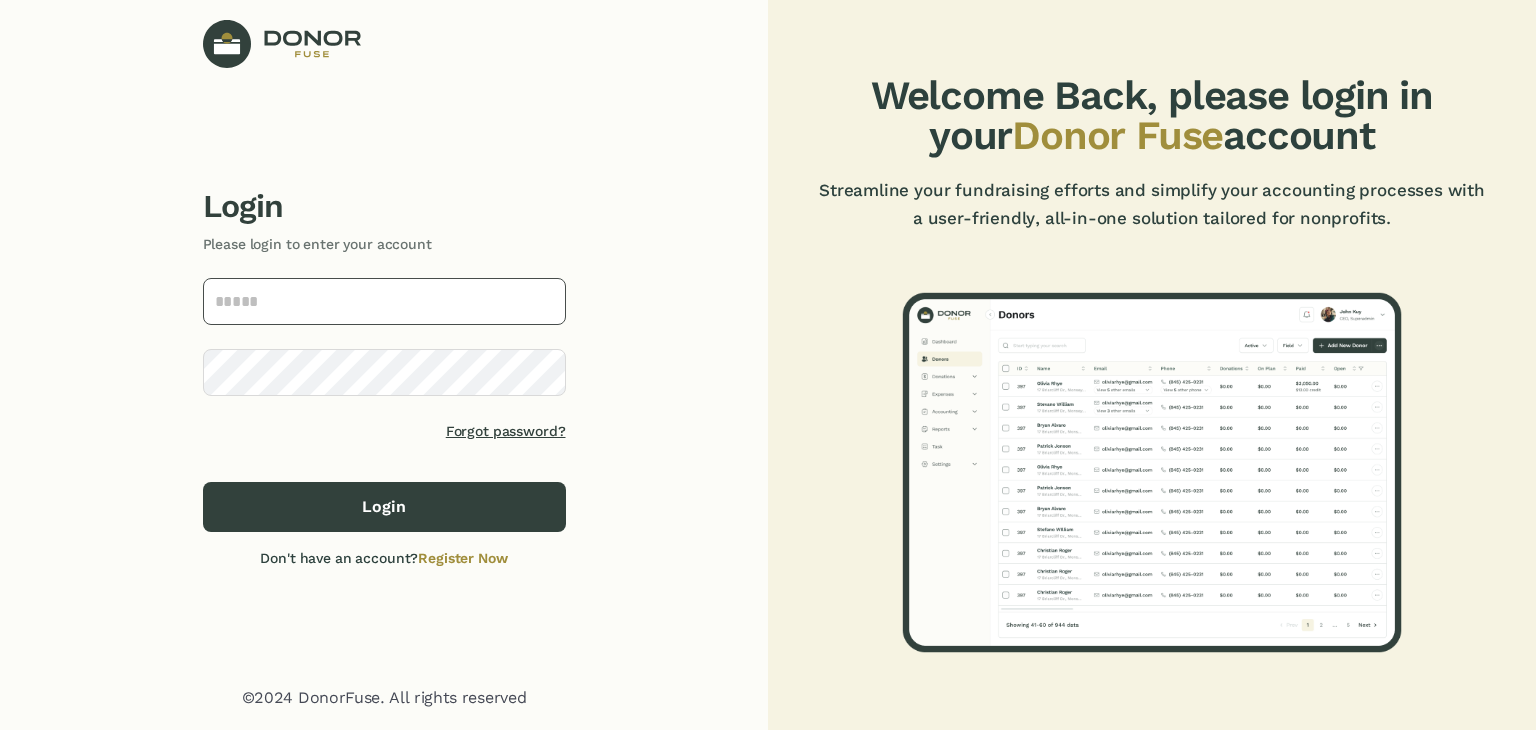 click at bounding box center (384, 301) 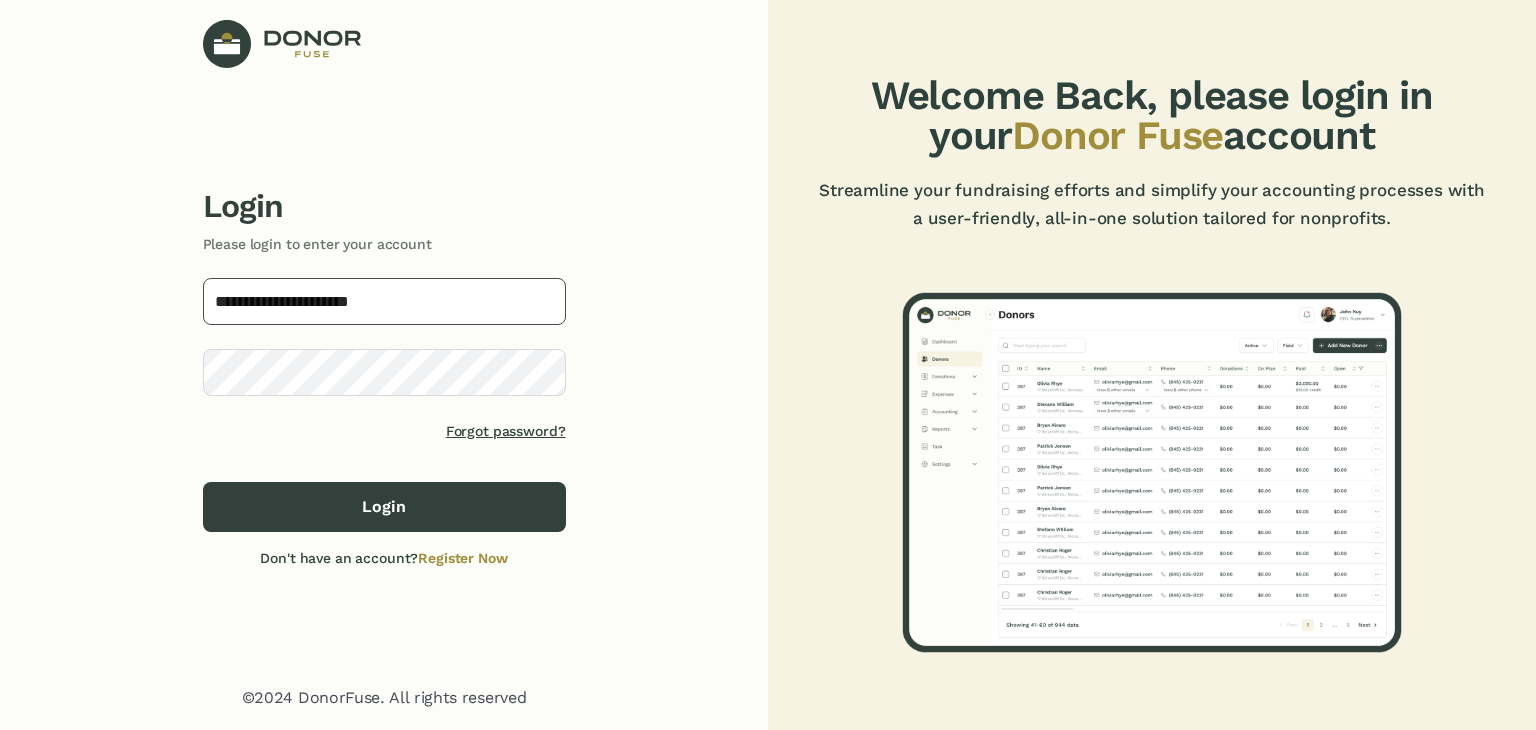 type on "**********" 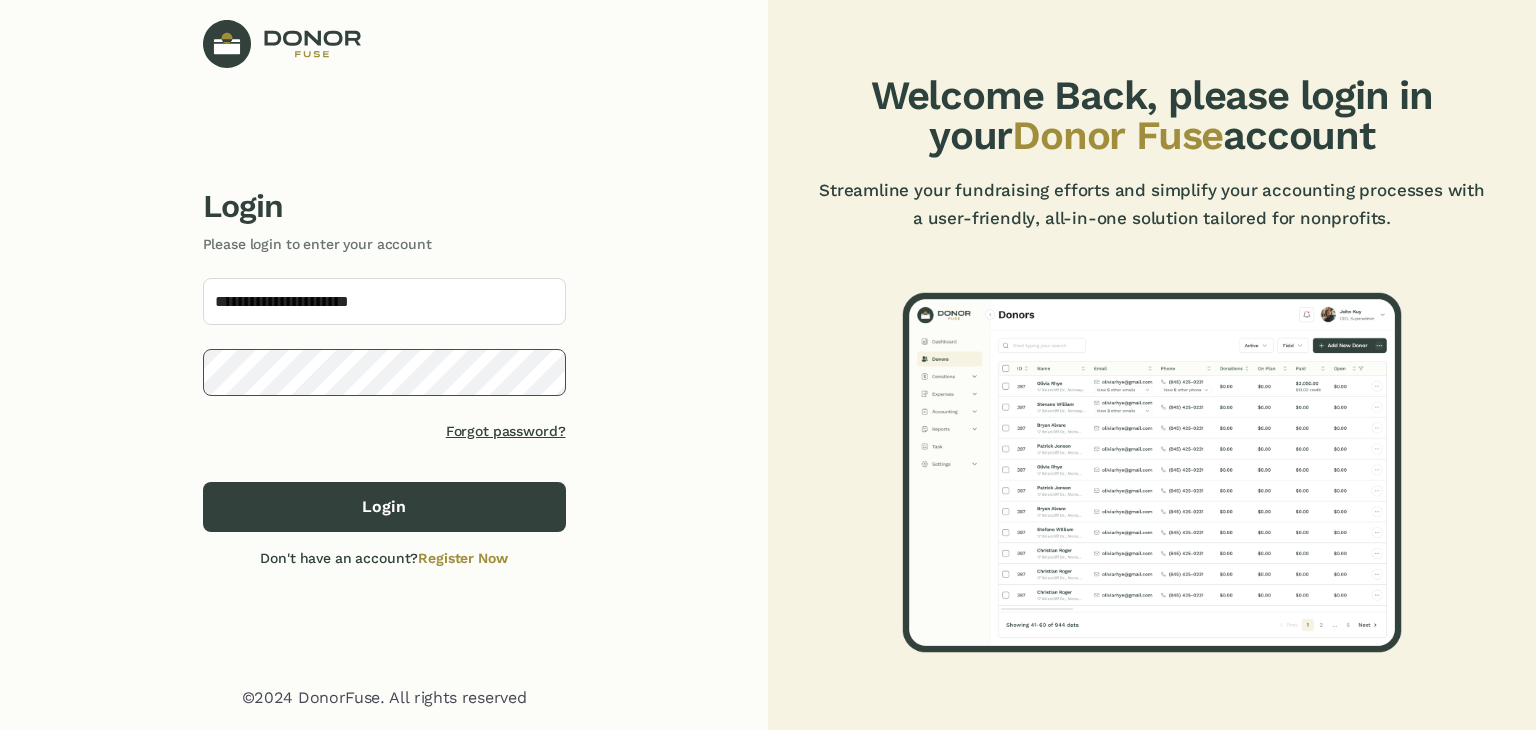 click on "Login" at bounding box center [384, 507] 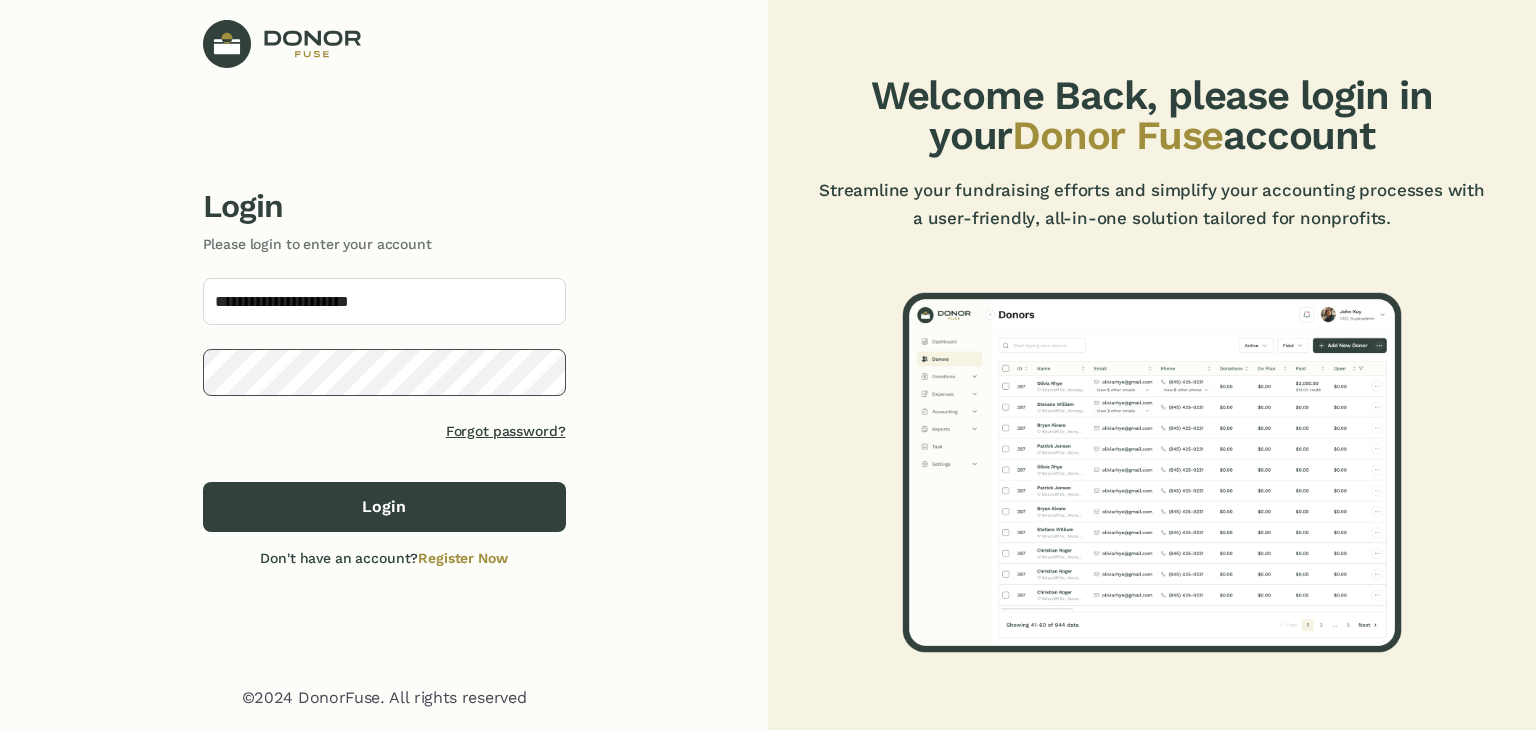 click on "Login" at bounding box center [384, 507] 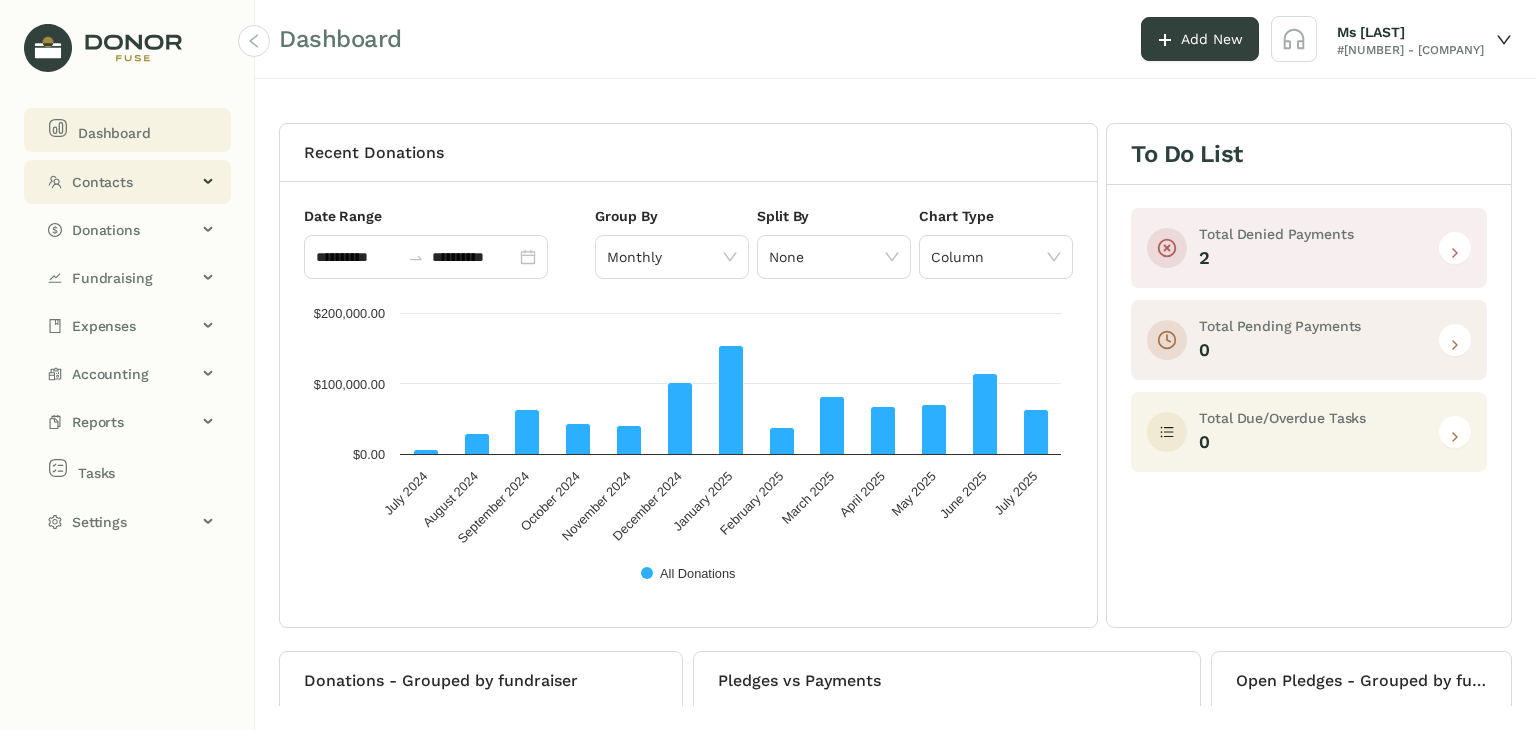click on "Contacts" at bounding box center [127, 182] 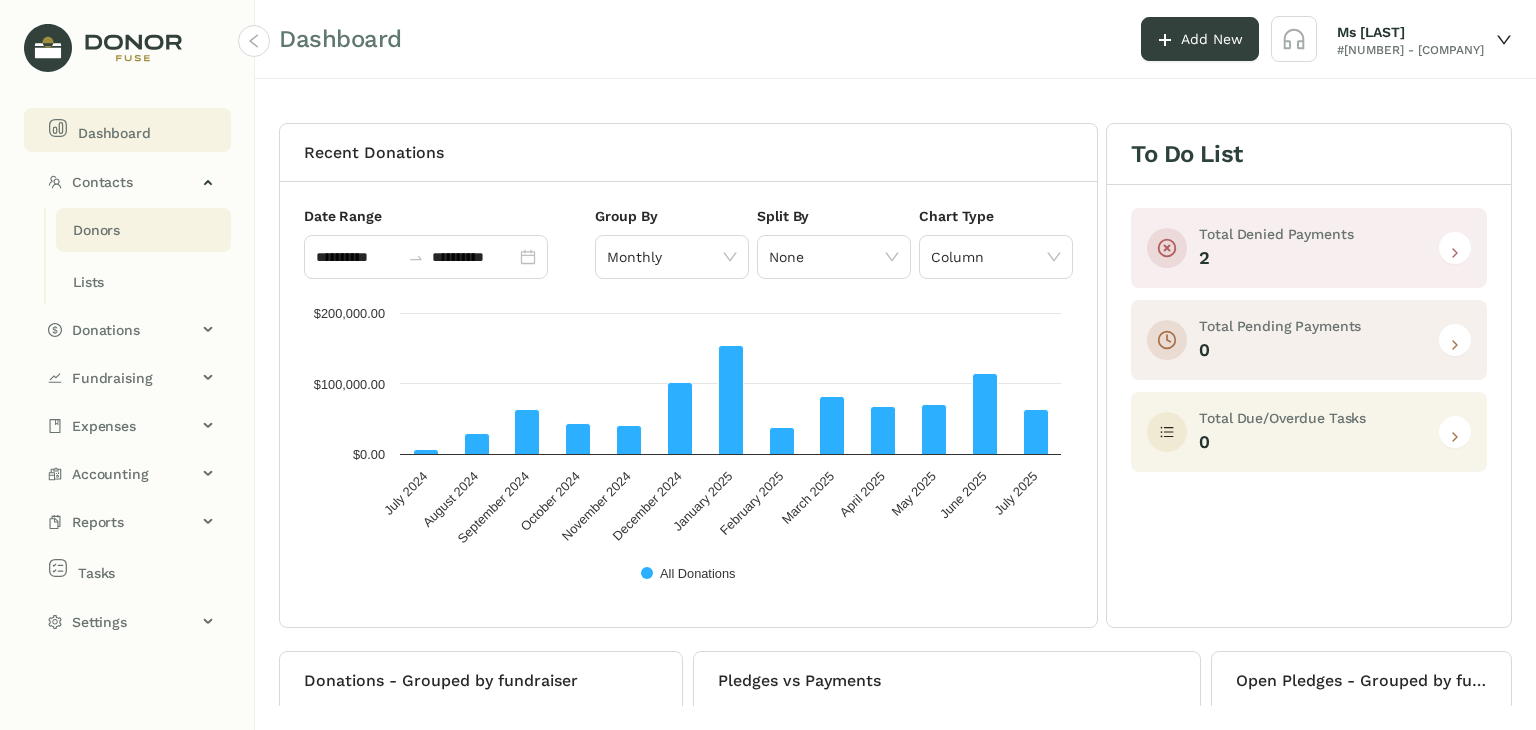click on "Donors" at bounding box center [96, 230] 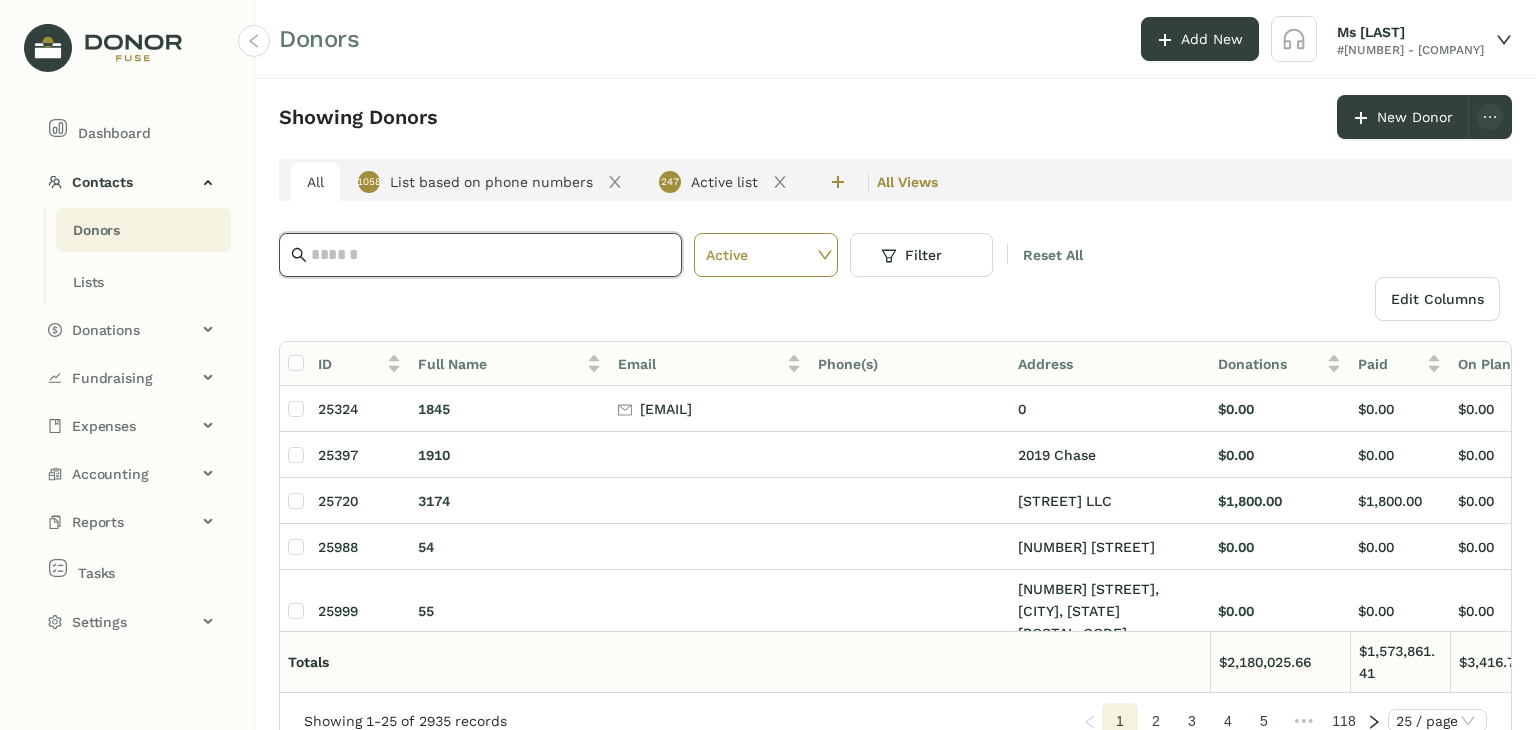 click at bounding box center [490, 255] 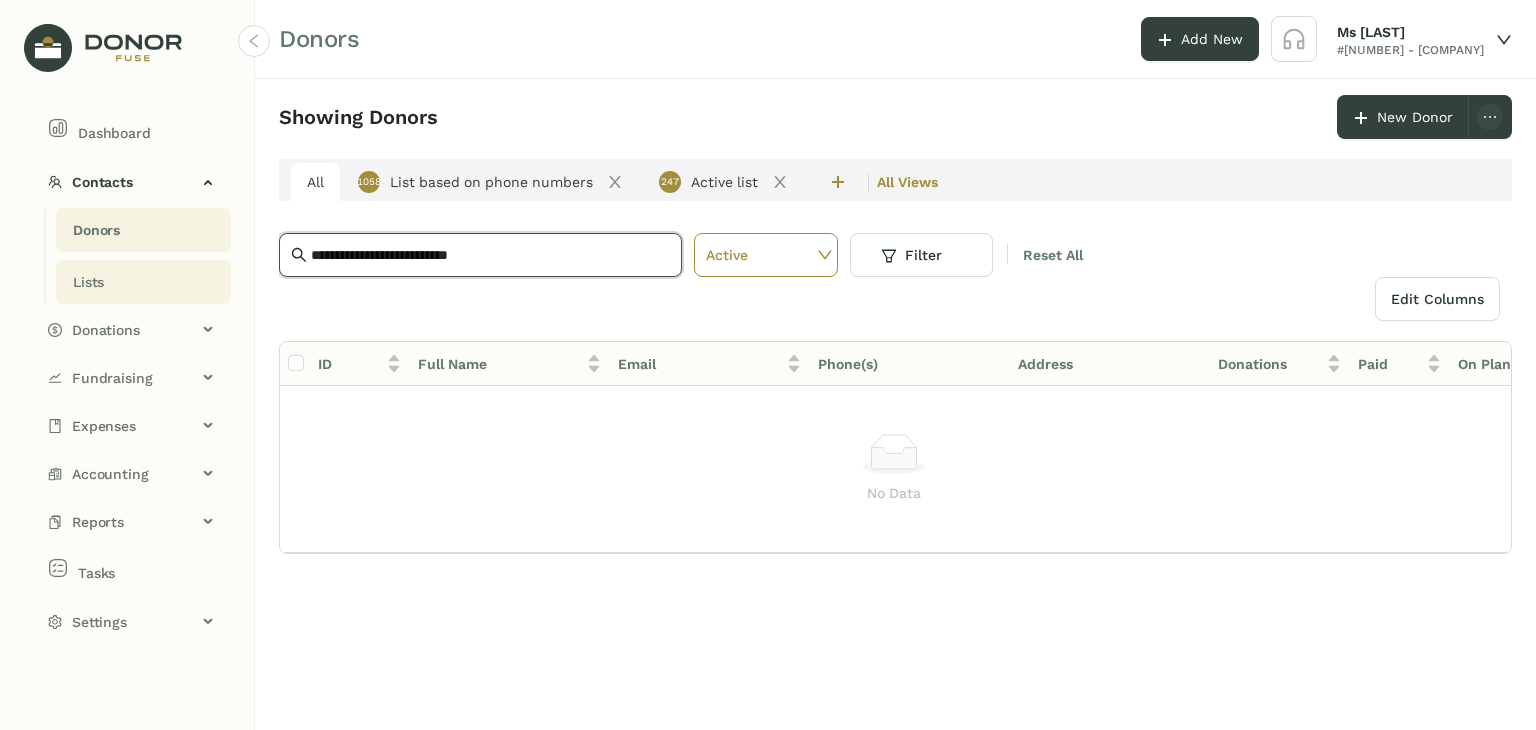 drag, startPoint x: 513, startPoint y: 258, endPoint x: 224, endPoint y: 261, distance: 289.01556 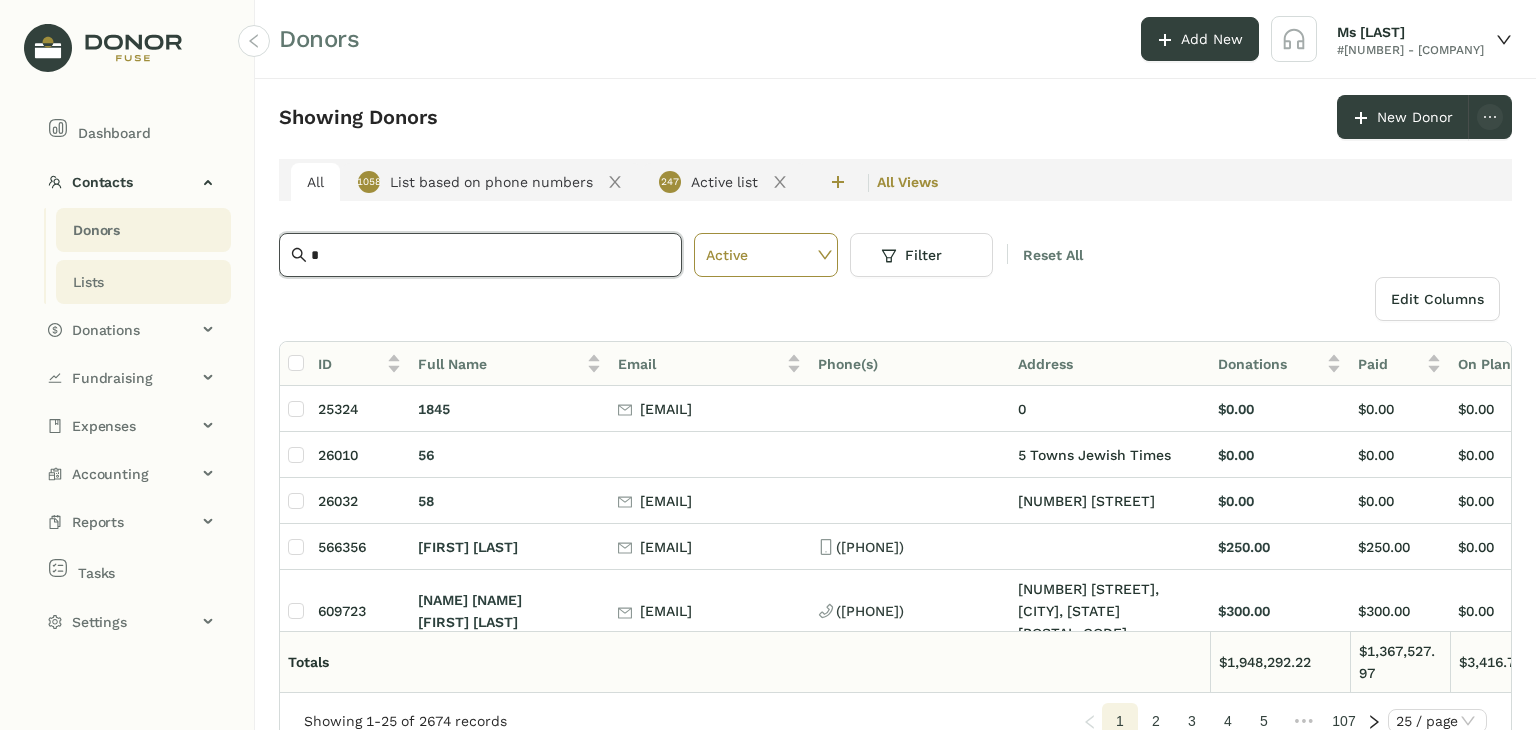 drag, startPoint x: 329, startPoint y: 251, endPoint x: 183, endPoint y: 270, distance: 147.23111 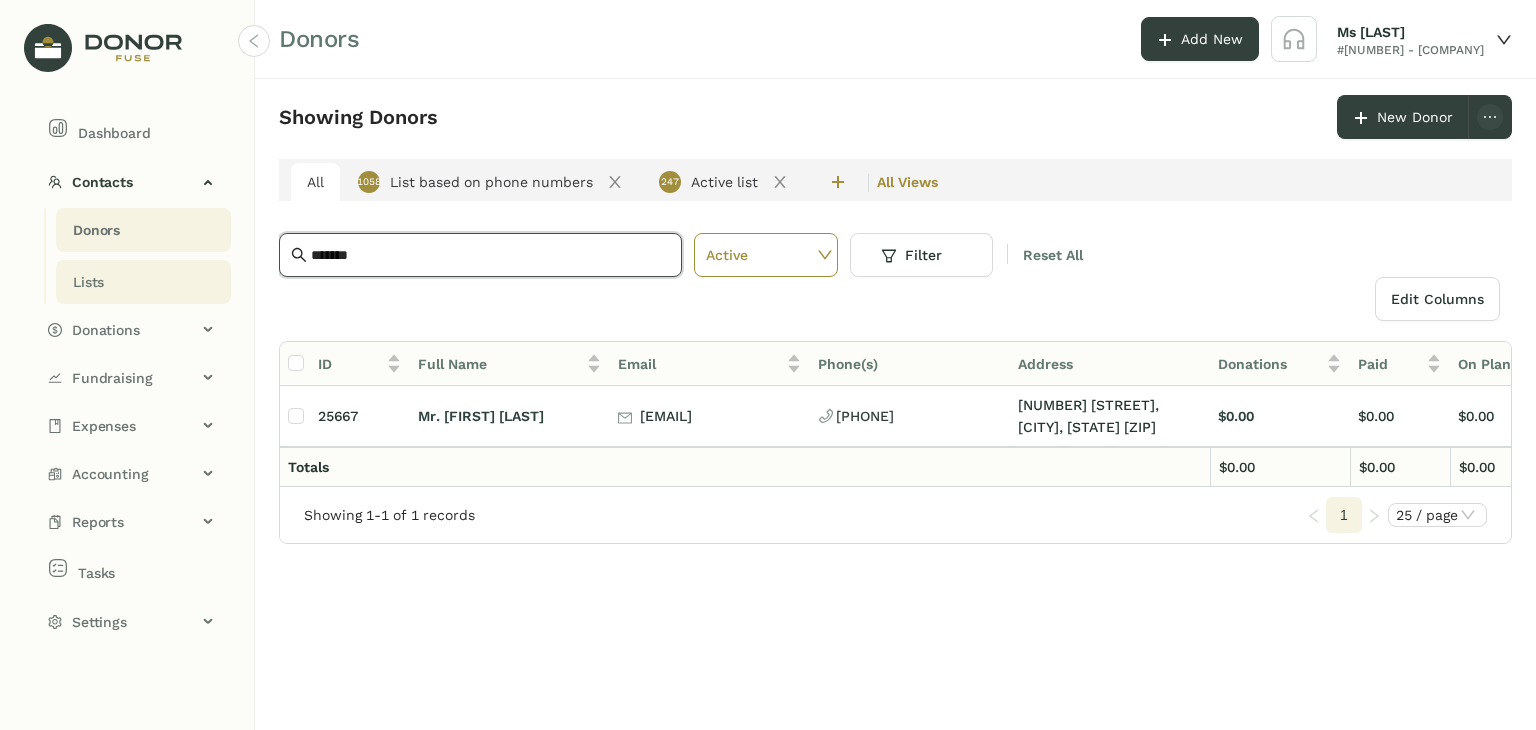 drag, startPoint x: 385, startPoint y: 258, endPoint x: 131, endPoint y: 284, distance: 255.32724 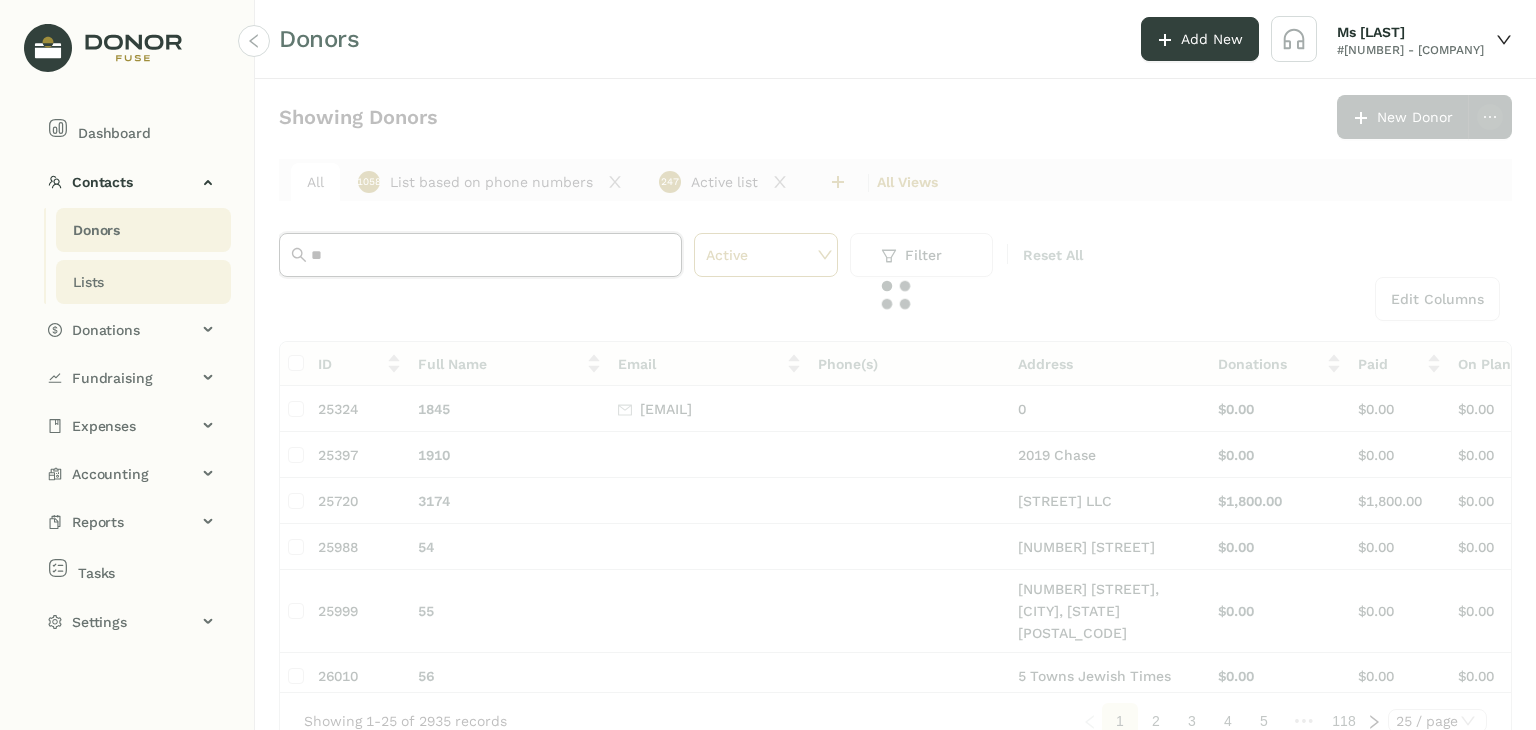 paste on "**********" 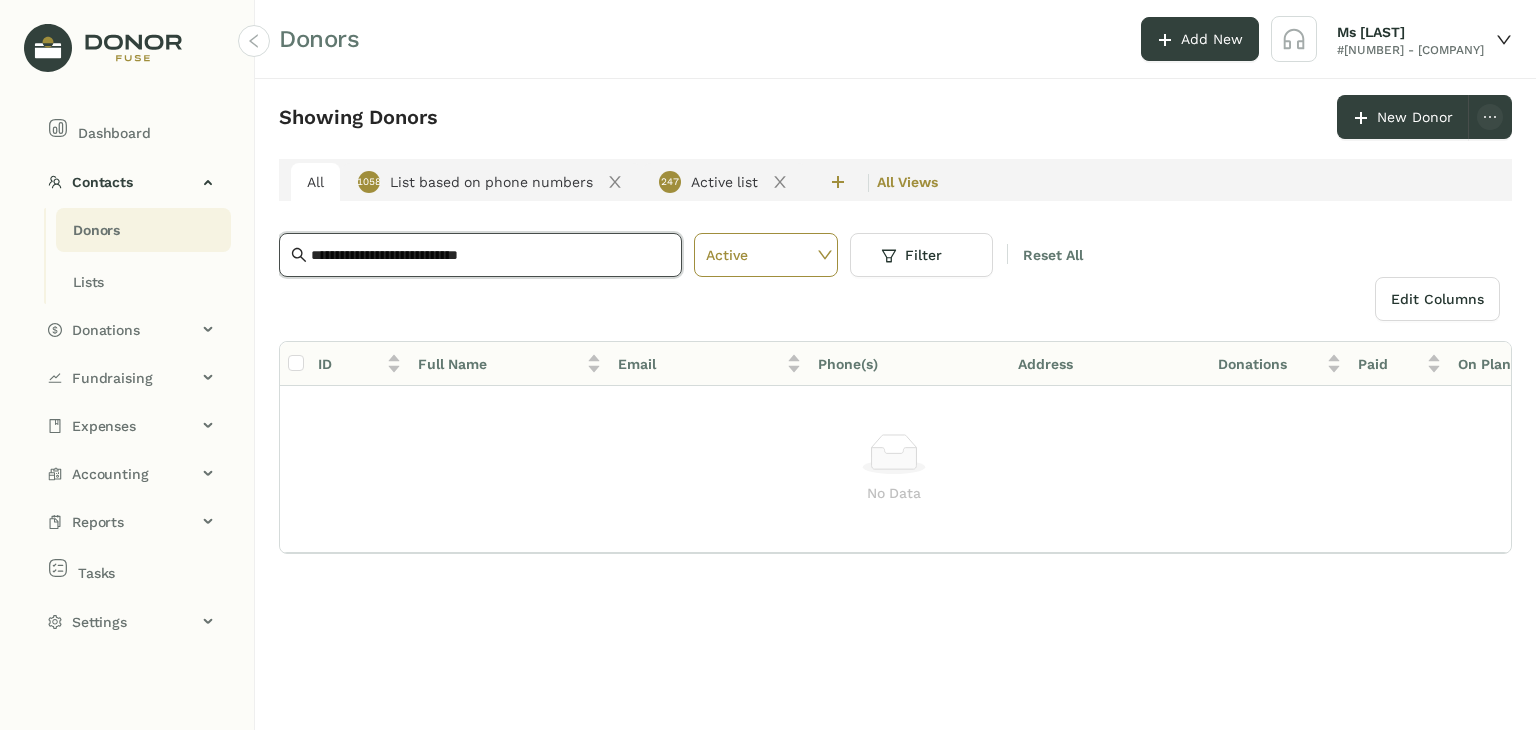 drag, startPoint x: 332, startPoint y: 249, endPoint x: 228, endPoint y: 248, distance: 104.00481 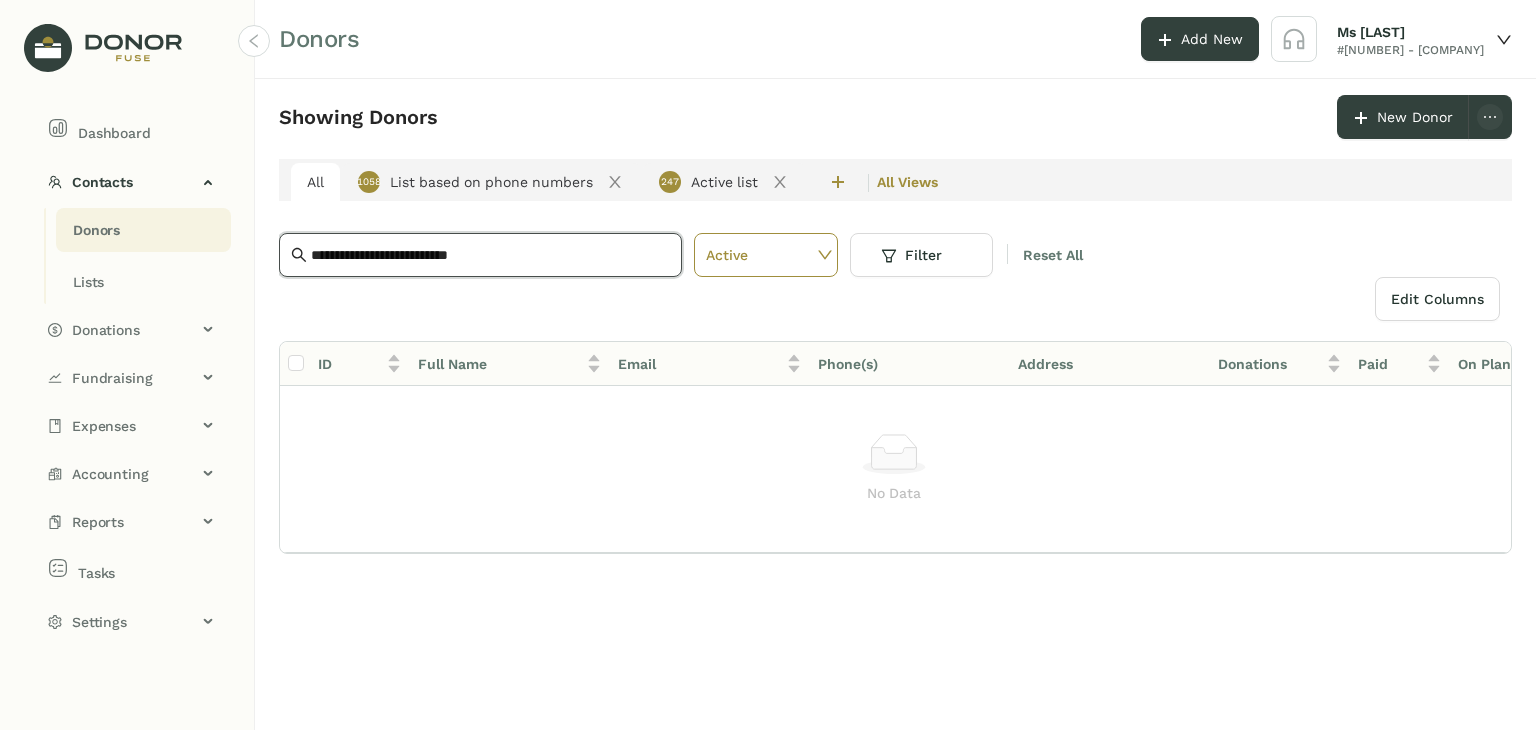 drag, startPoint x: 551, startPoint y: 250, endPoint x: 0, endPoint y: 186, distance: 554.7044 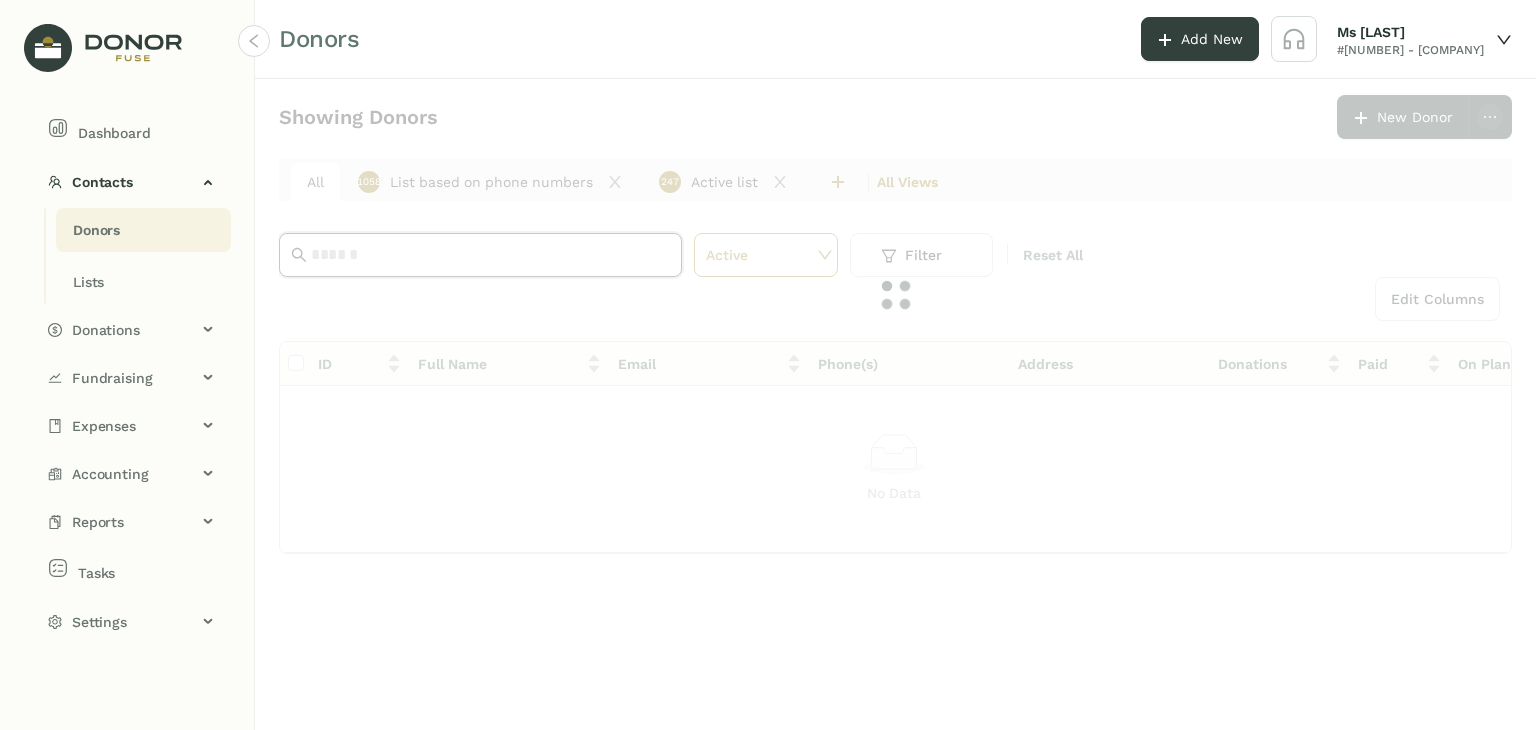 paste on "**********" 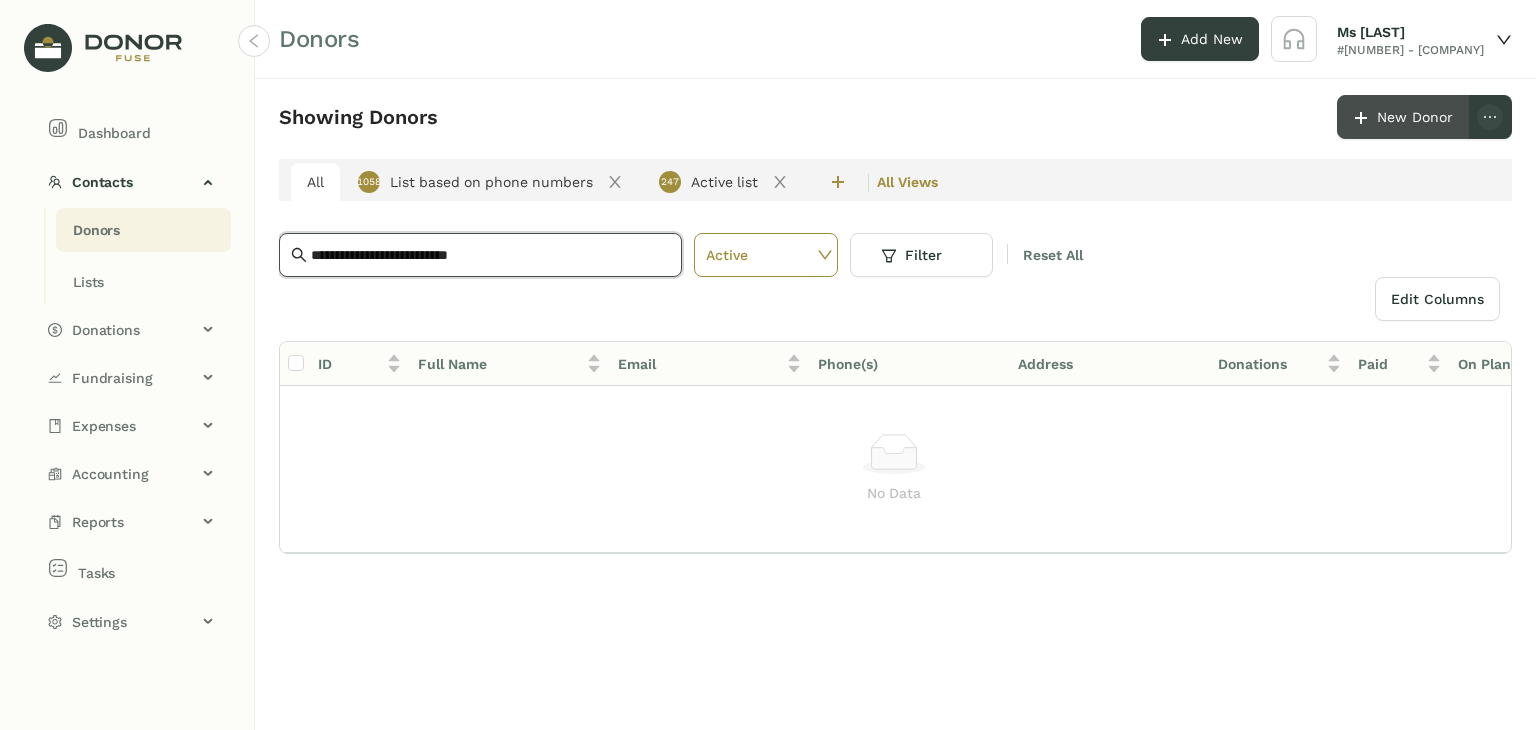 type on "**********" 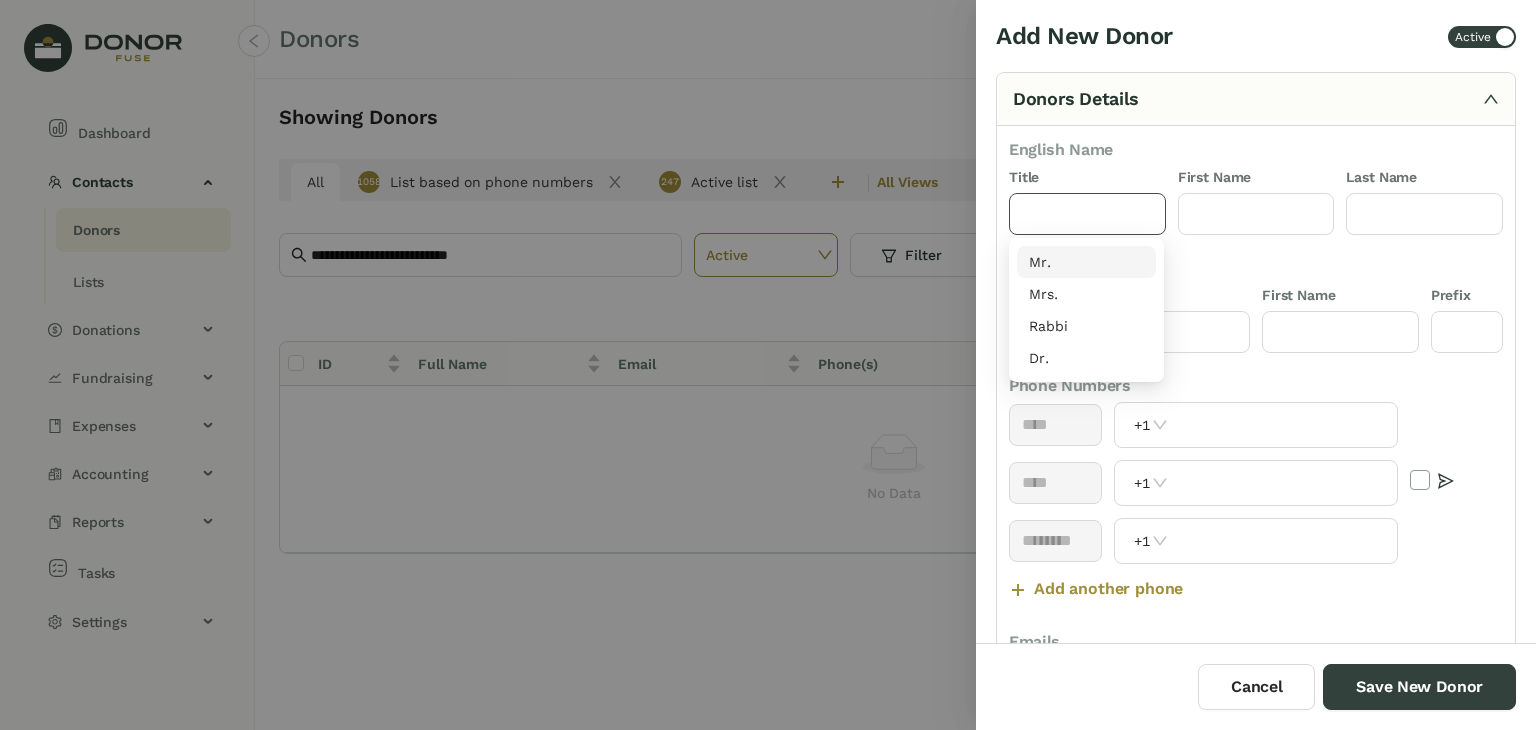 click at bounding box center (1087, 214) 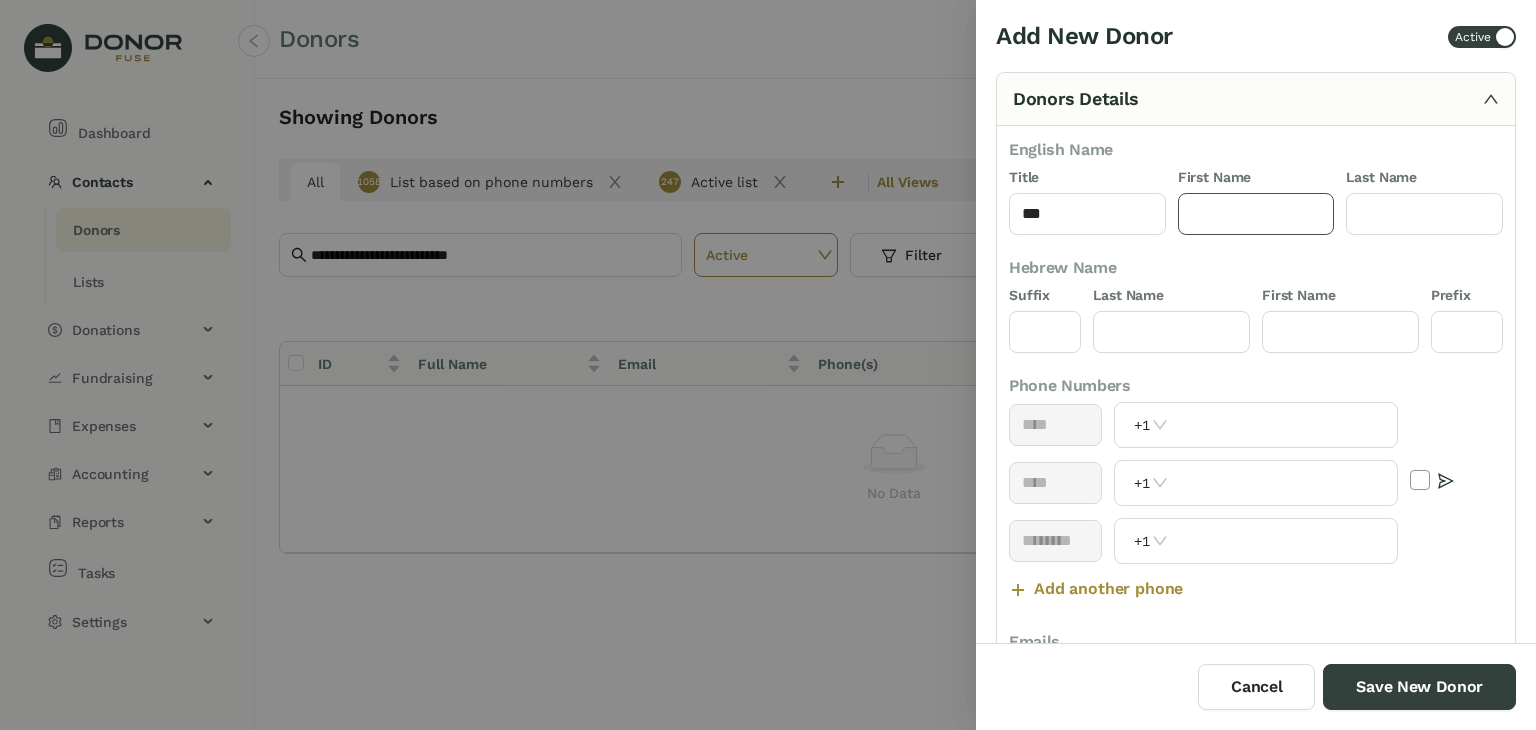 click at bounding box center [1256, 214] 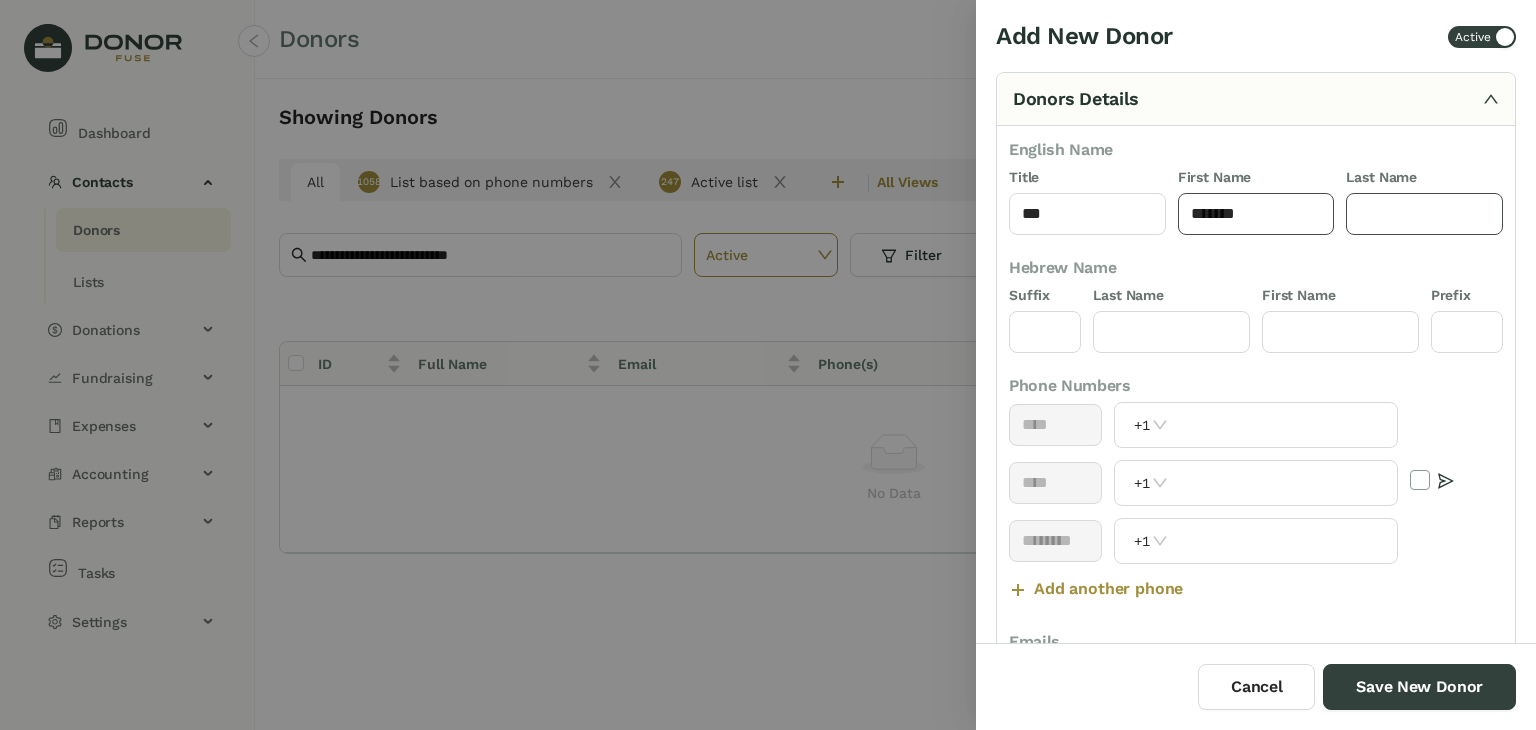 type on "*******" 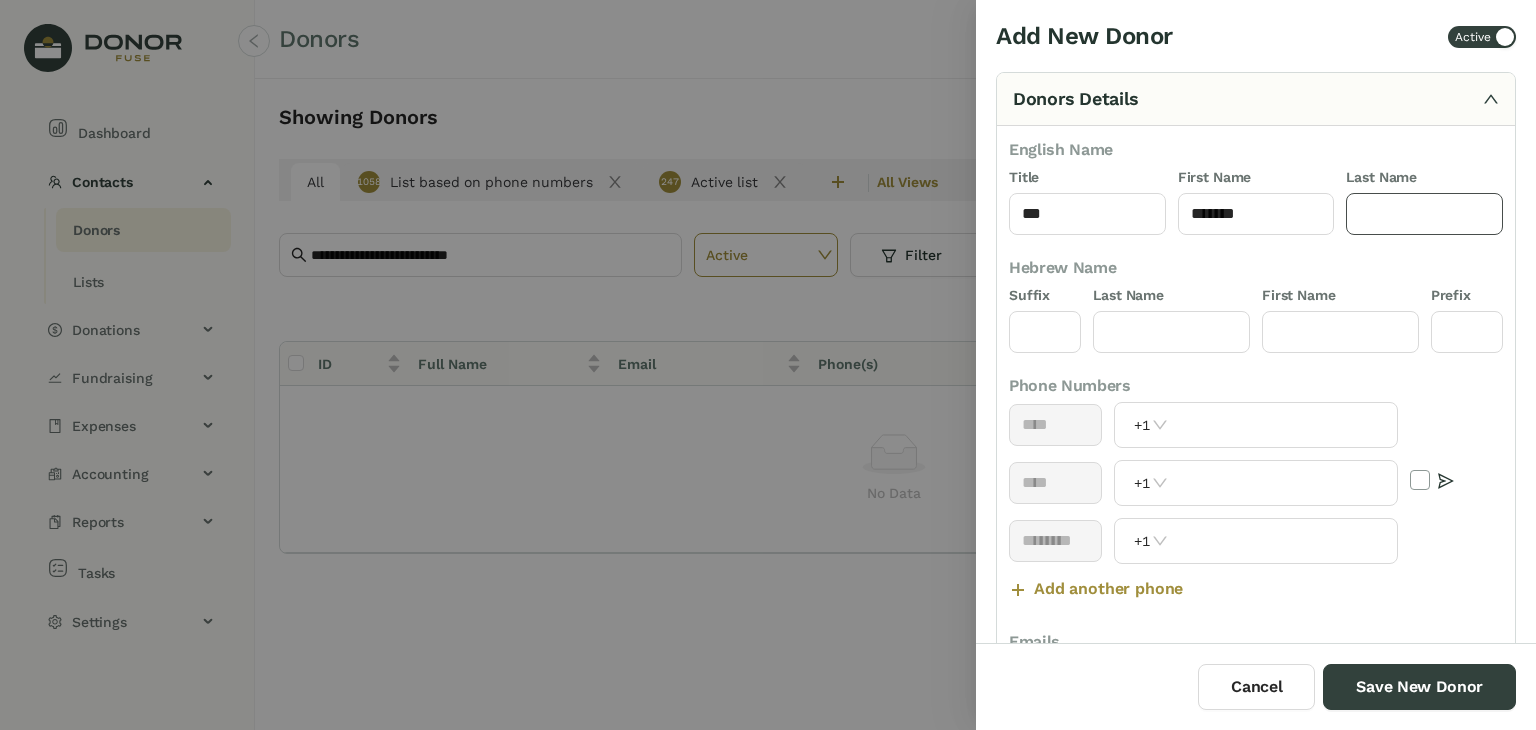 click at bounding box center [1424, 214] 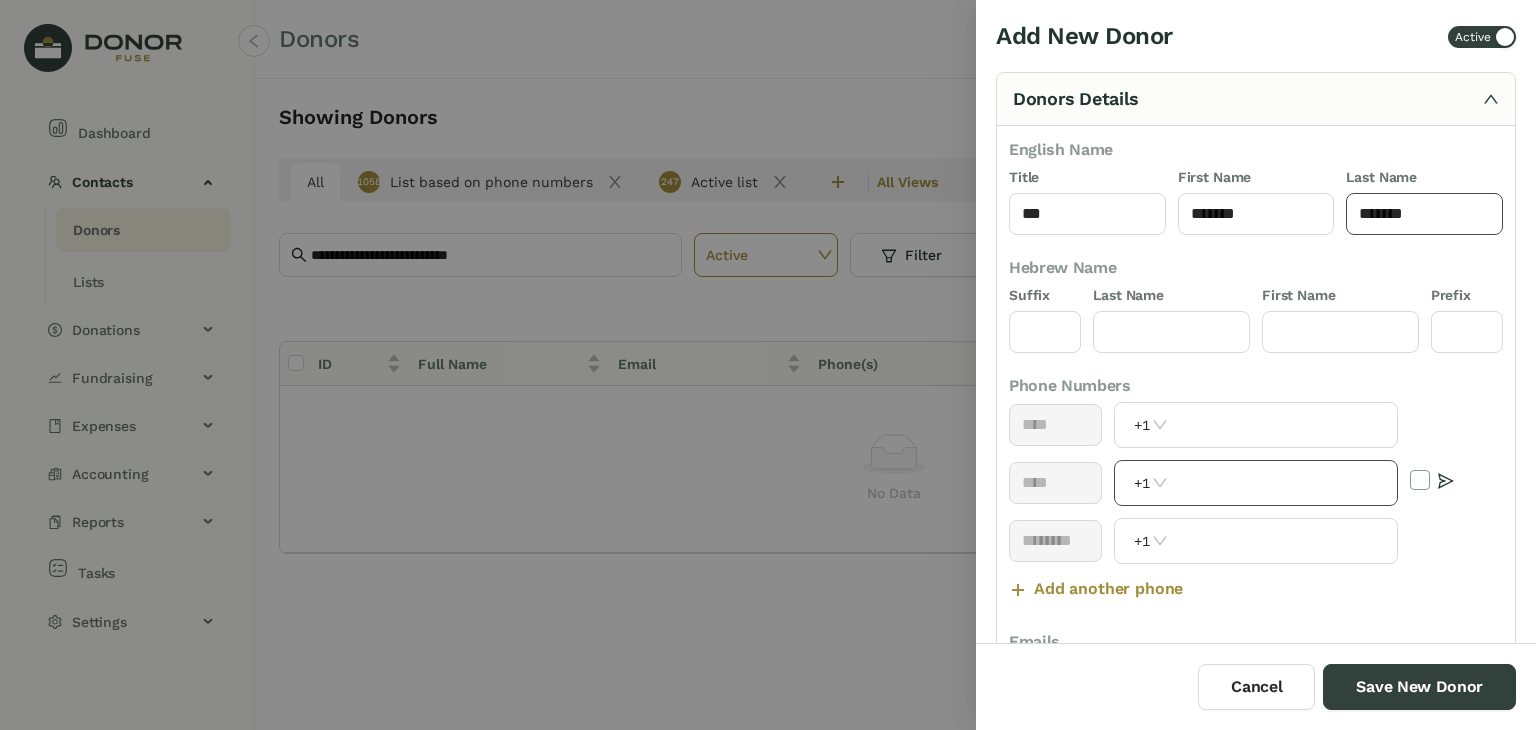 type on "*******" 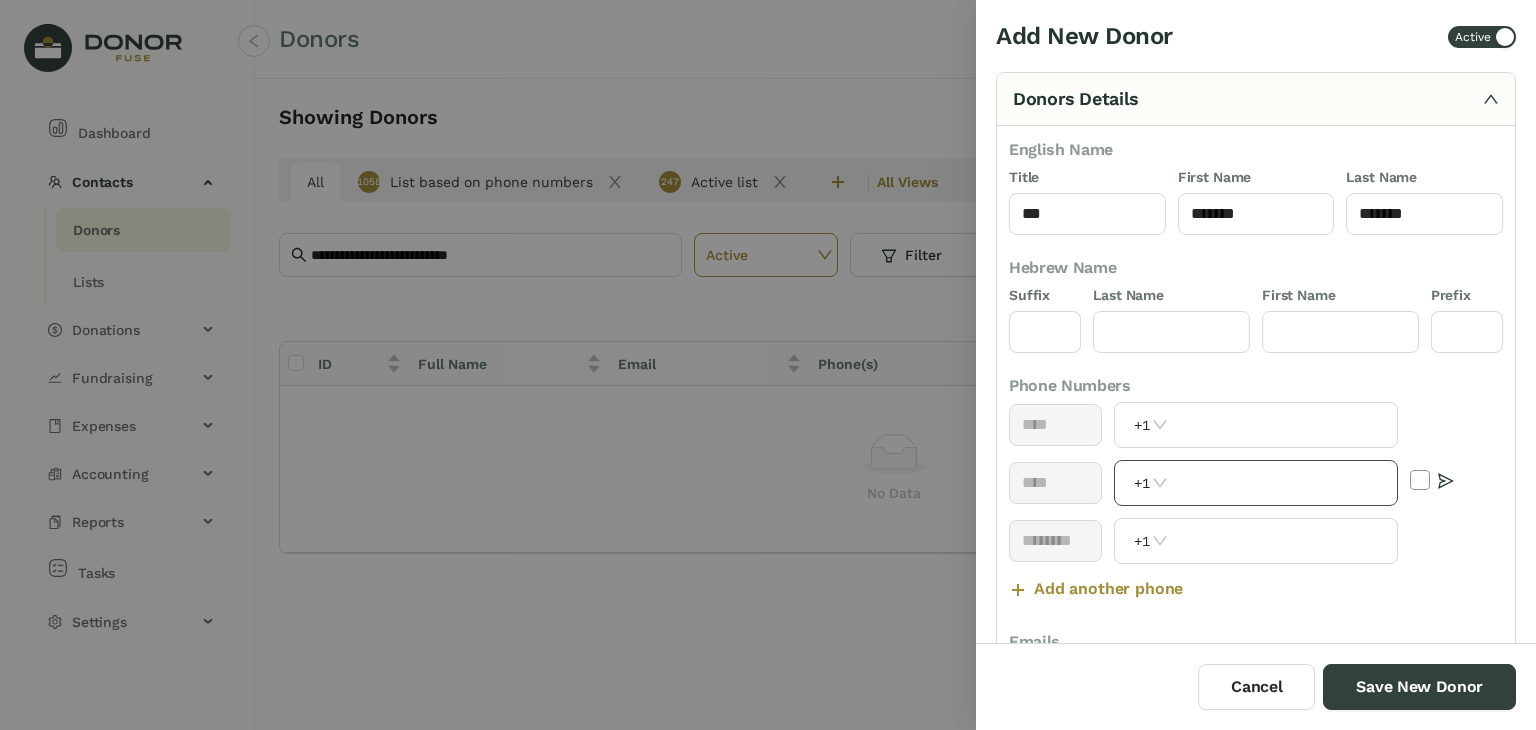 click at bounding box center (1284, 483) 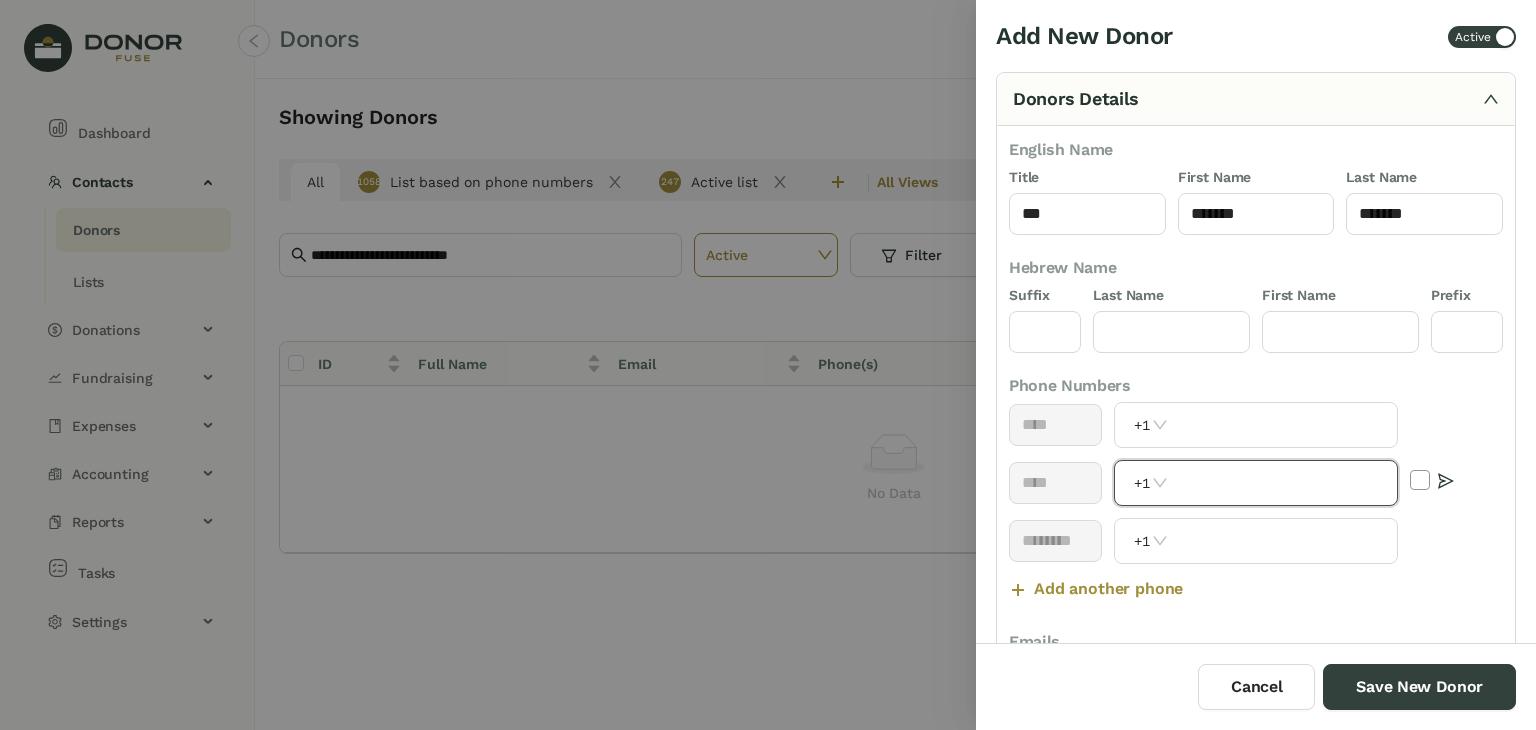 scroll, scrollTop: 168, scrollLeft: 0, axis: vertical 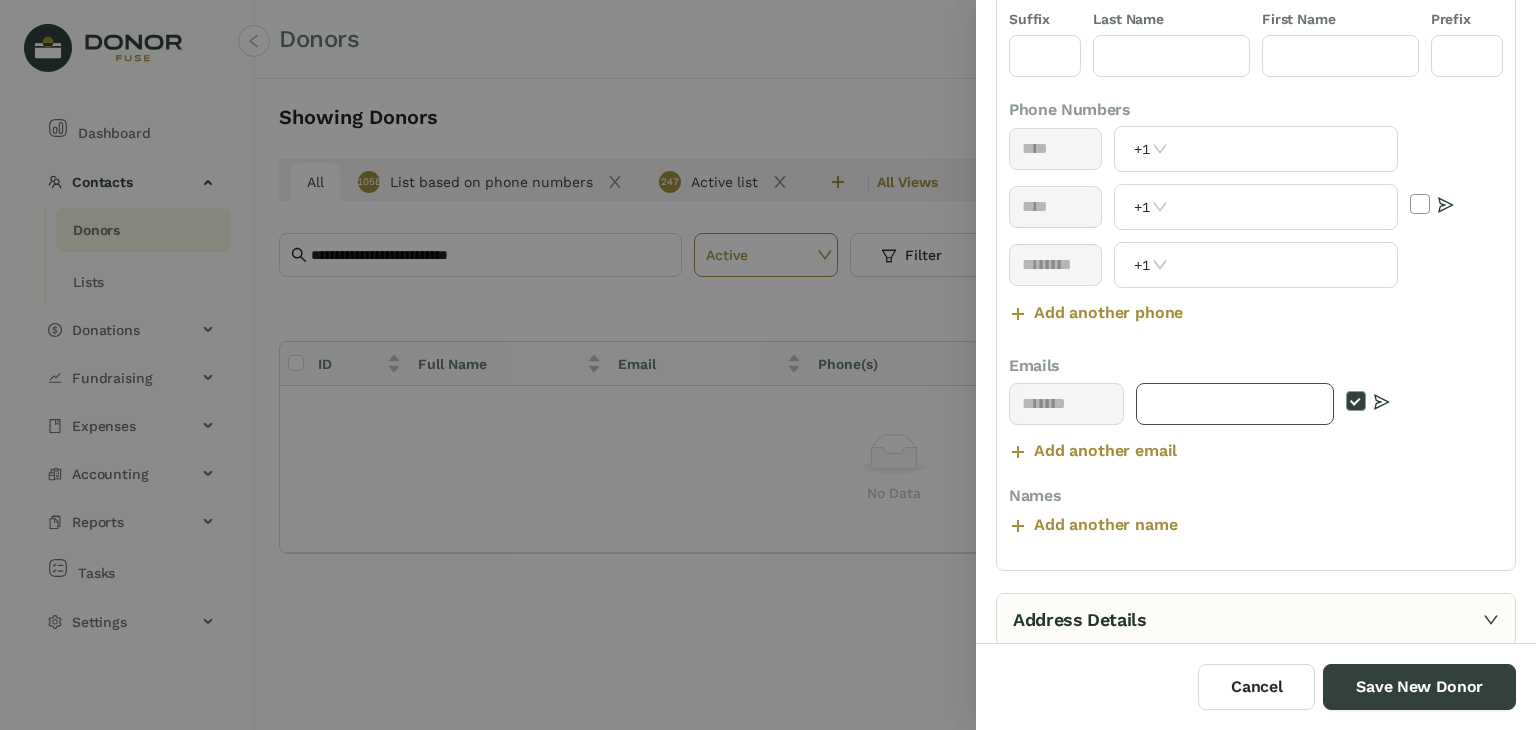 click at bounding box center [1235, 404] 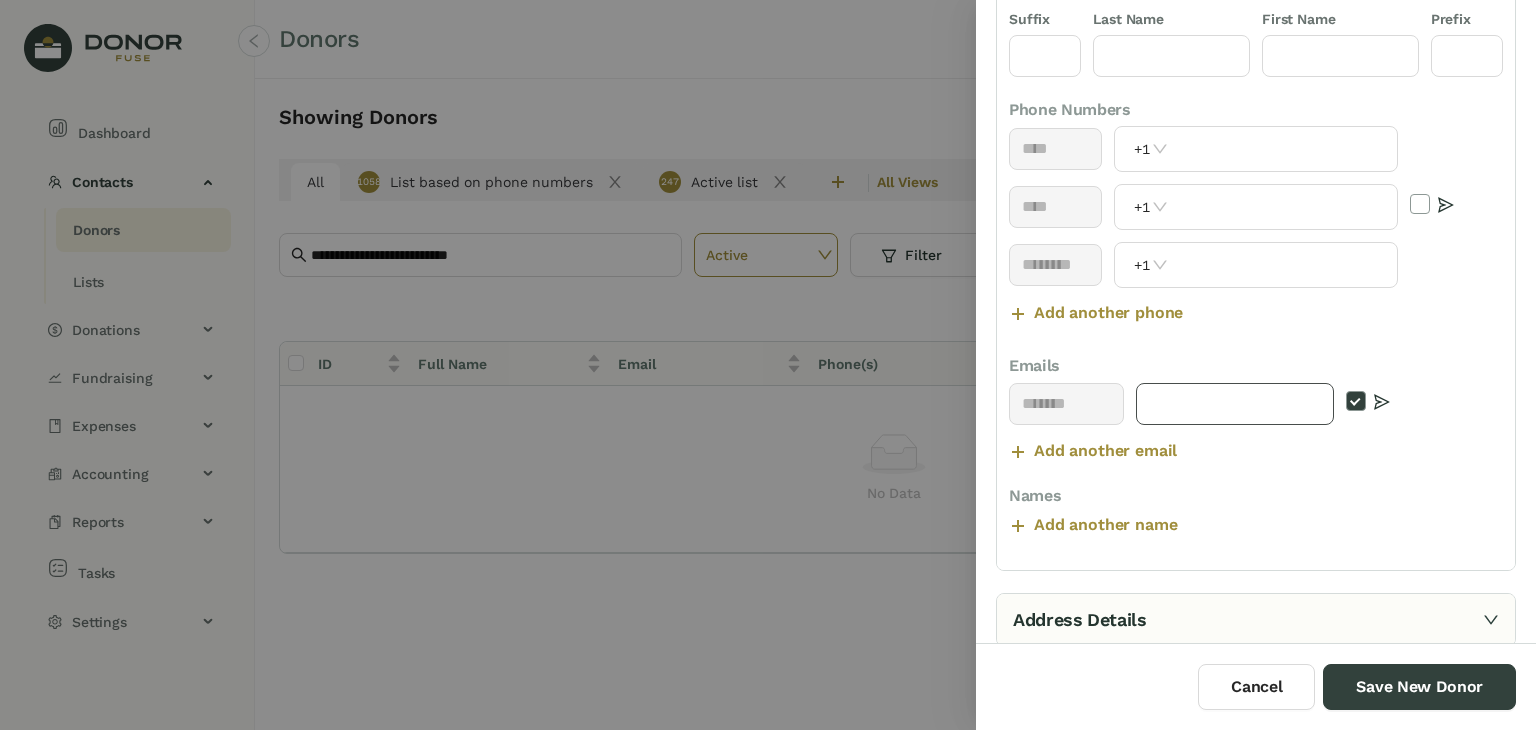 paste on "**********" 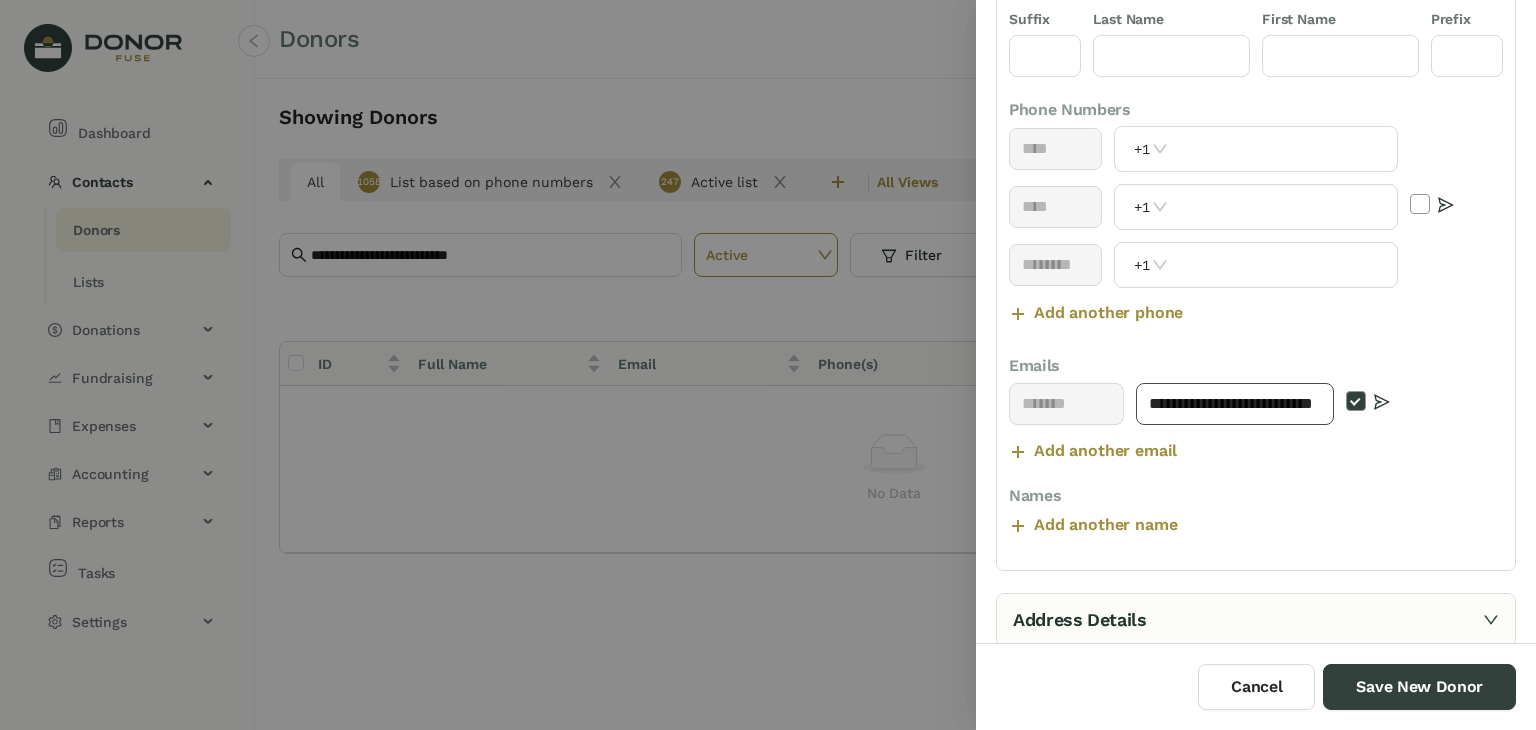 scroll, scrollTop: 0, scrollLeft: 64, axis: horizontal 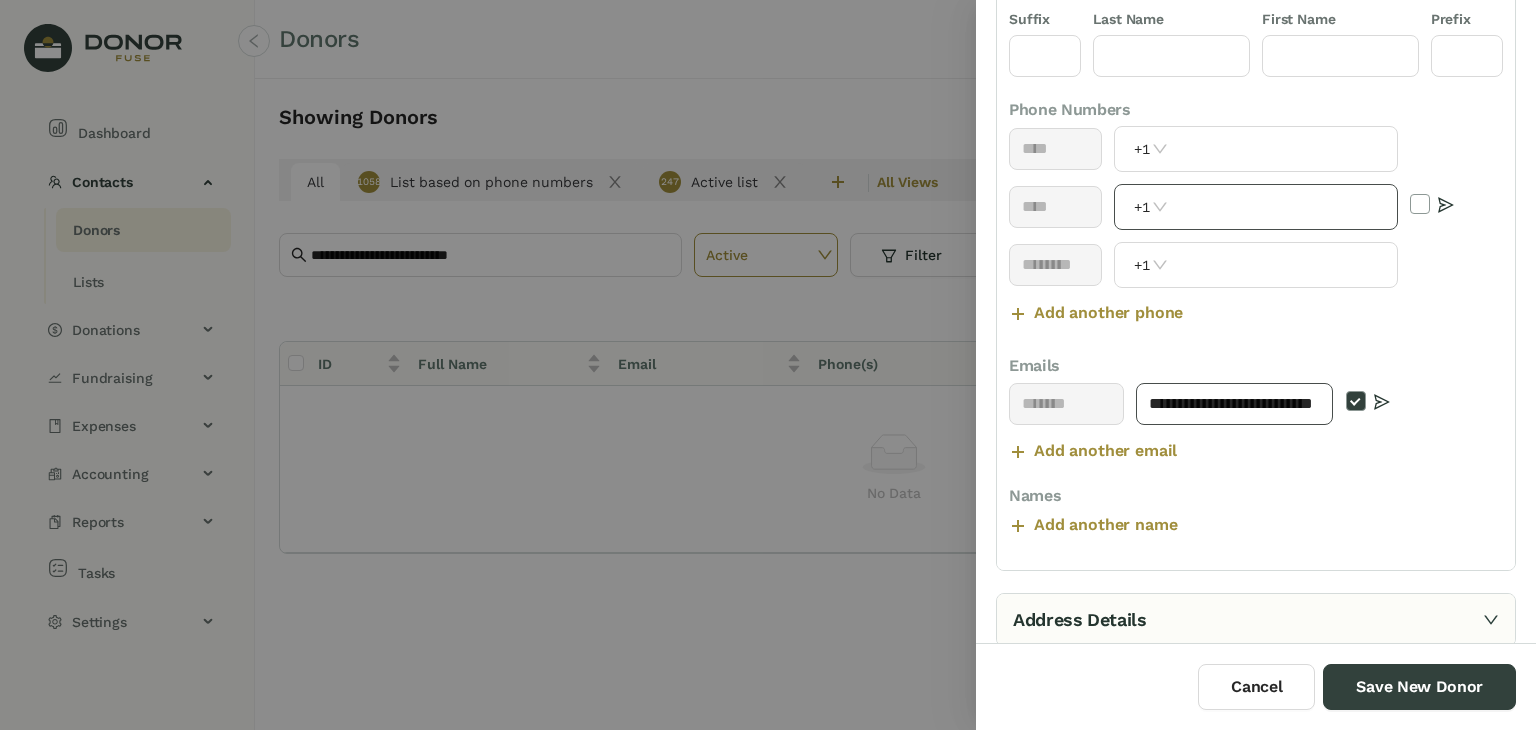 type on "**********" 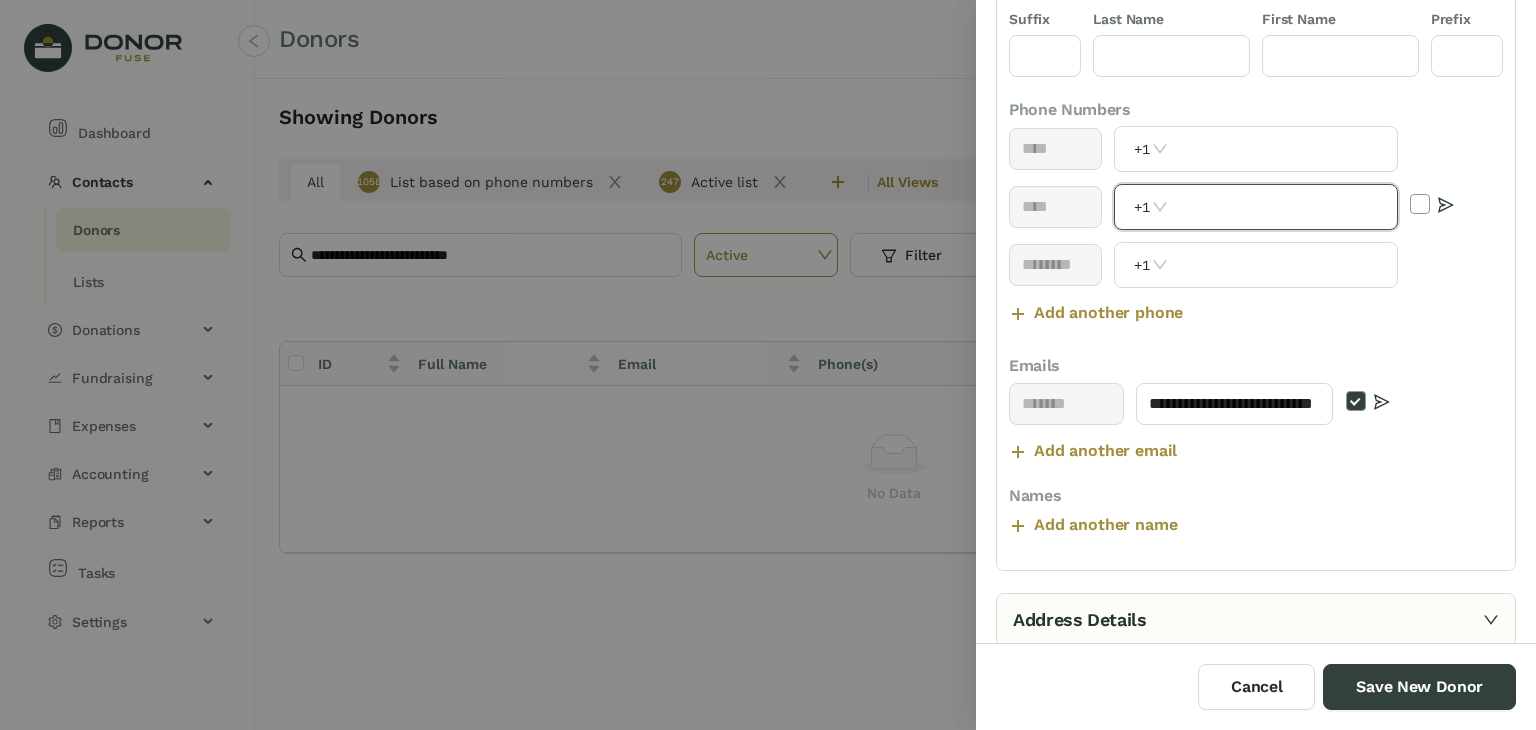 scroll, scrollTop: 0, scrollLeft: 0, axis: both 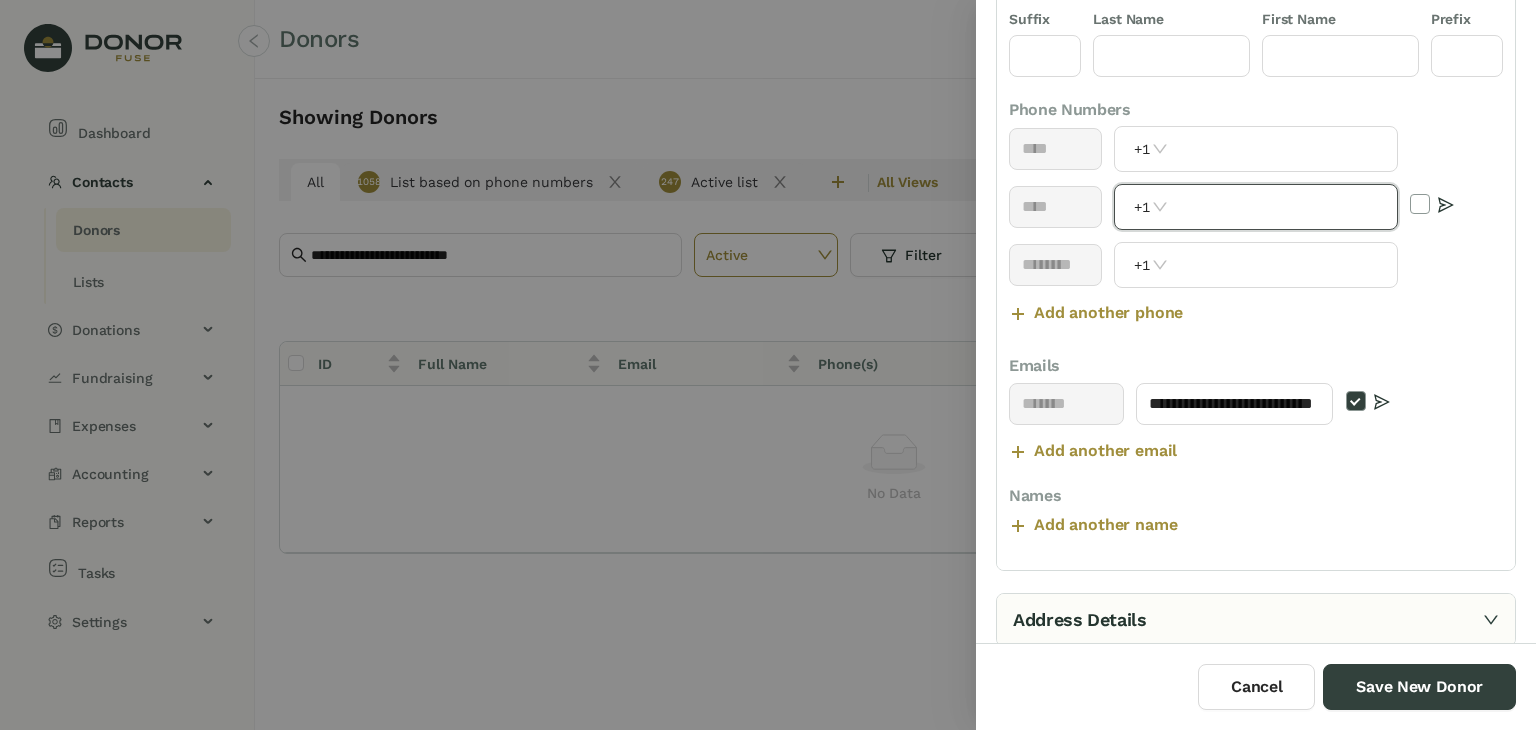 paste on "**********" 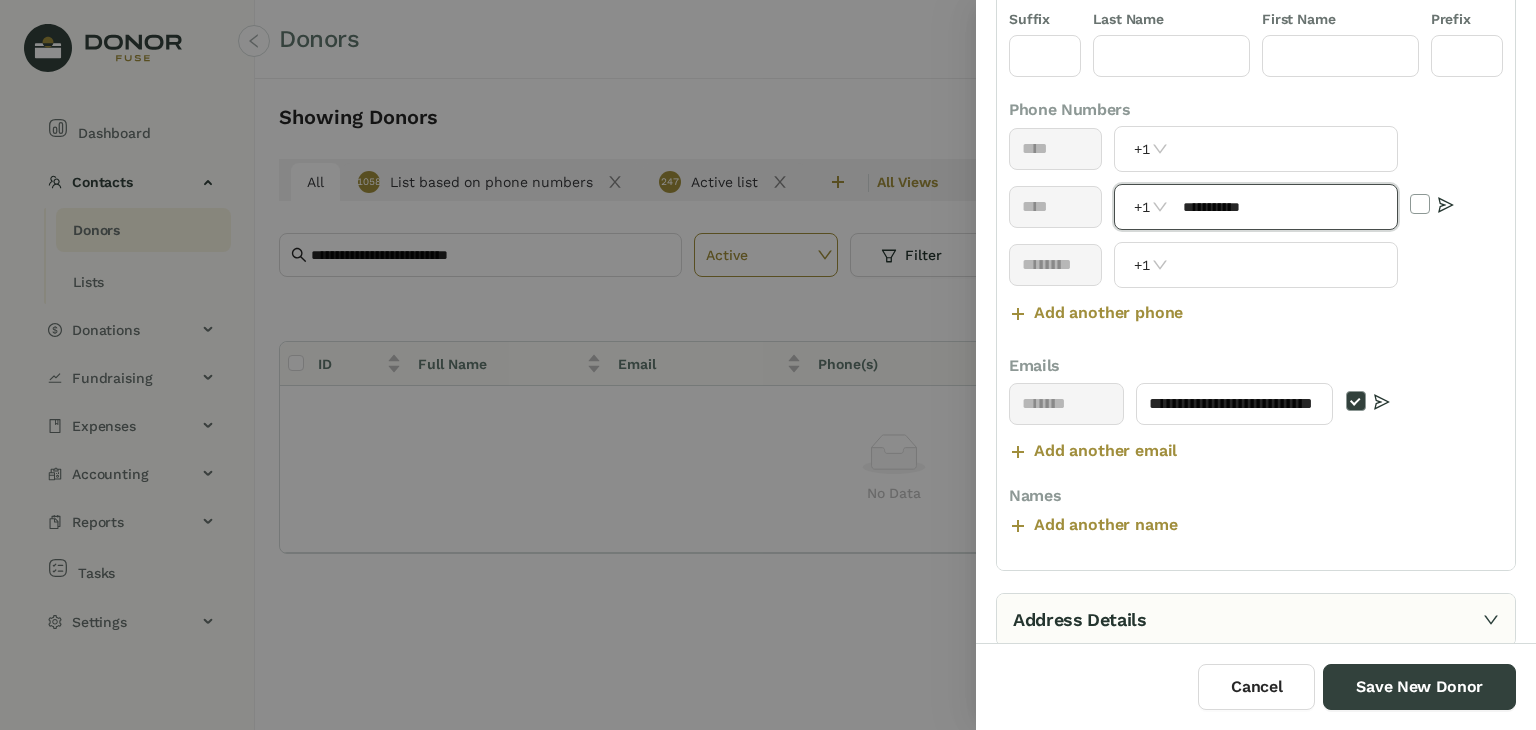 click on "**********" at bounding box center [1284, 207] 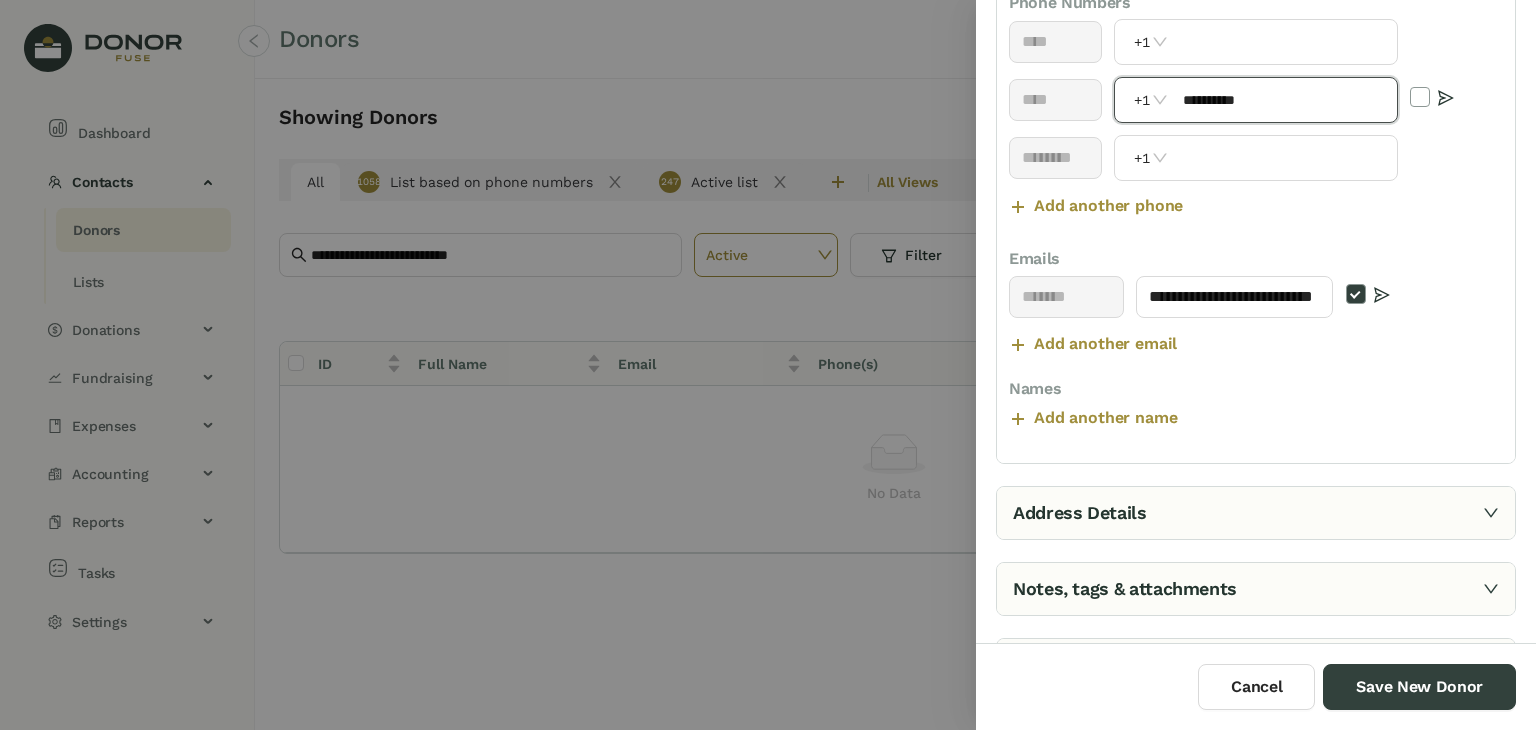 scroll, scrollTop: 384, scrollLeft: 0, axis: vertical 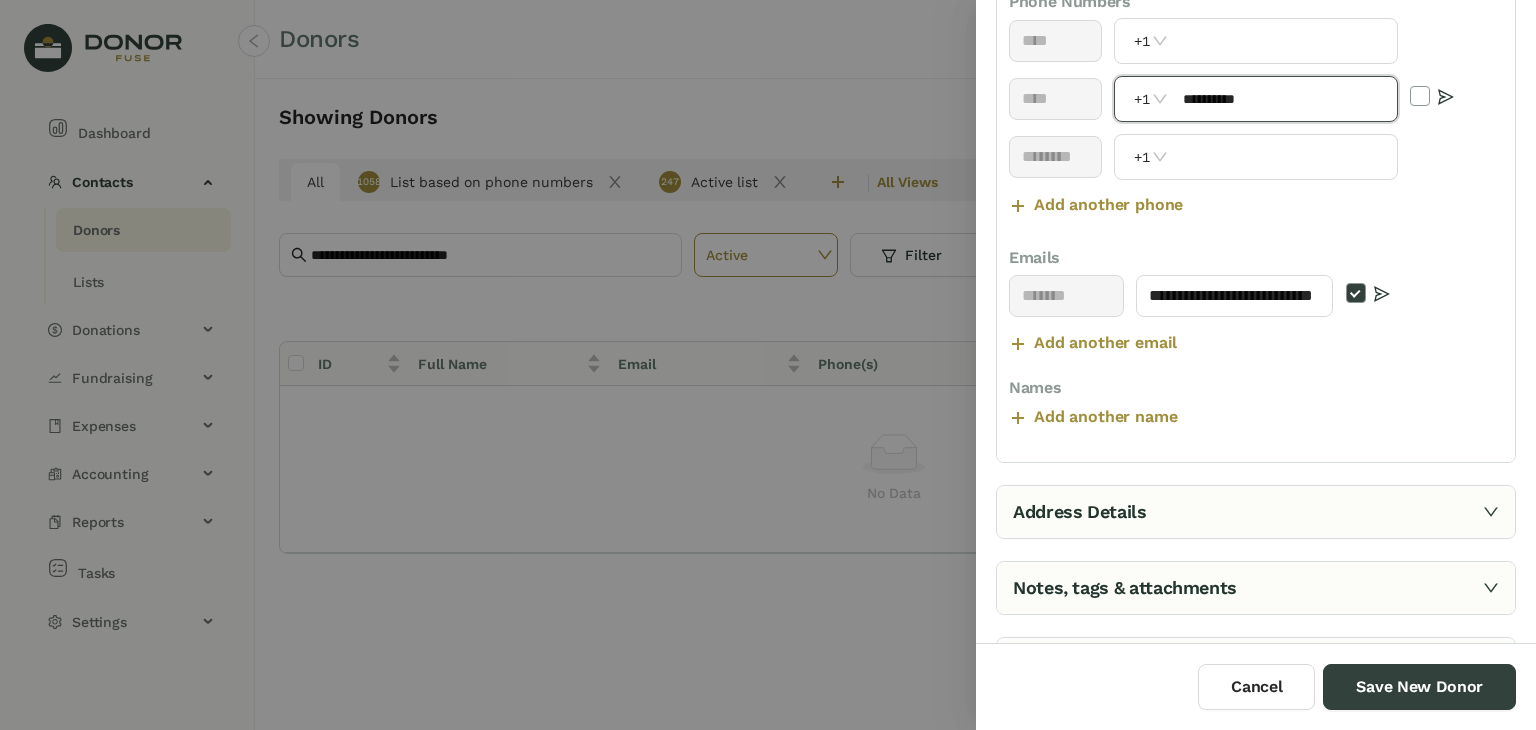 type on "**********" 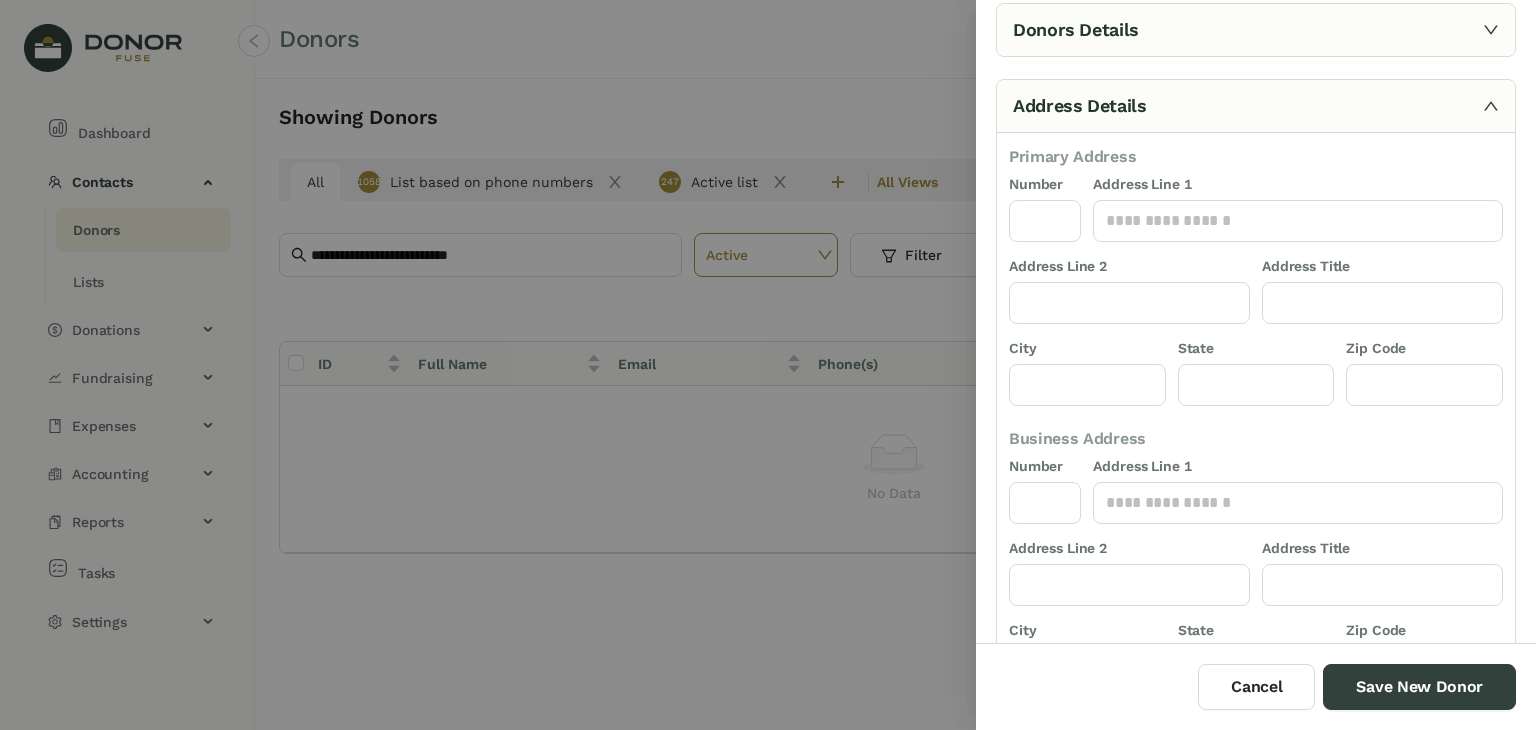 scroll, scrollTop: 70, scrollLeft: 0, axis: vertical 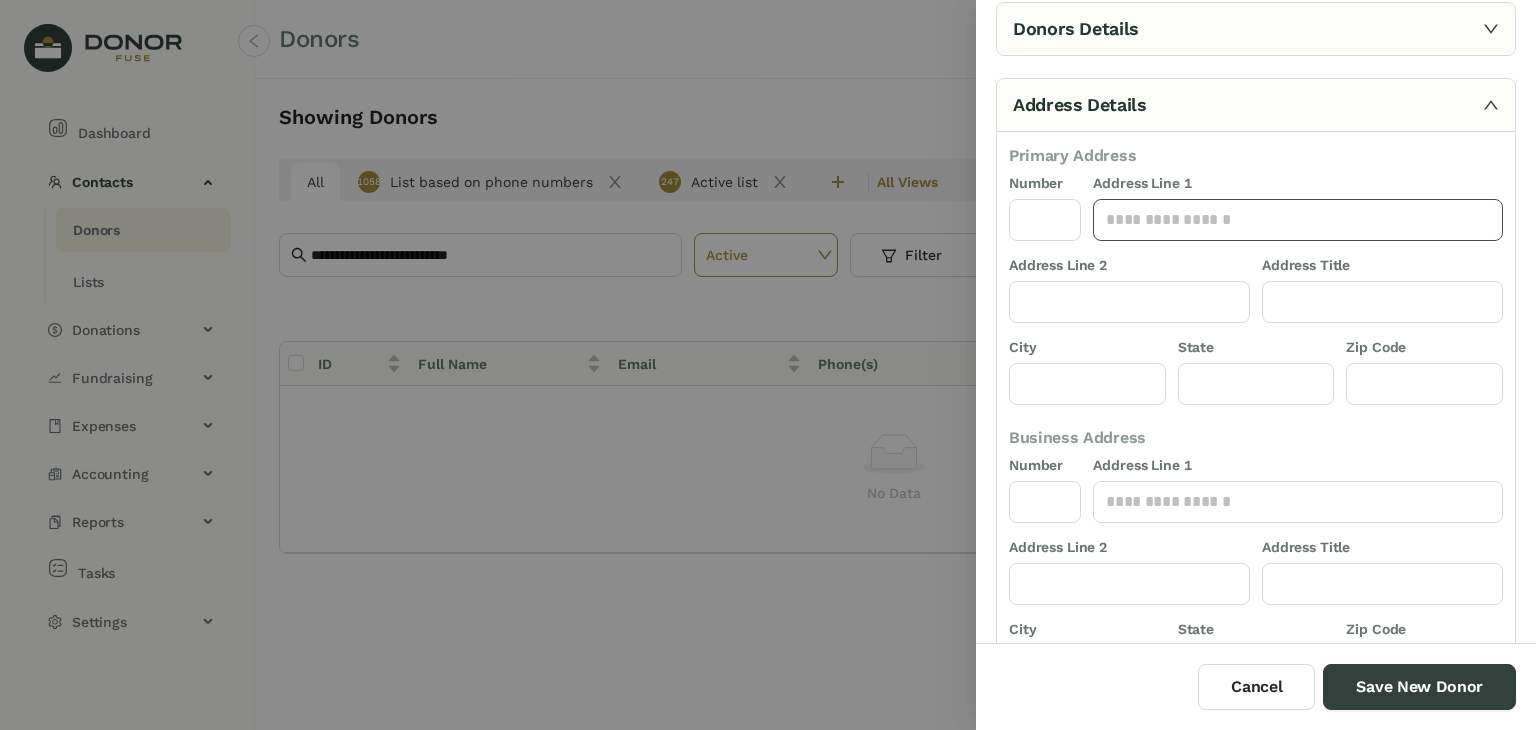 click at bounding box center [1298, 220] 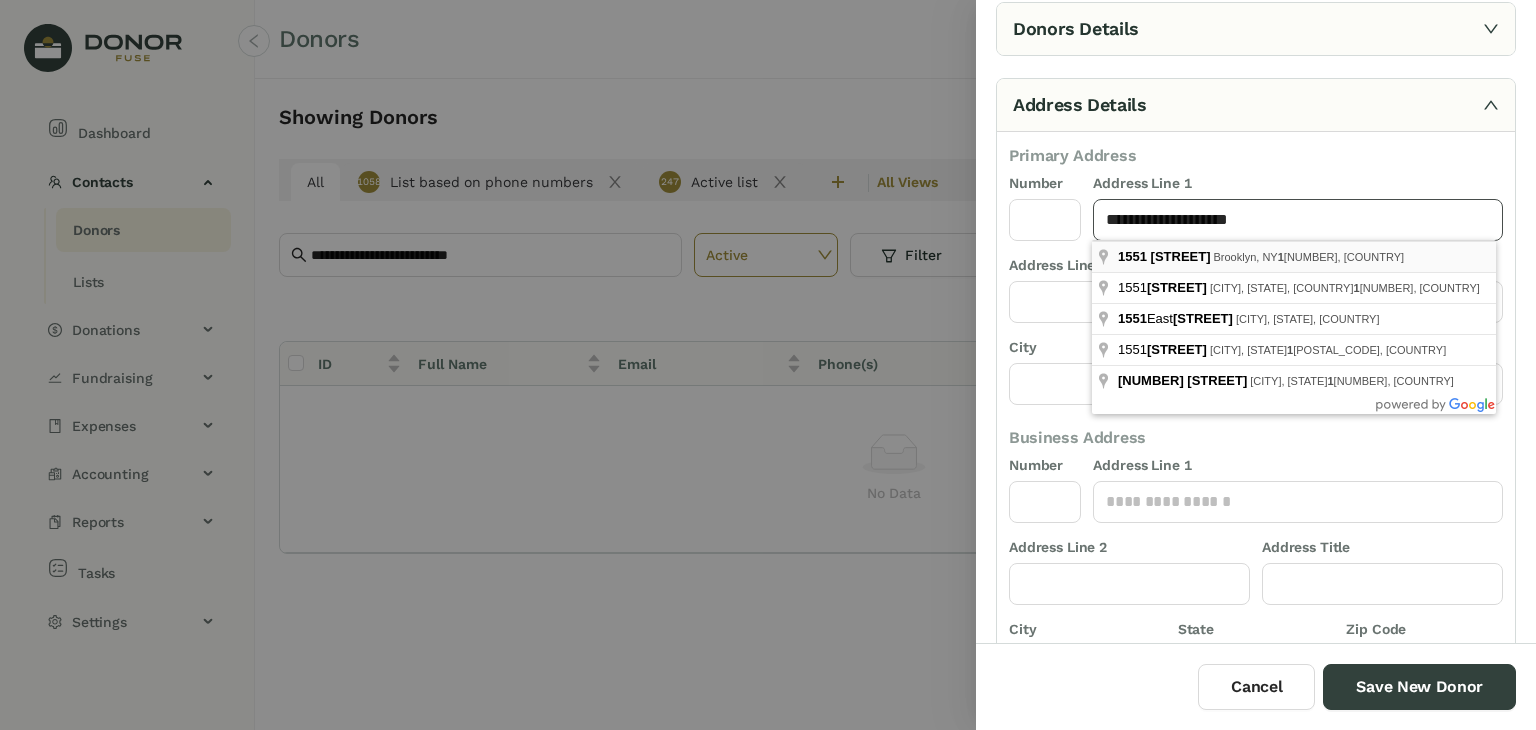 type on "**********" 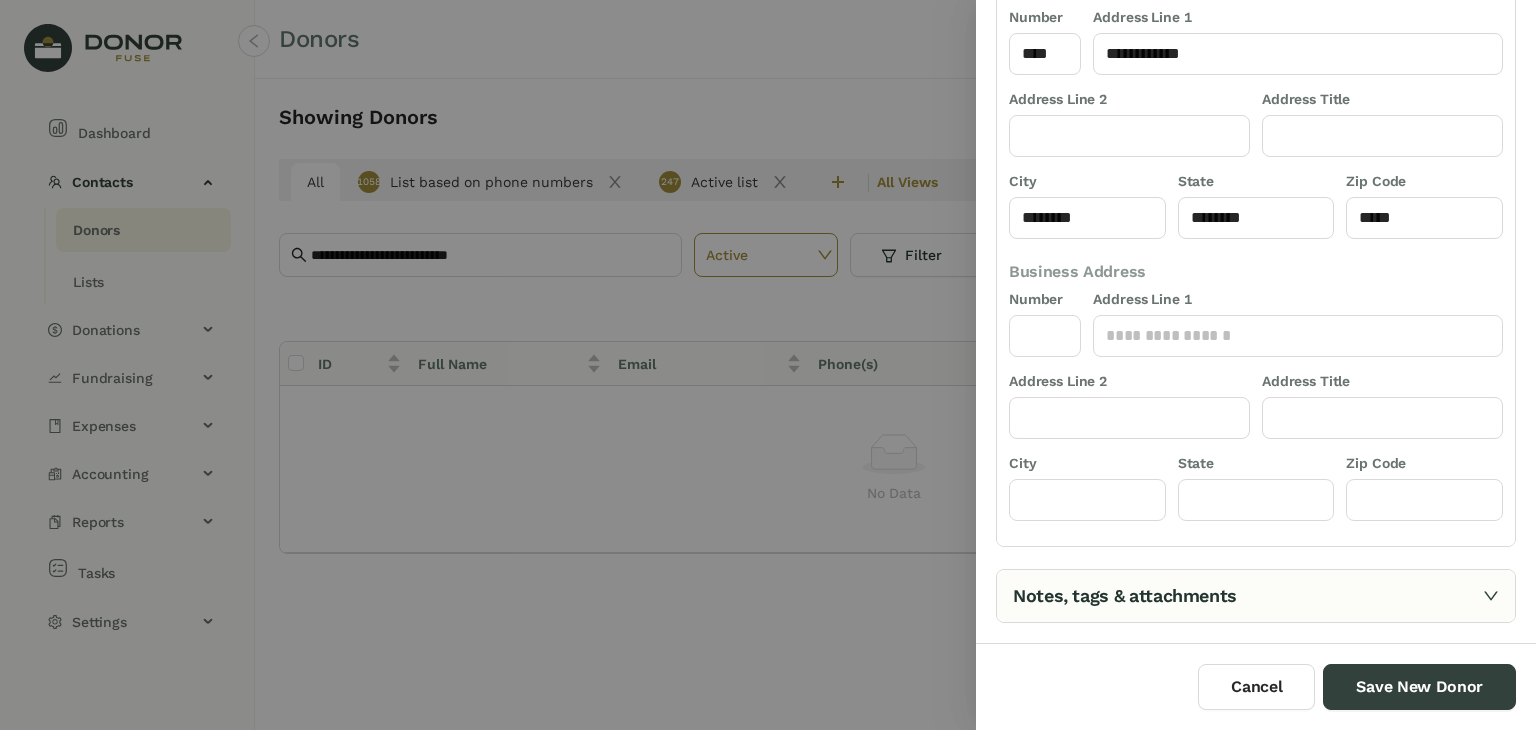 scroll, scrollTop: 385, scrollLeft: 0, axis: vertical 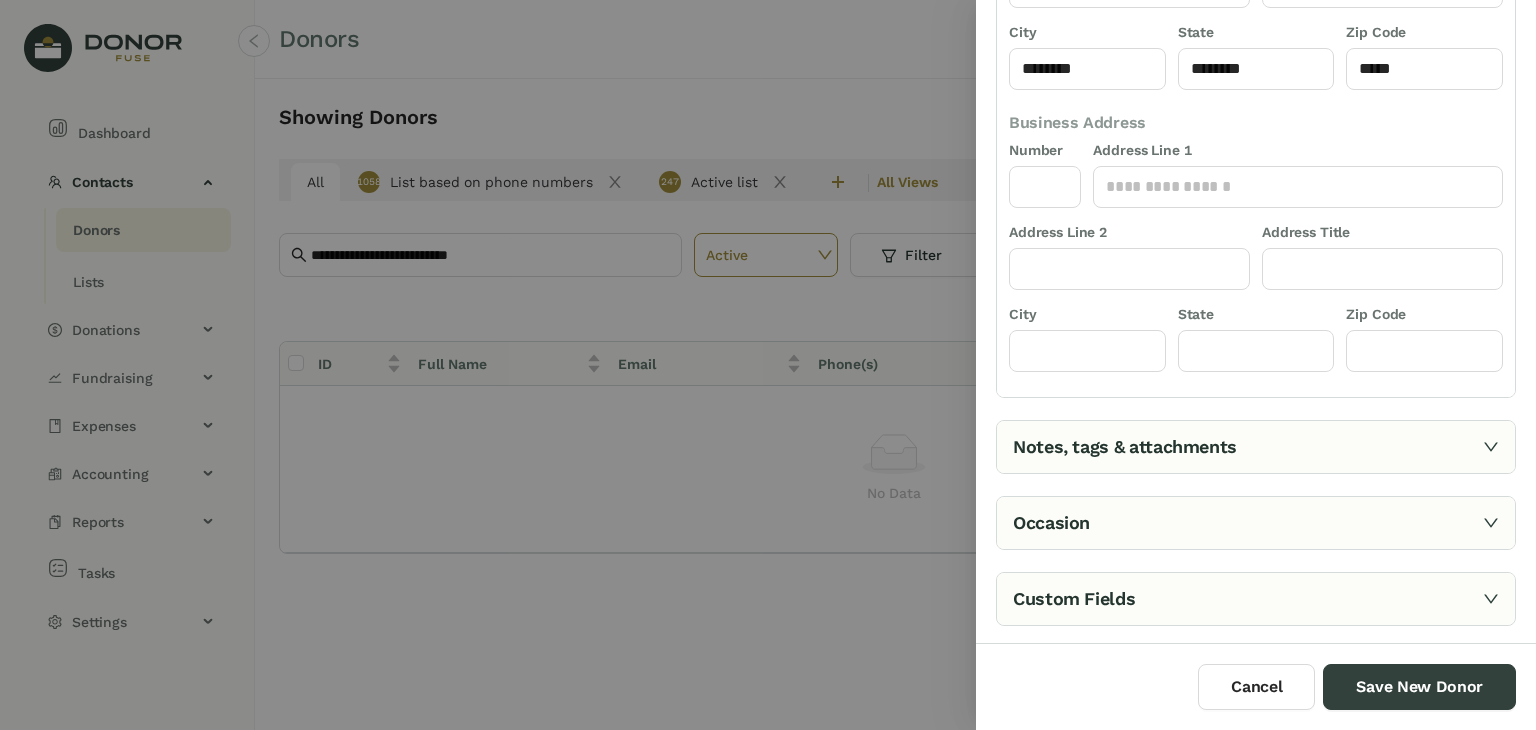 click on "Notes, tags & attachments" at bounding box center [1256, 447] 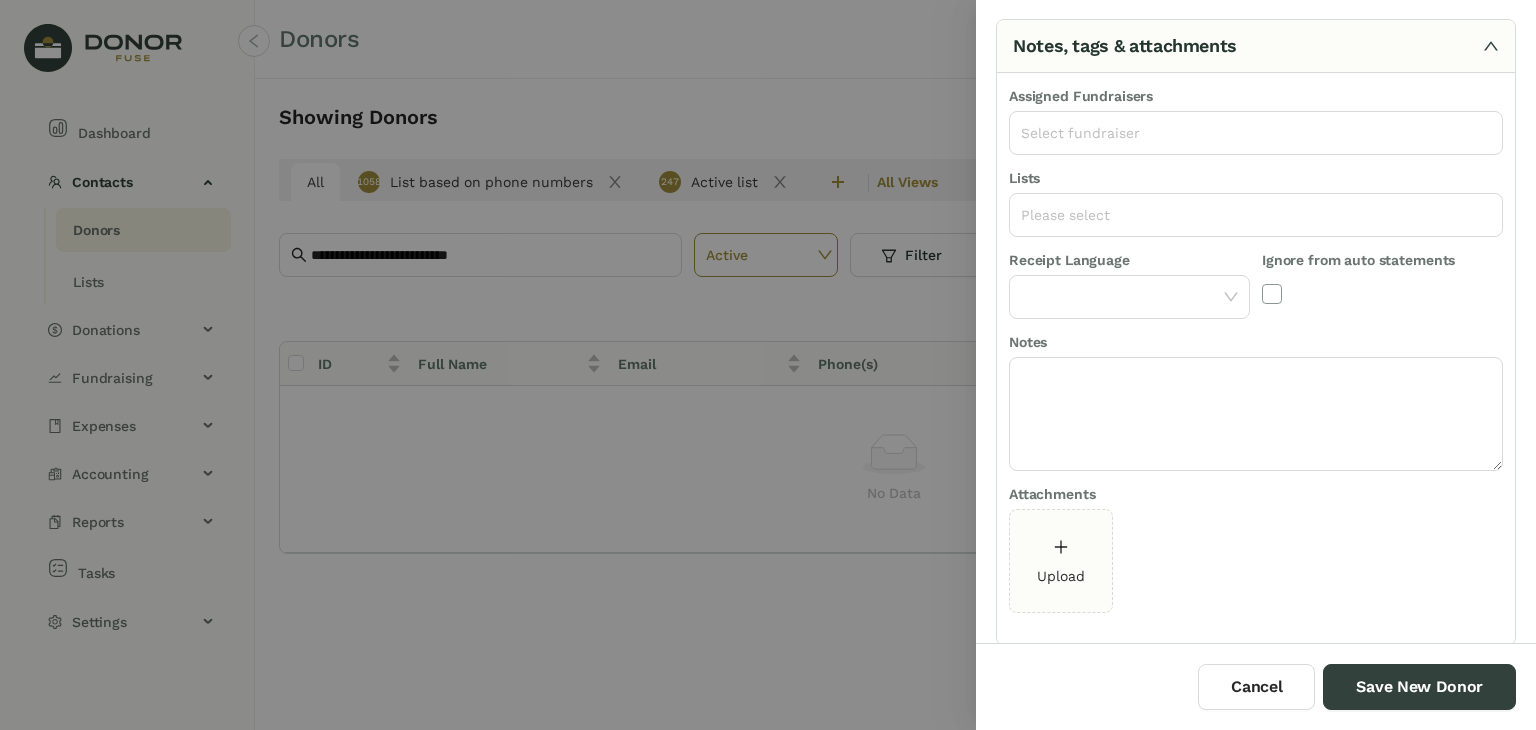 scroll, scrollTop: 193, scrollLeft: 0, axis: vertical 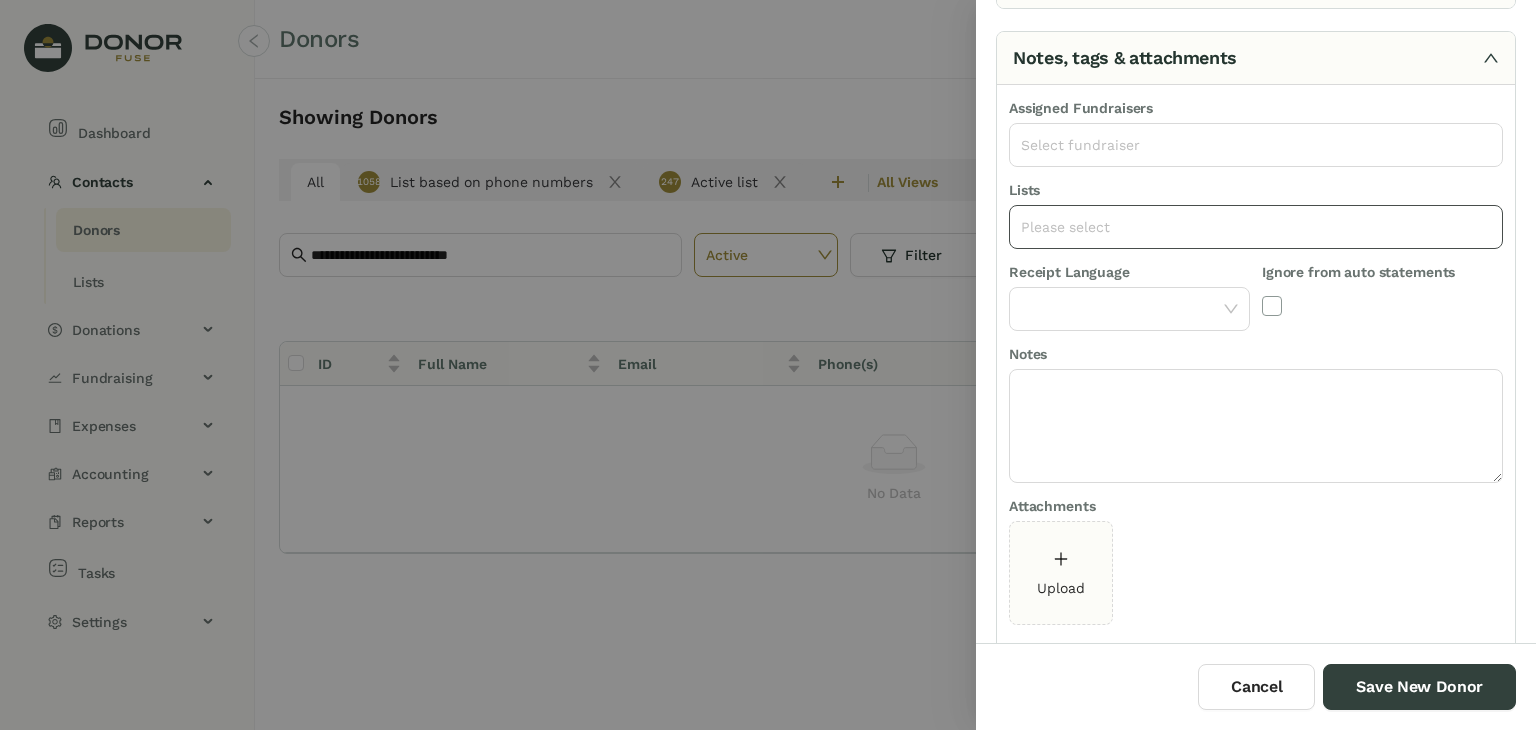 click on "Please select" at bounding box center [1256, 227] 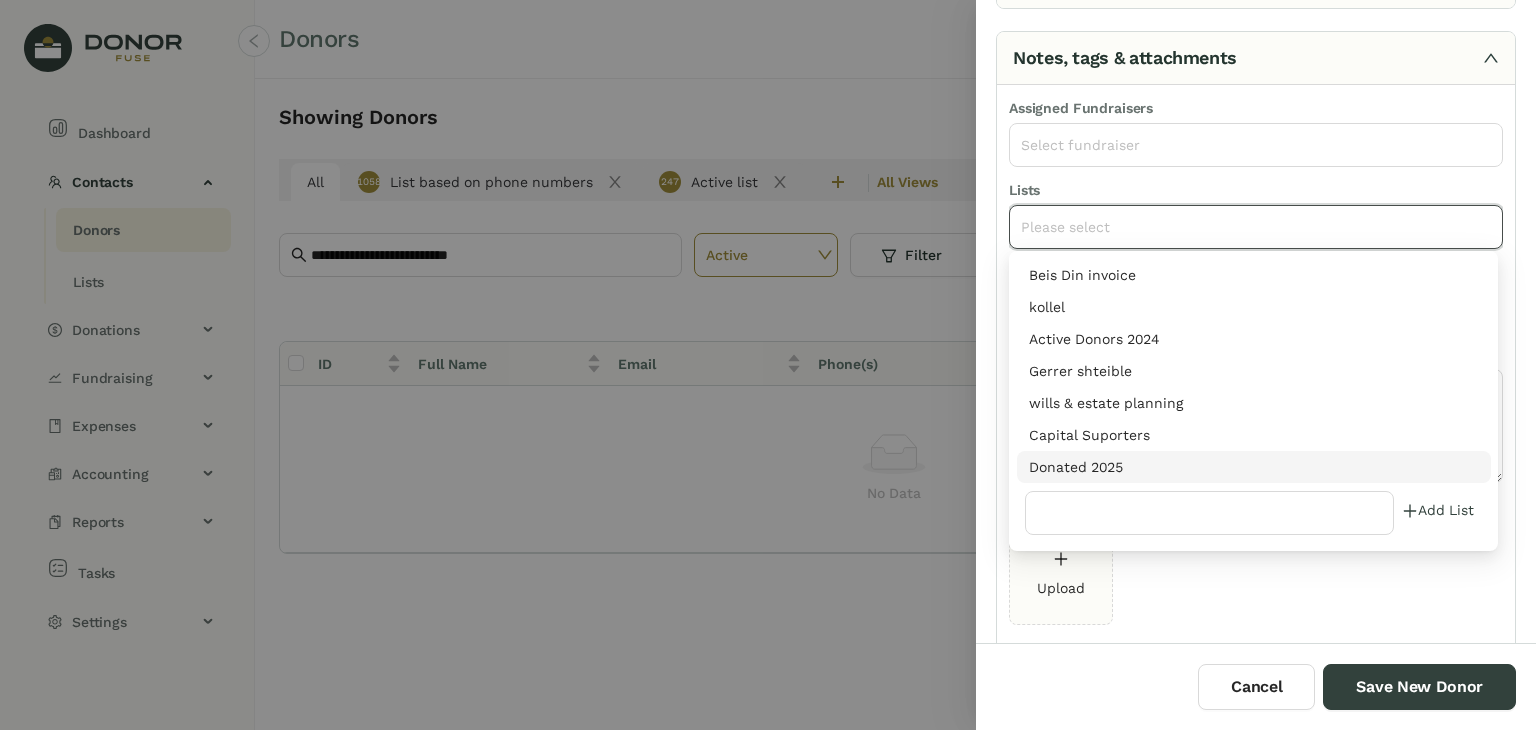 click on "Donated 2025" at bounding box center [1254, 467] 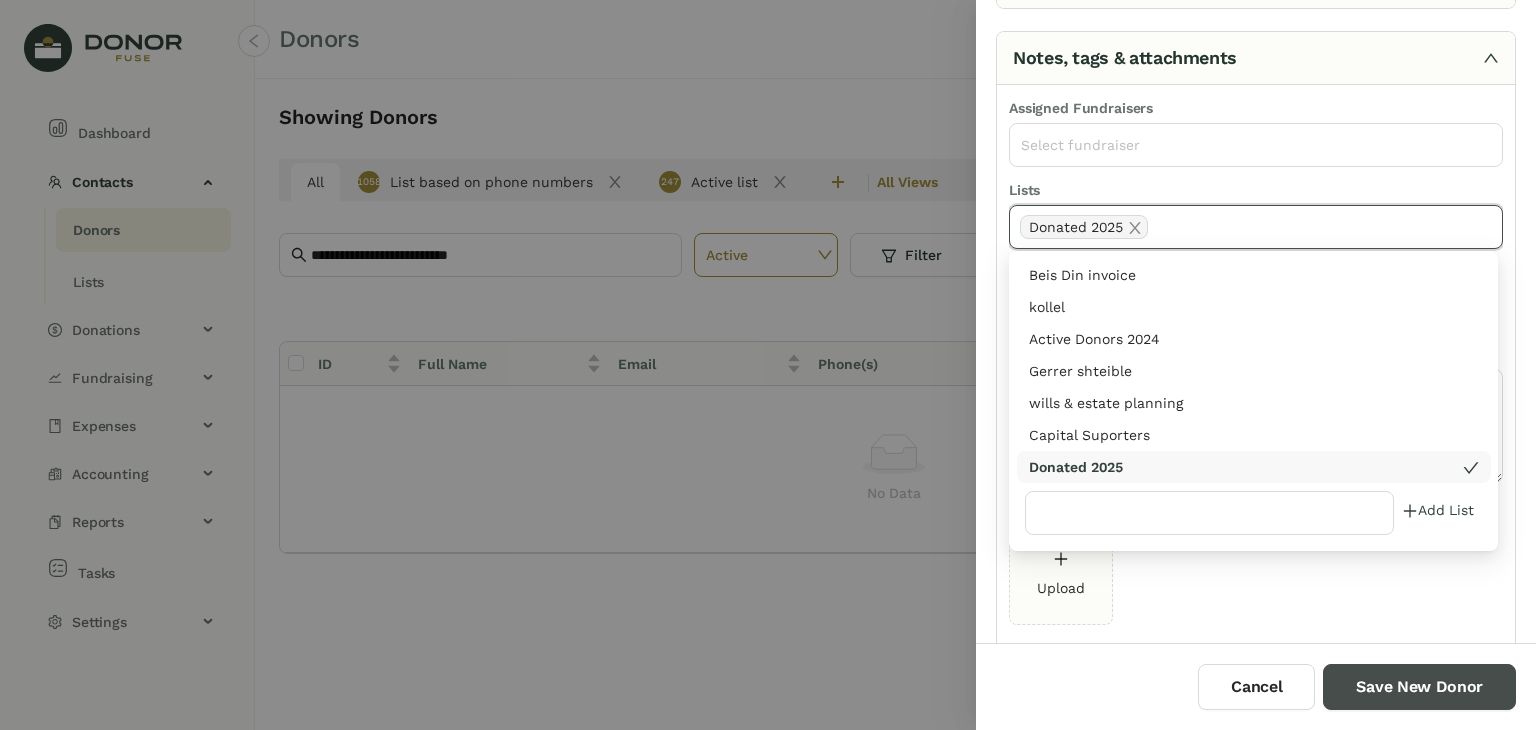 click on "Save New Donor" at bounding box center (1419, 687) 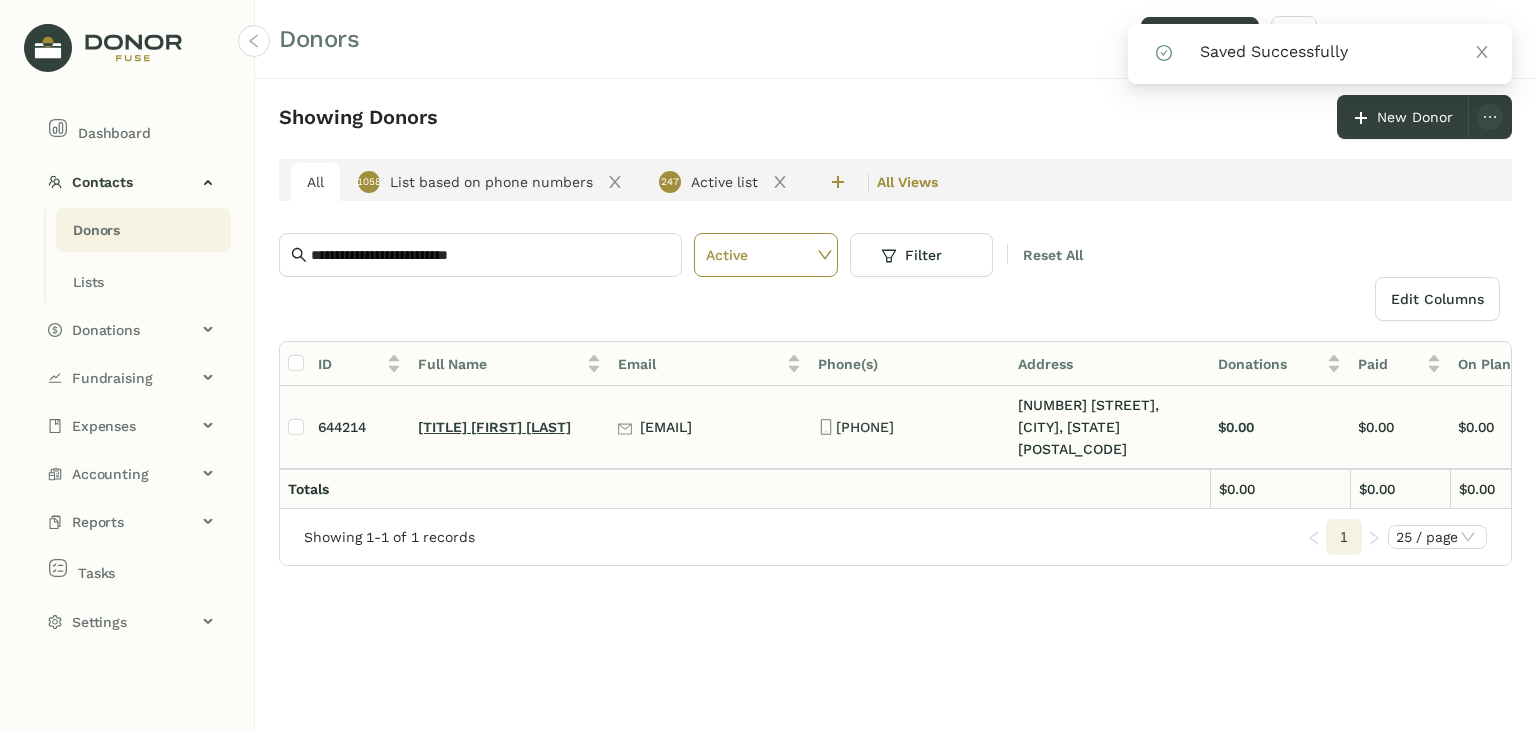 click on "[TITLE] [FIRST] [LAST]" at bounding box center [494, 427] 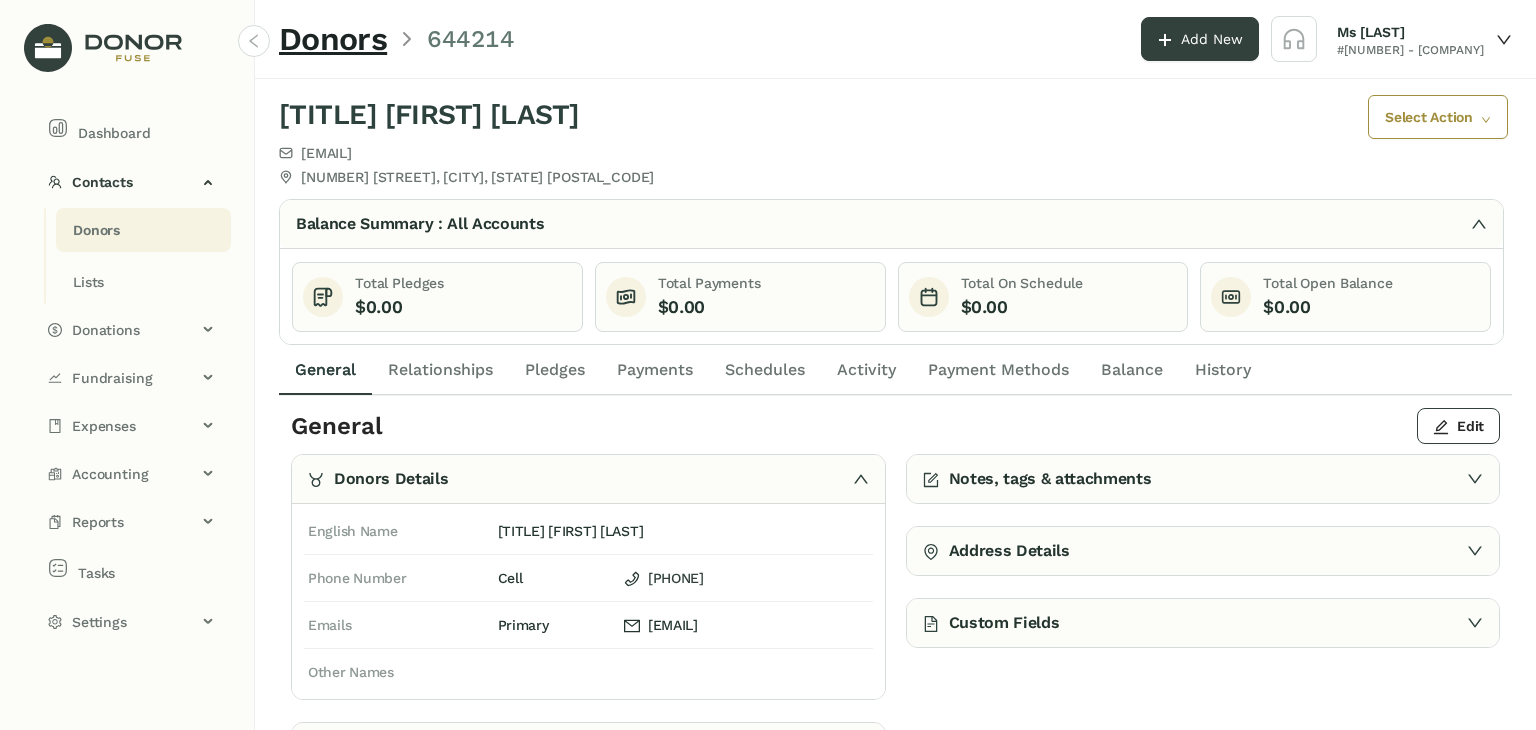click on "Payments" at bounding box center (325, 370) 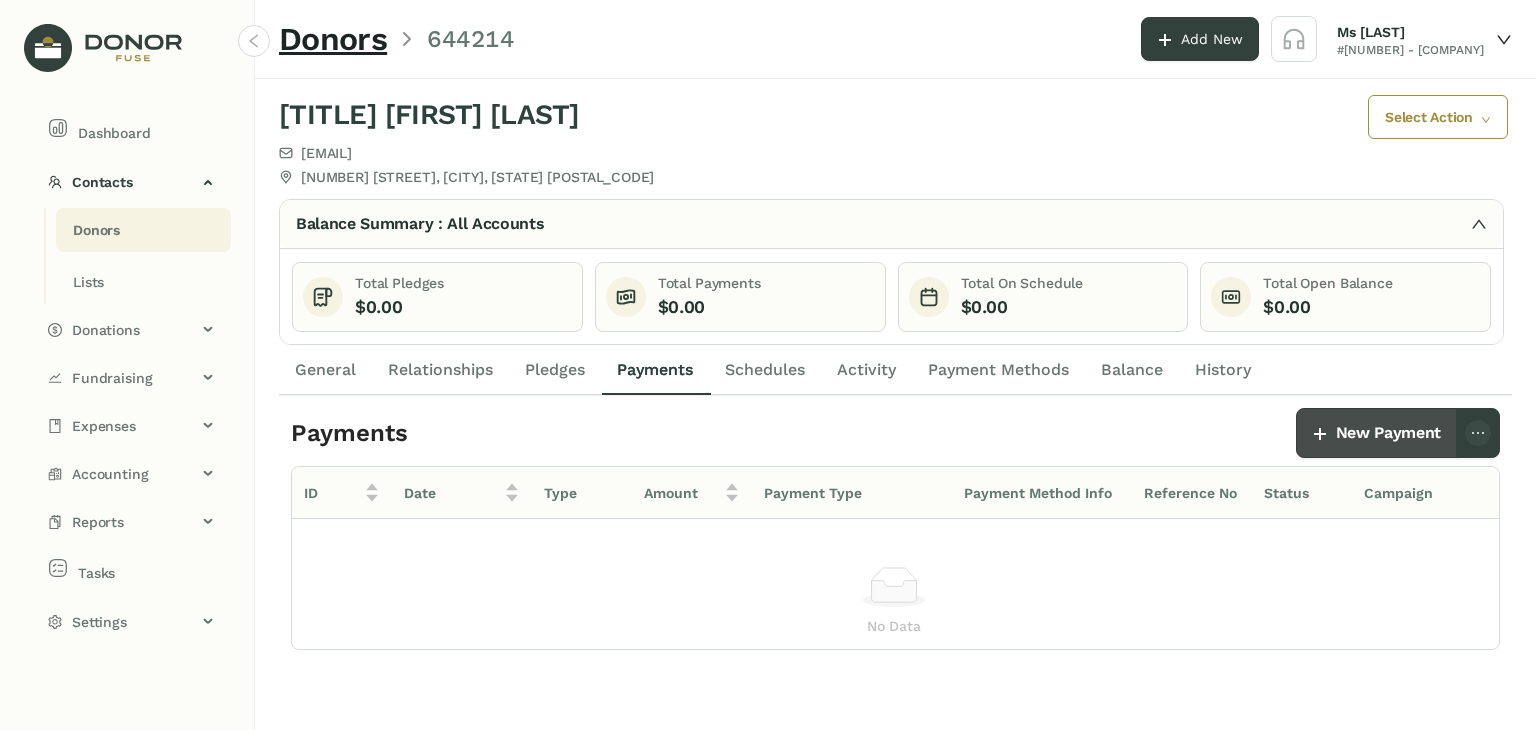 click on "New Payment" at bounding box center (1388, 433) 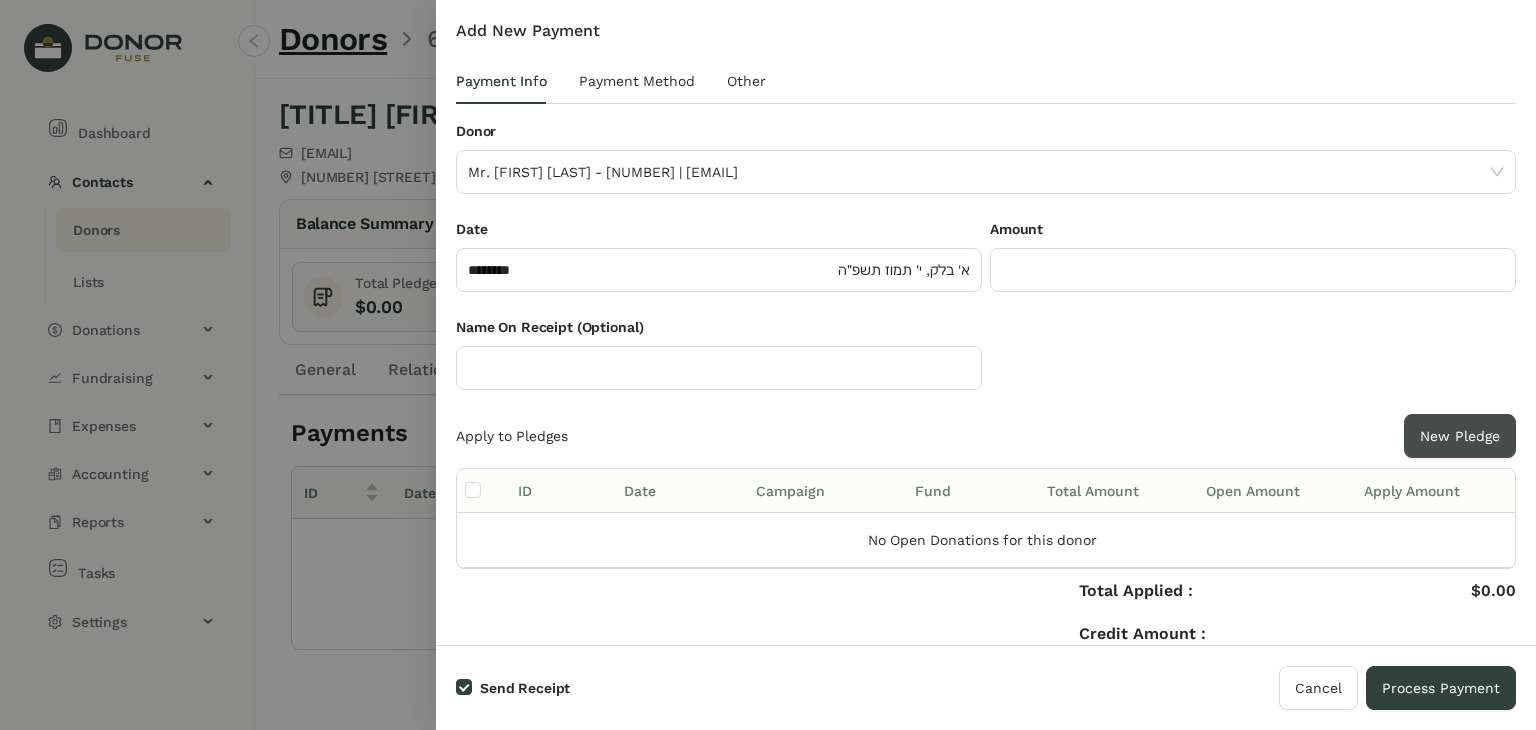 click on "New Pledge" at bounding box center [1460, 436] 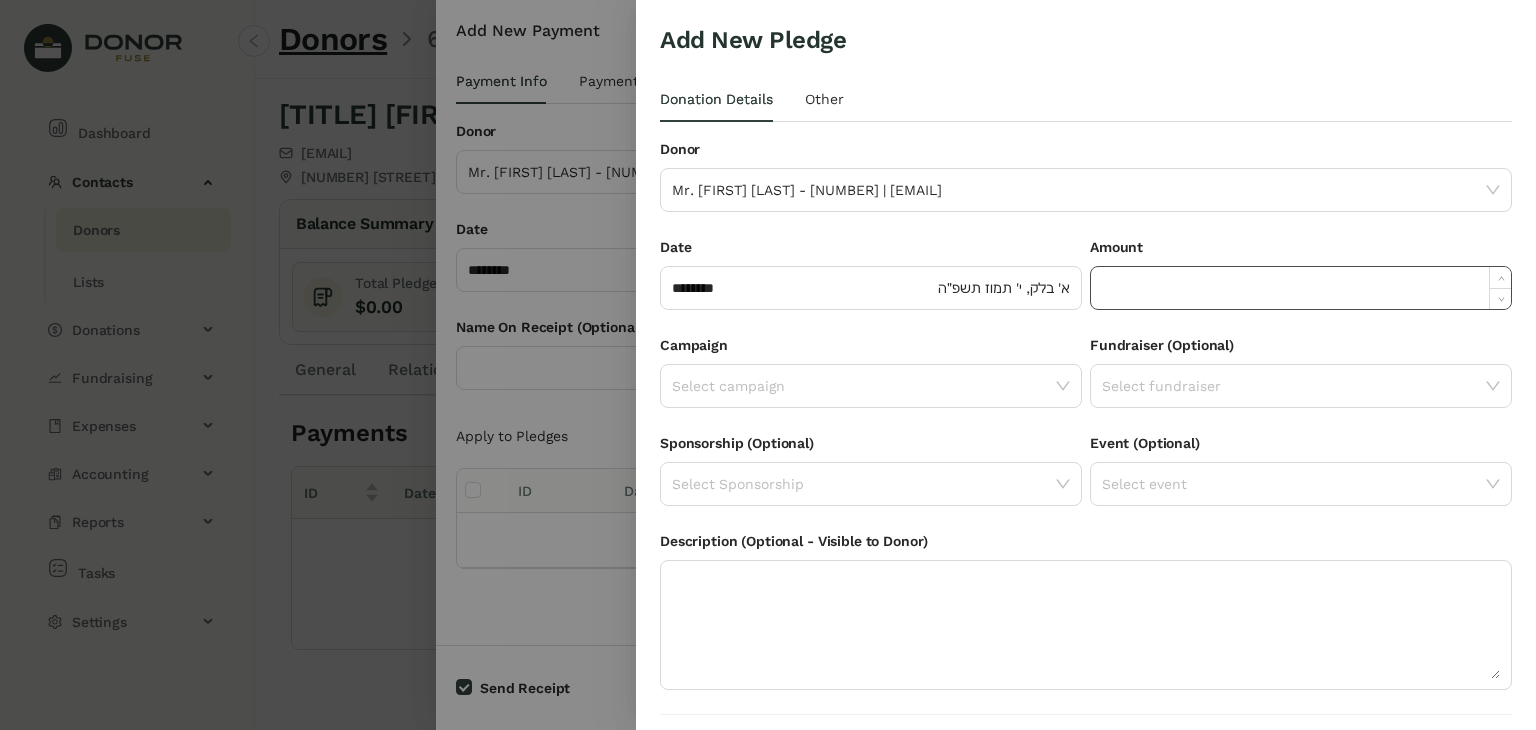 click at bounding box center (1301, 288) 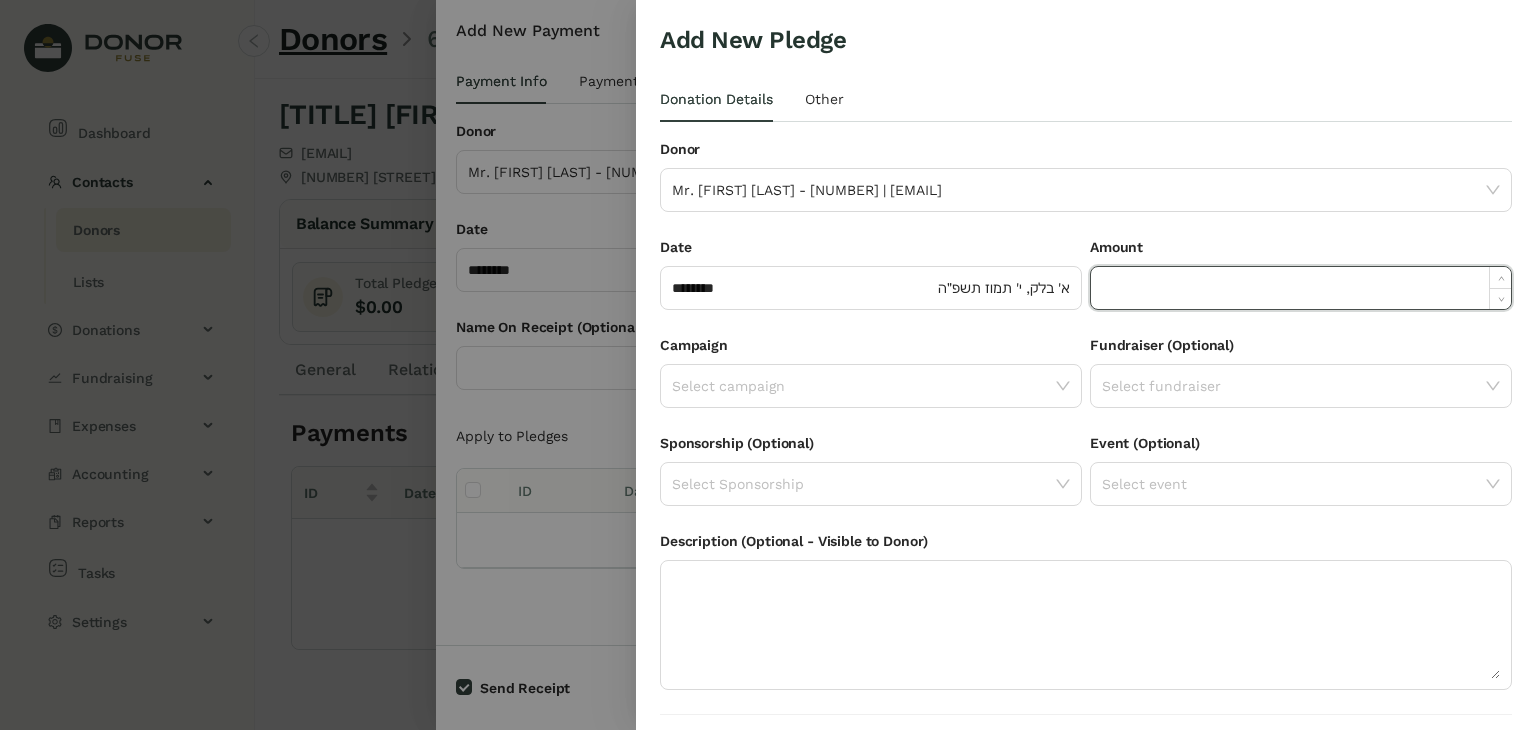 paste on "*****" 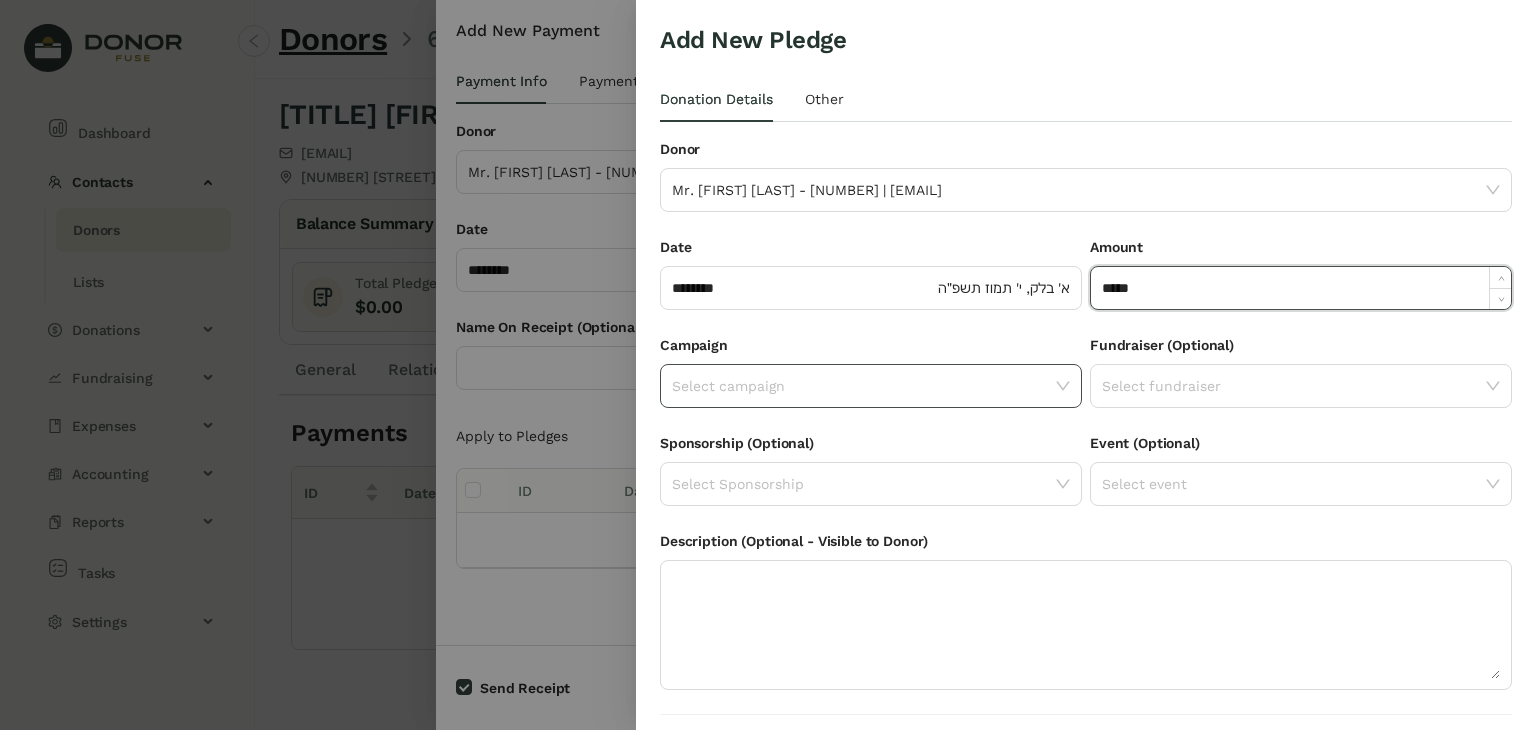type on "*****" 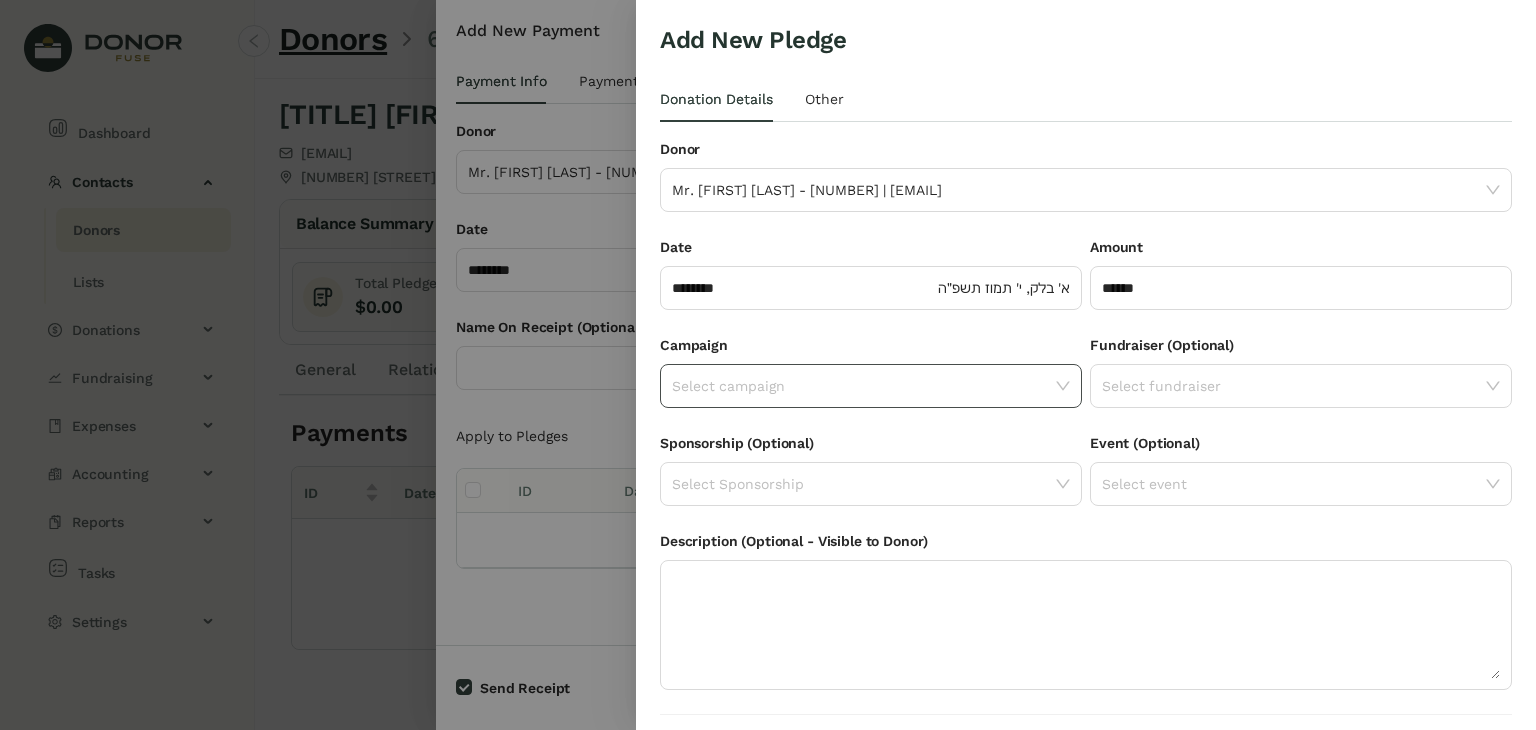 click on "Select campaign" at bounding box center (871, 386) 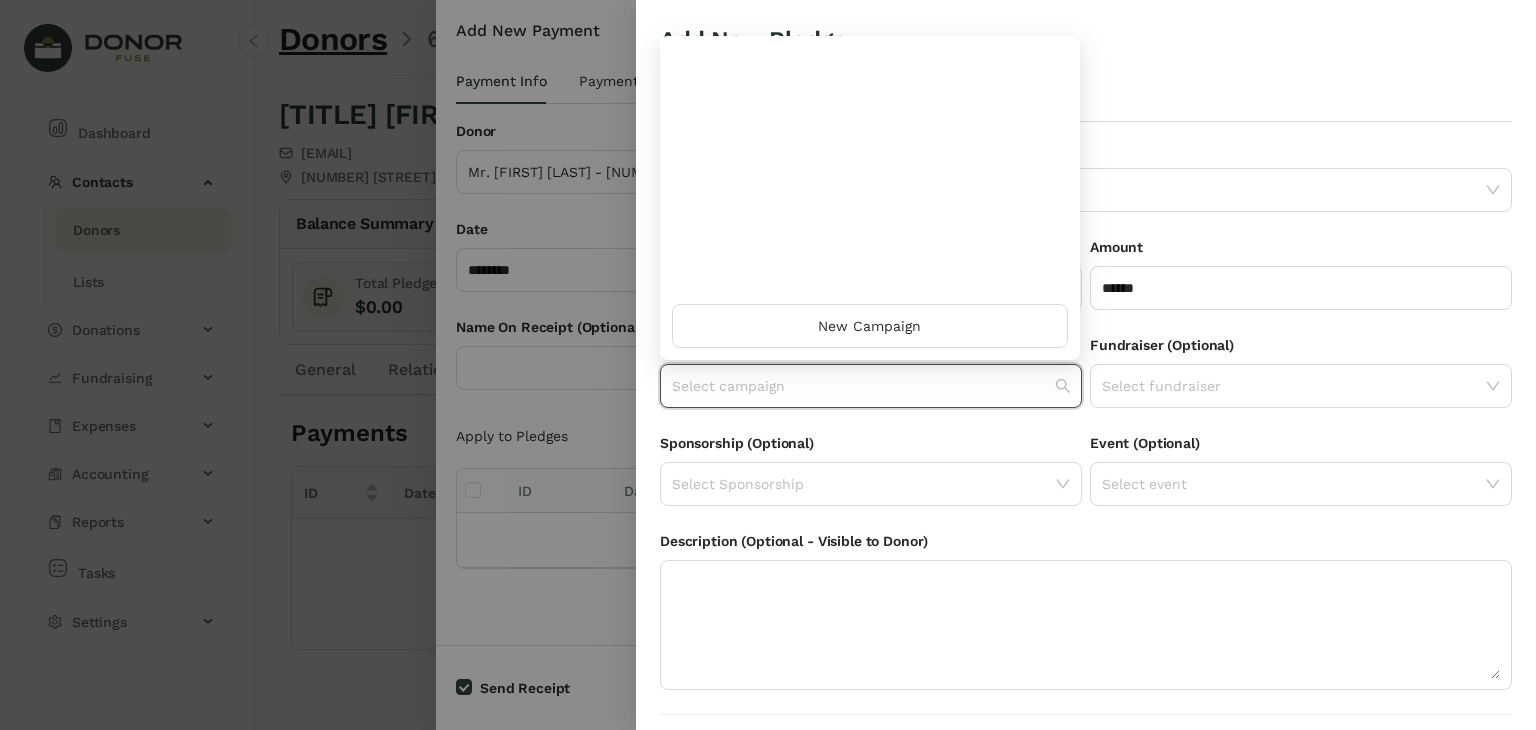 scroll, scrollTop: 960, scrollLeft: 0, axis: vertical 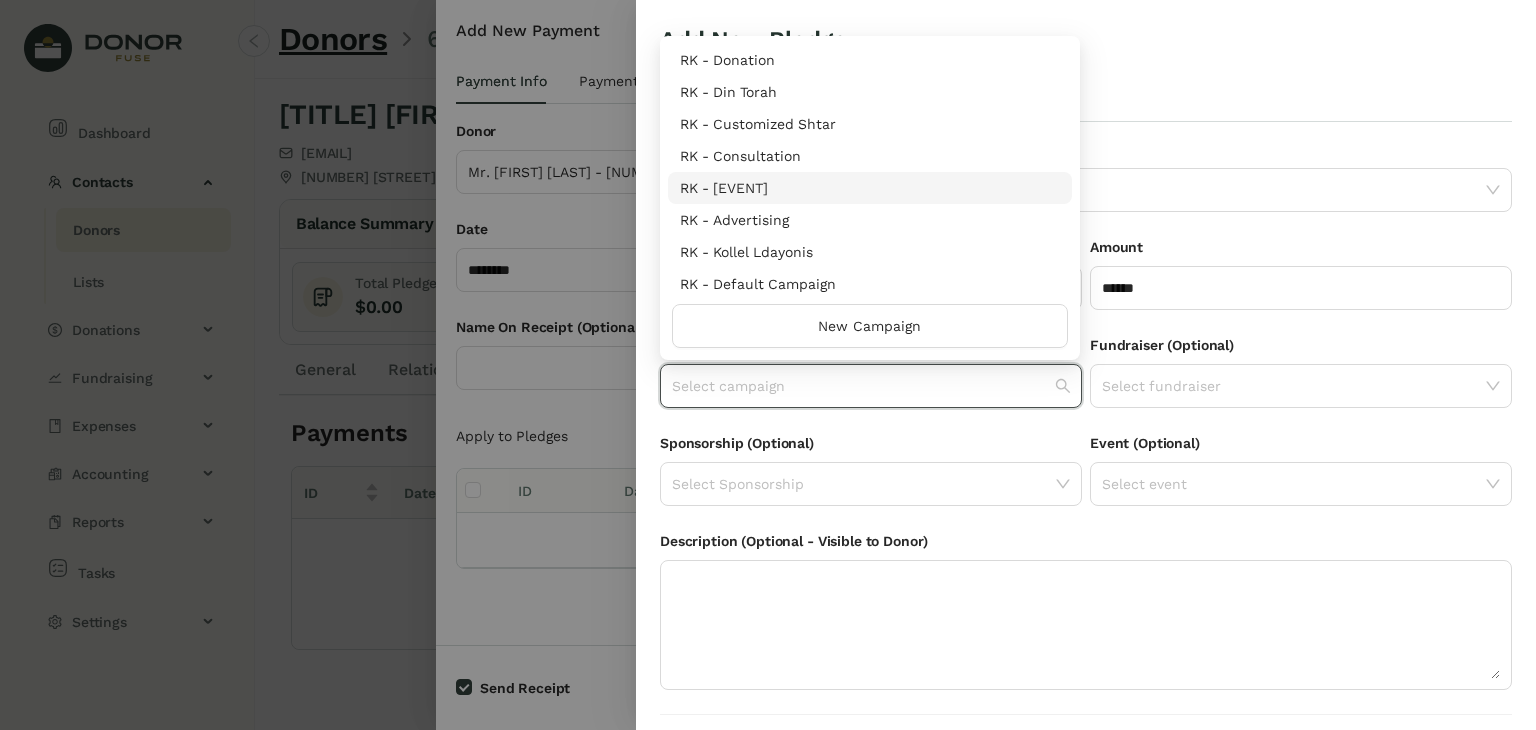 click on "RK - [EVENT]" at bounding box center (870, 188) 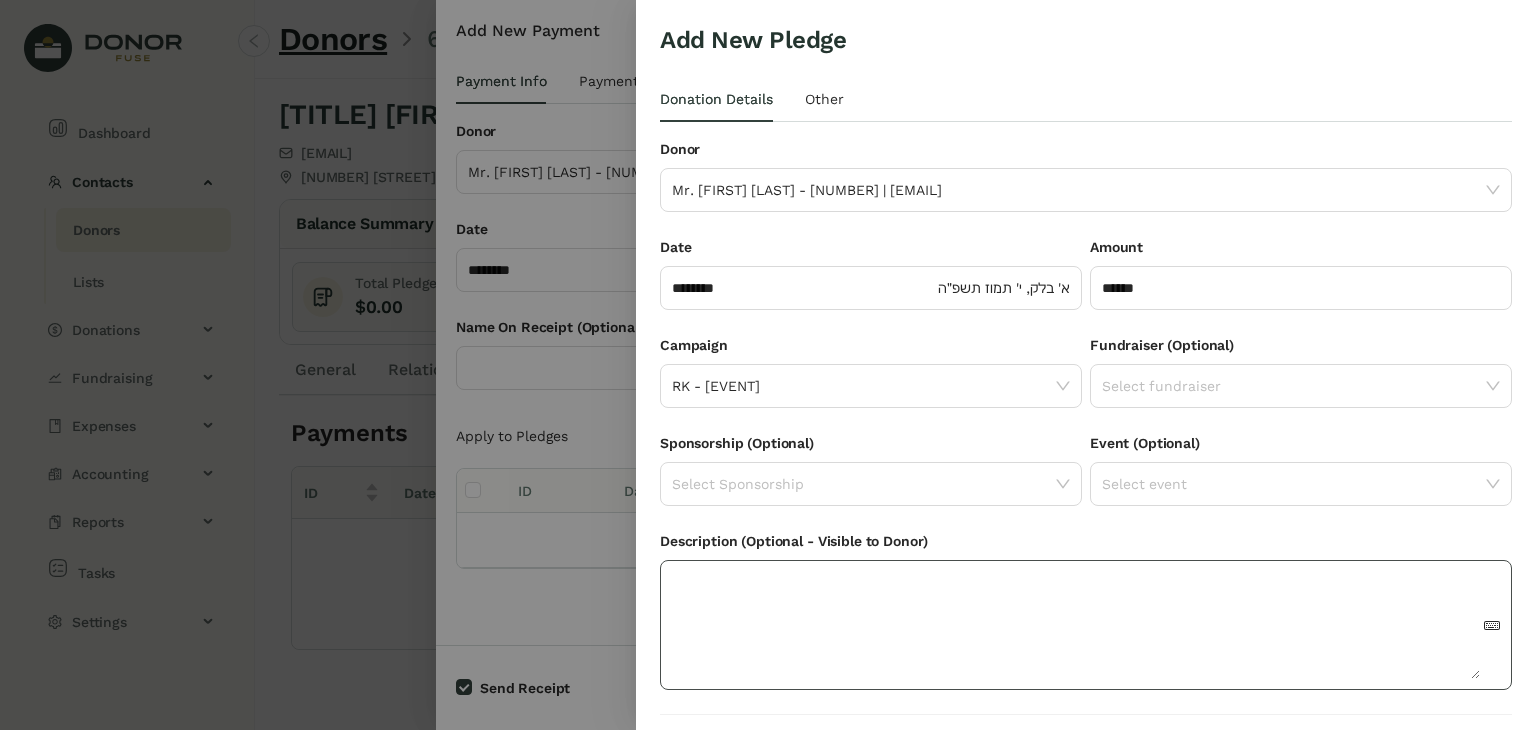 scroll, scrollTop: 54, scrollLeft: 0, axis: vertical 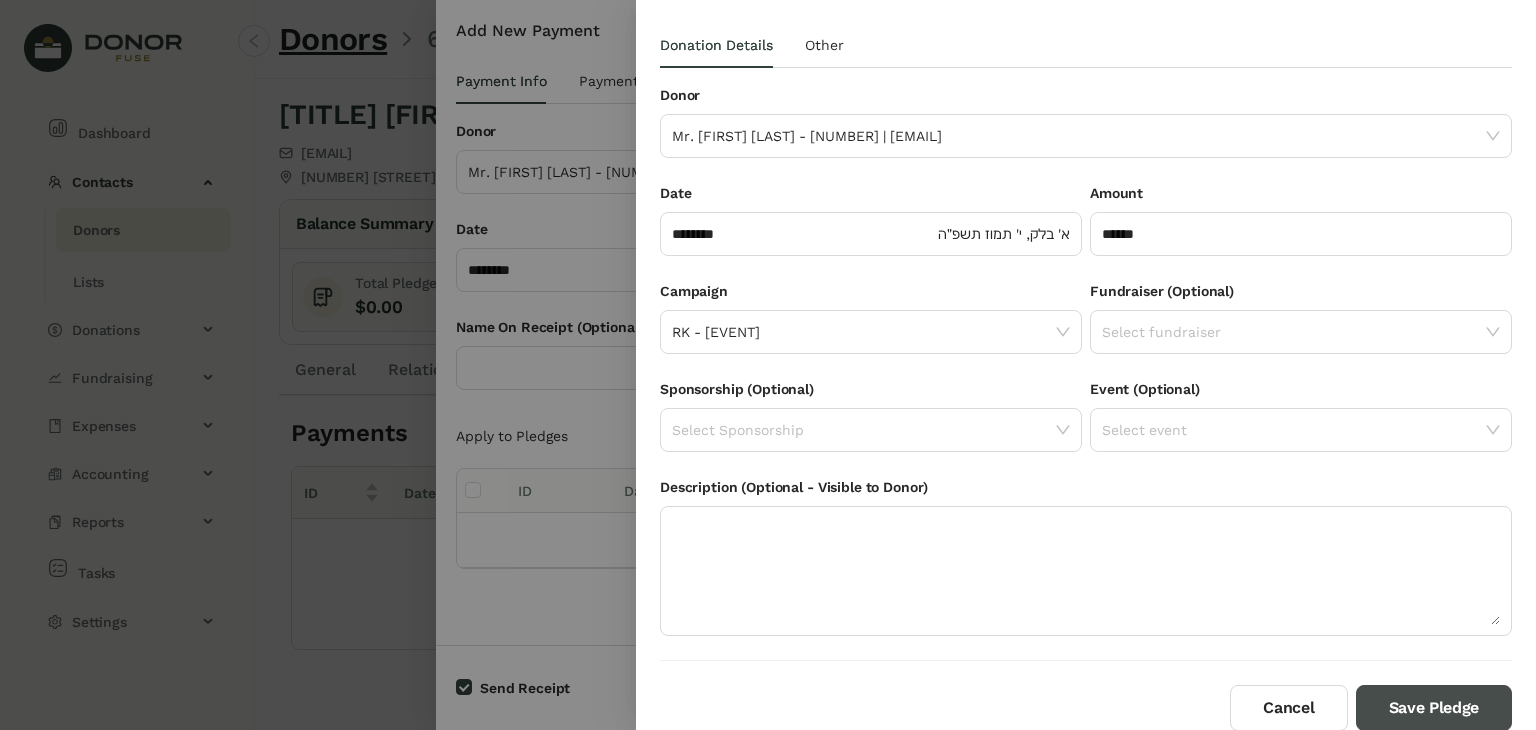 click on "Save Pledge" at bounding box center [1434, 708] 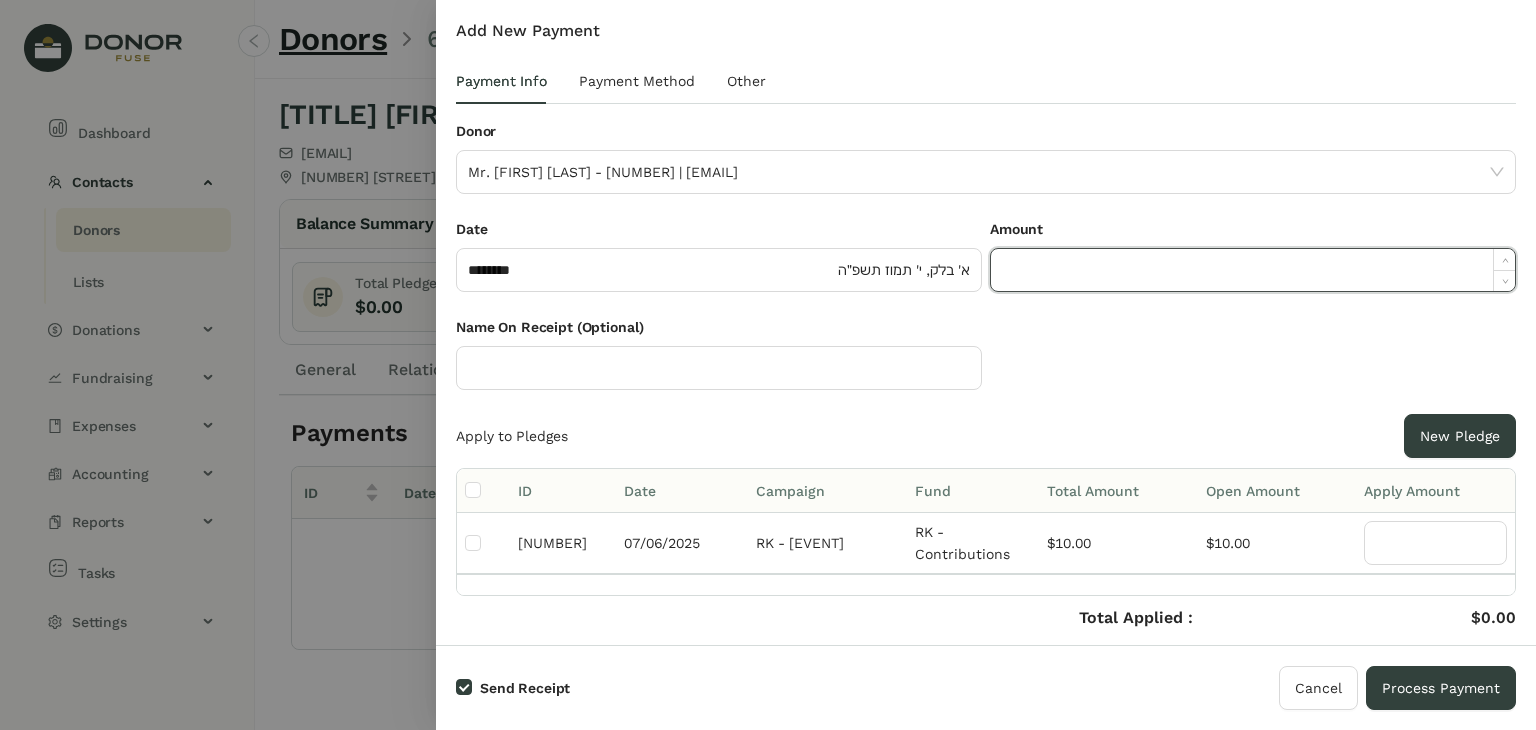 click at bounding box center (1253, 270) 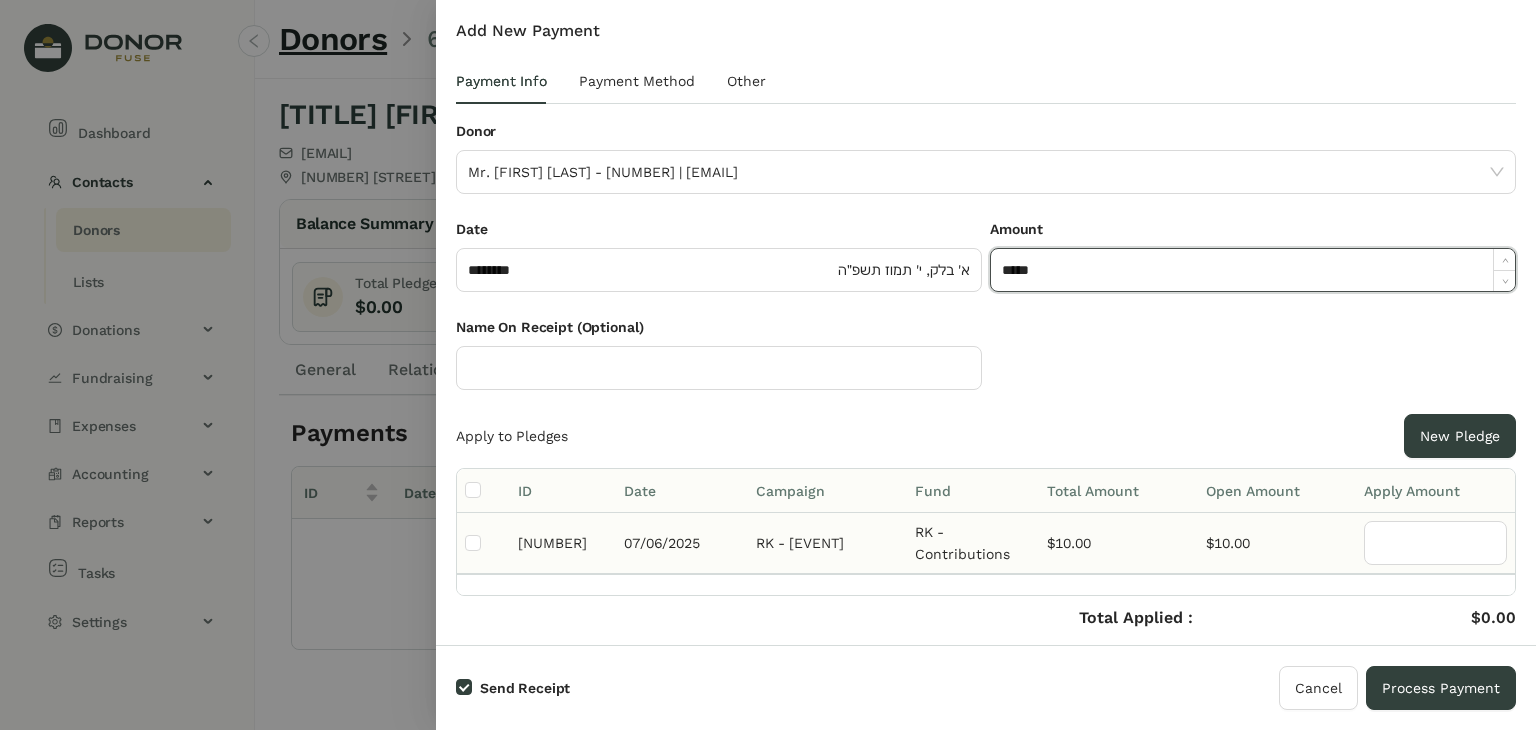 type on "*****" 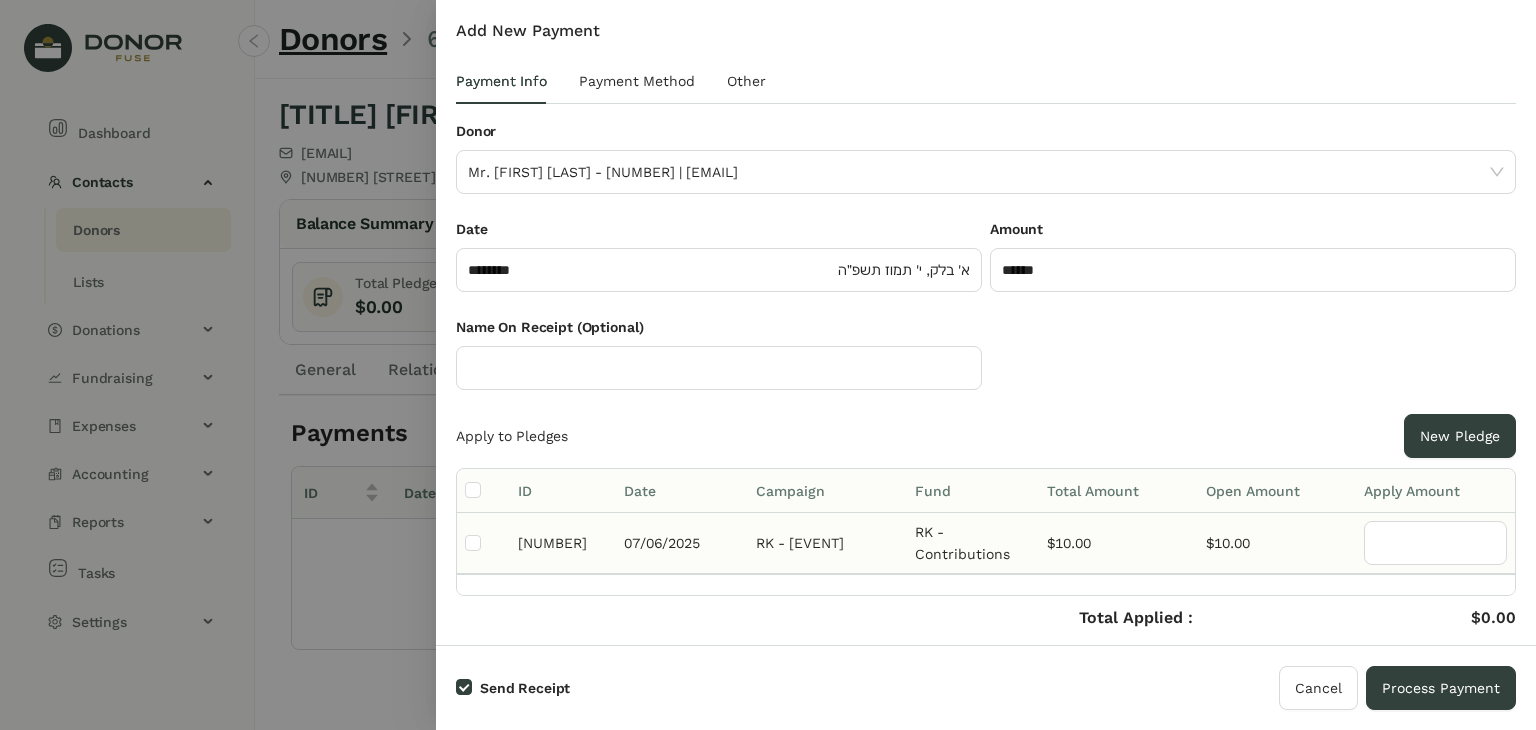click at bounding box center (483, 543) 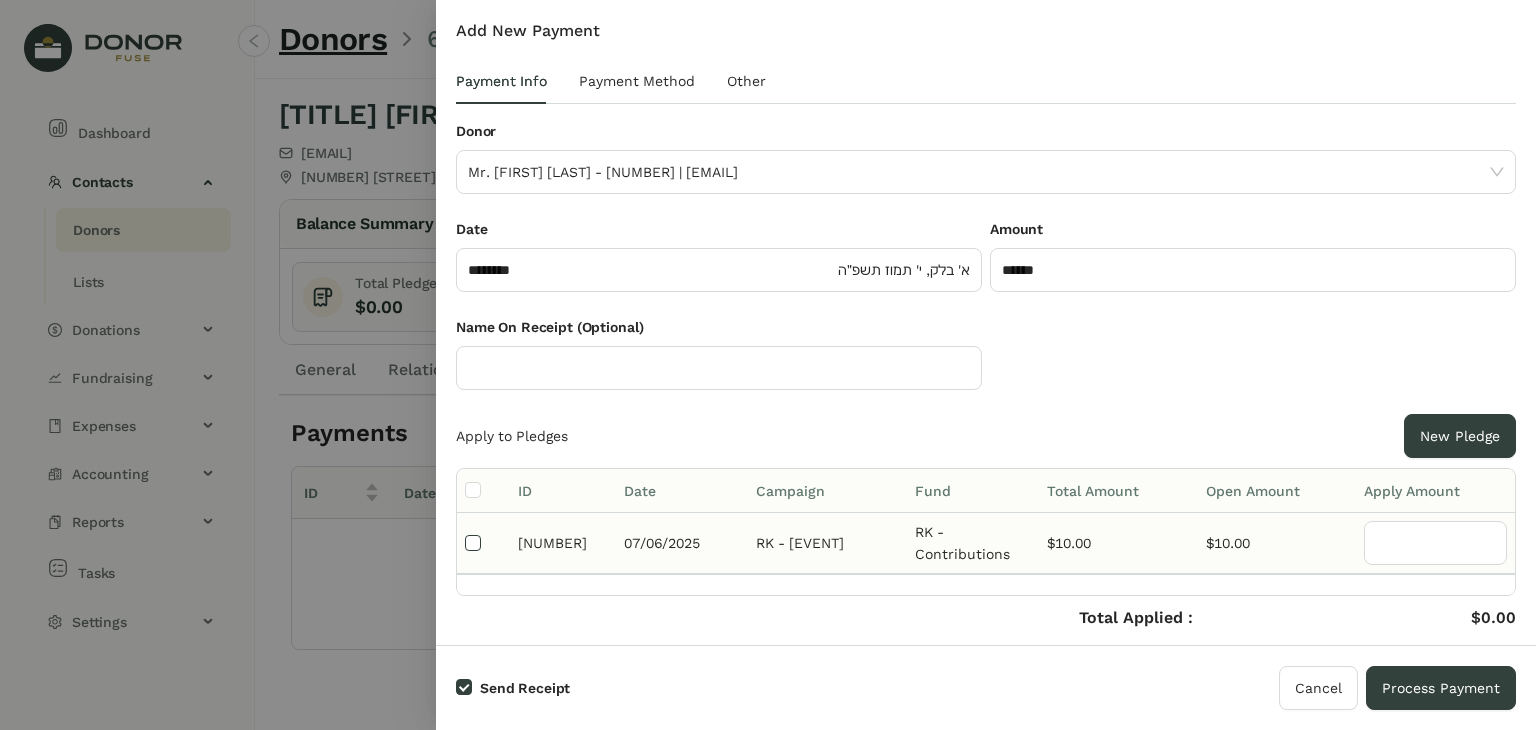 click at bounding box center [473, 543] 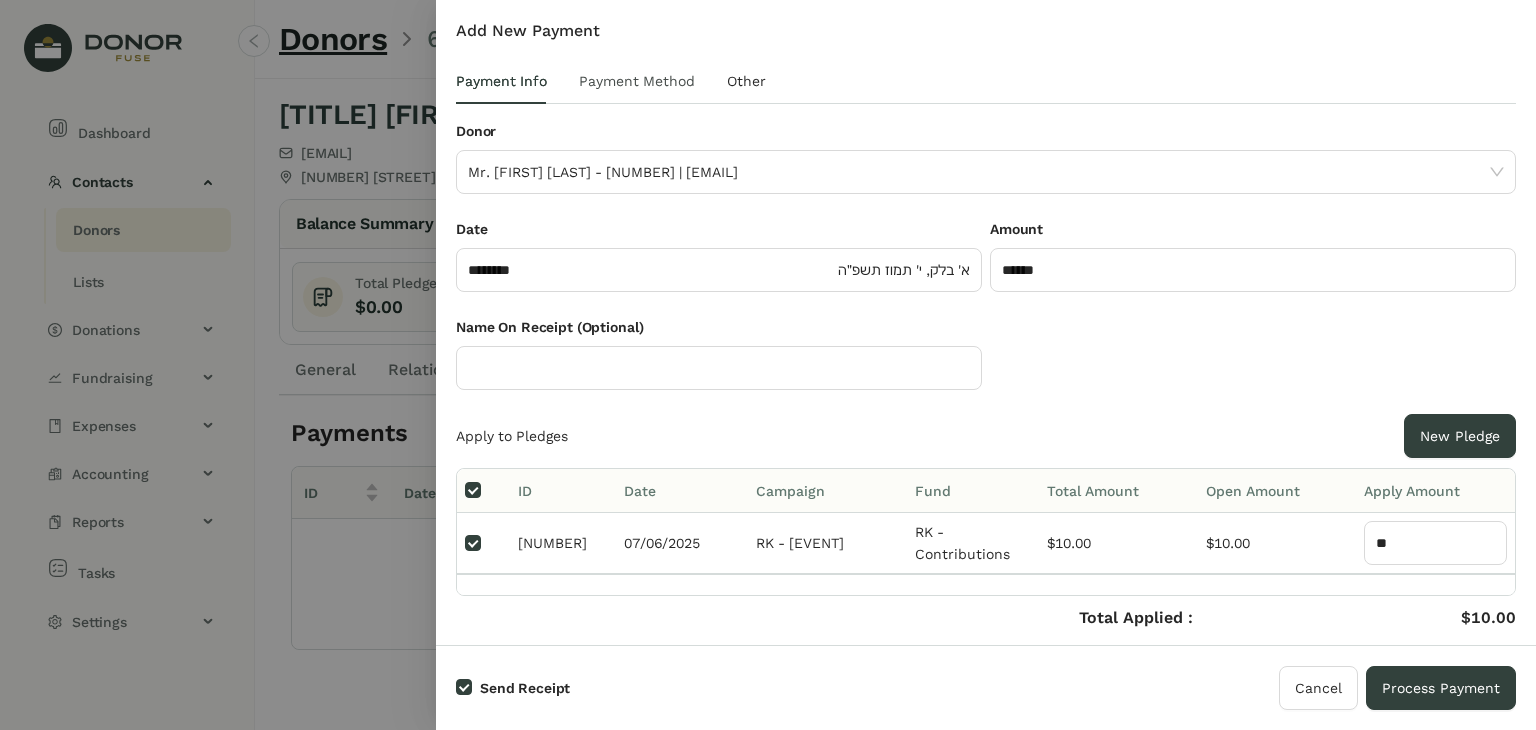 click on "Payment Method" at bounding box center (637, 81) 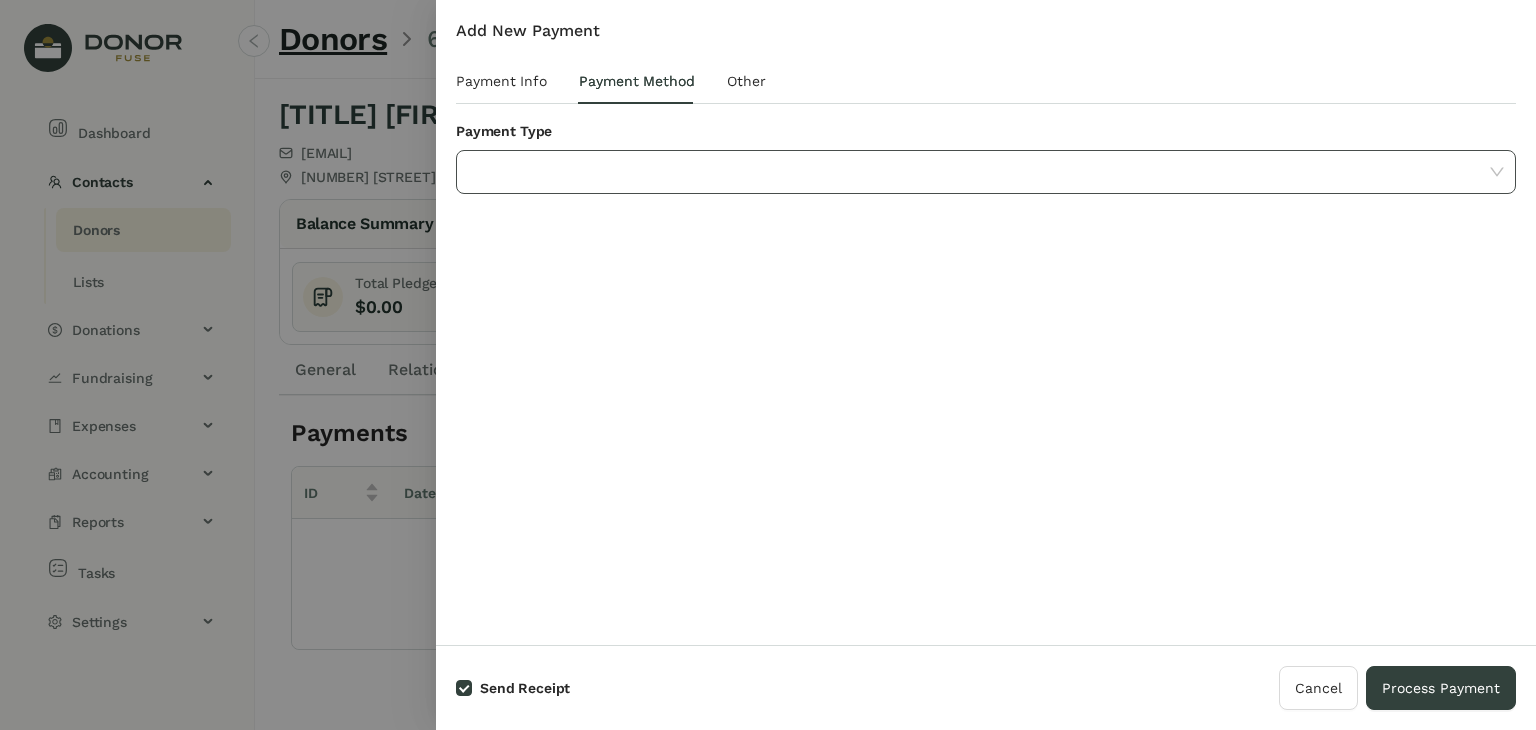 click at bounding box center (979, 172) 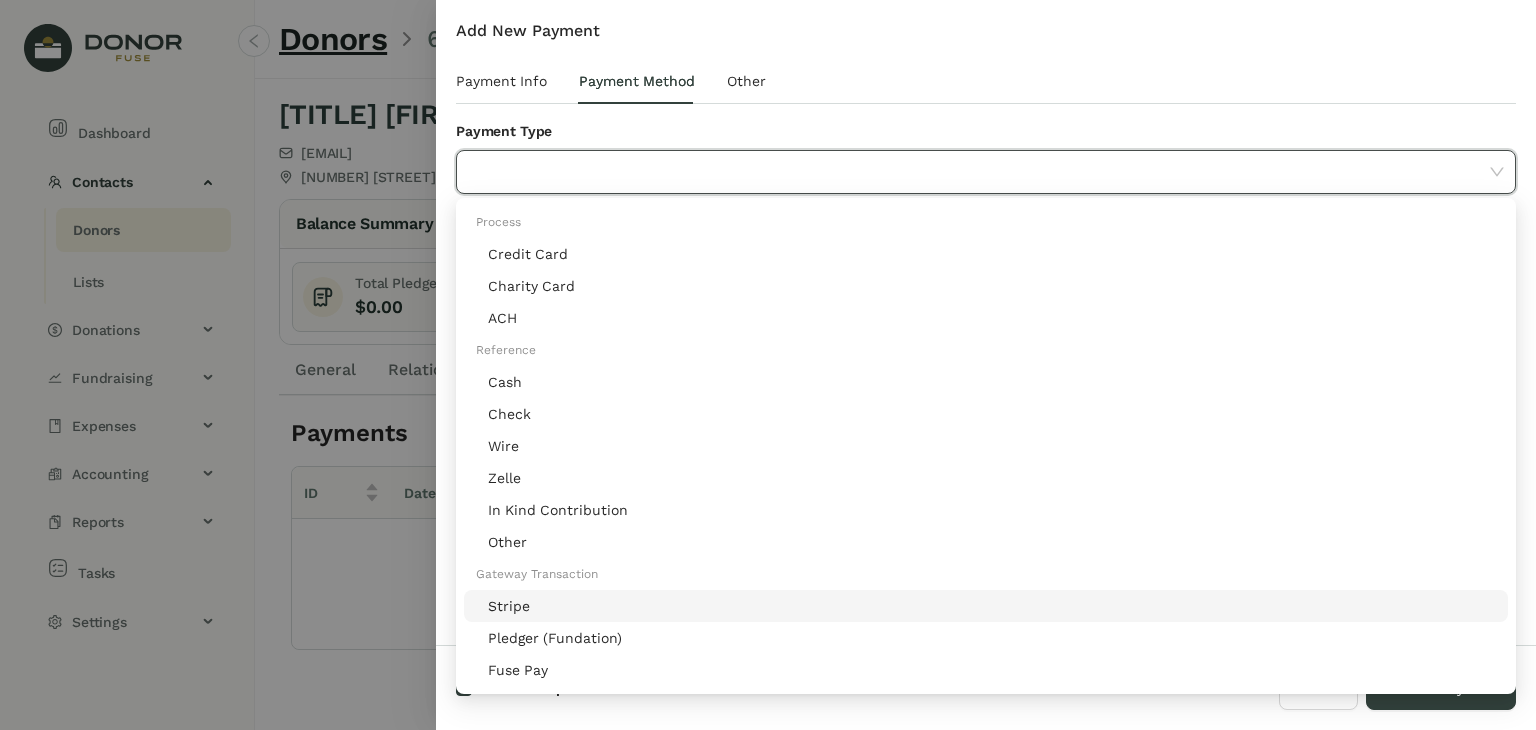 click on "Stripe" at bounding box center [992, 606] 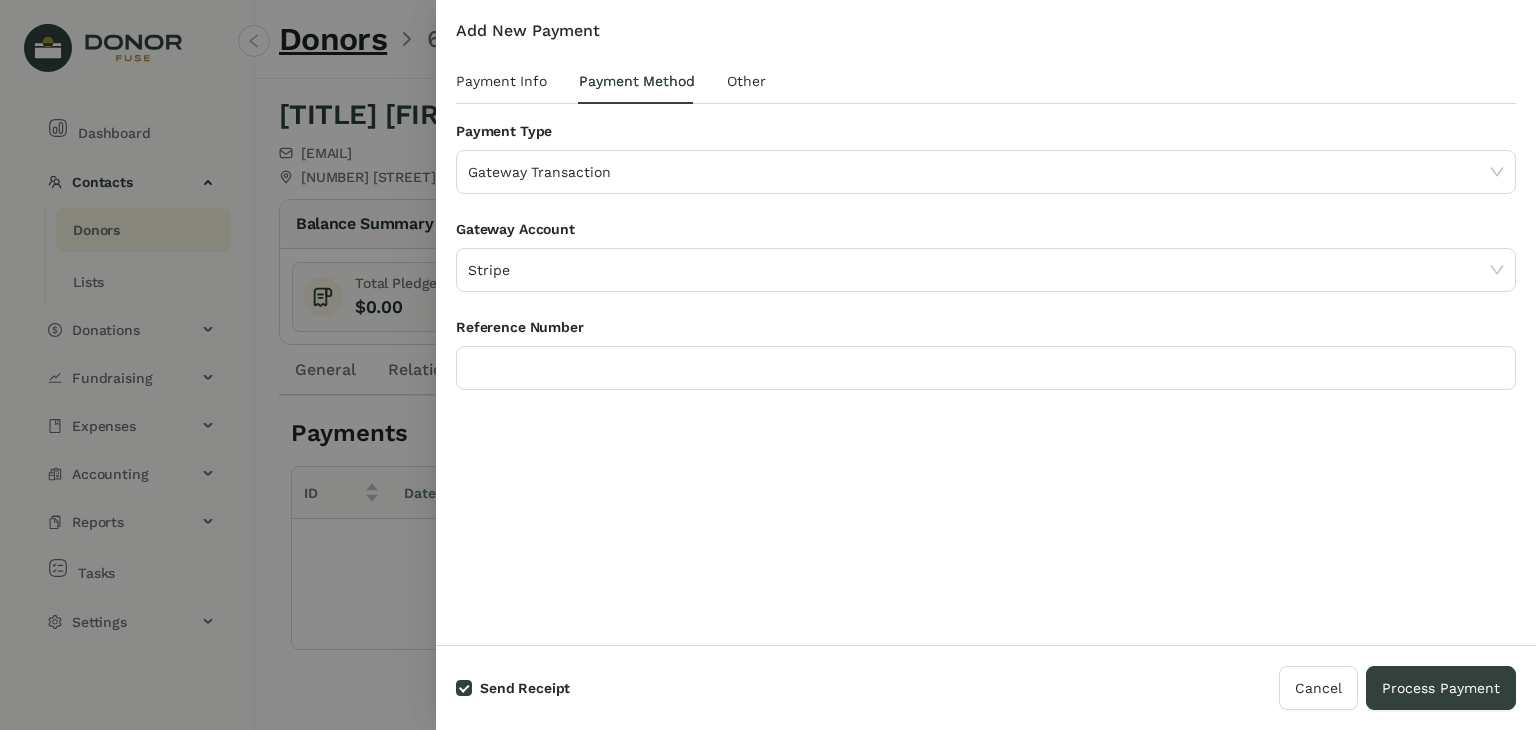 click on "Reference Number" at bounding box center (986, 267) 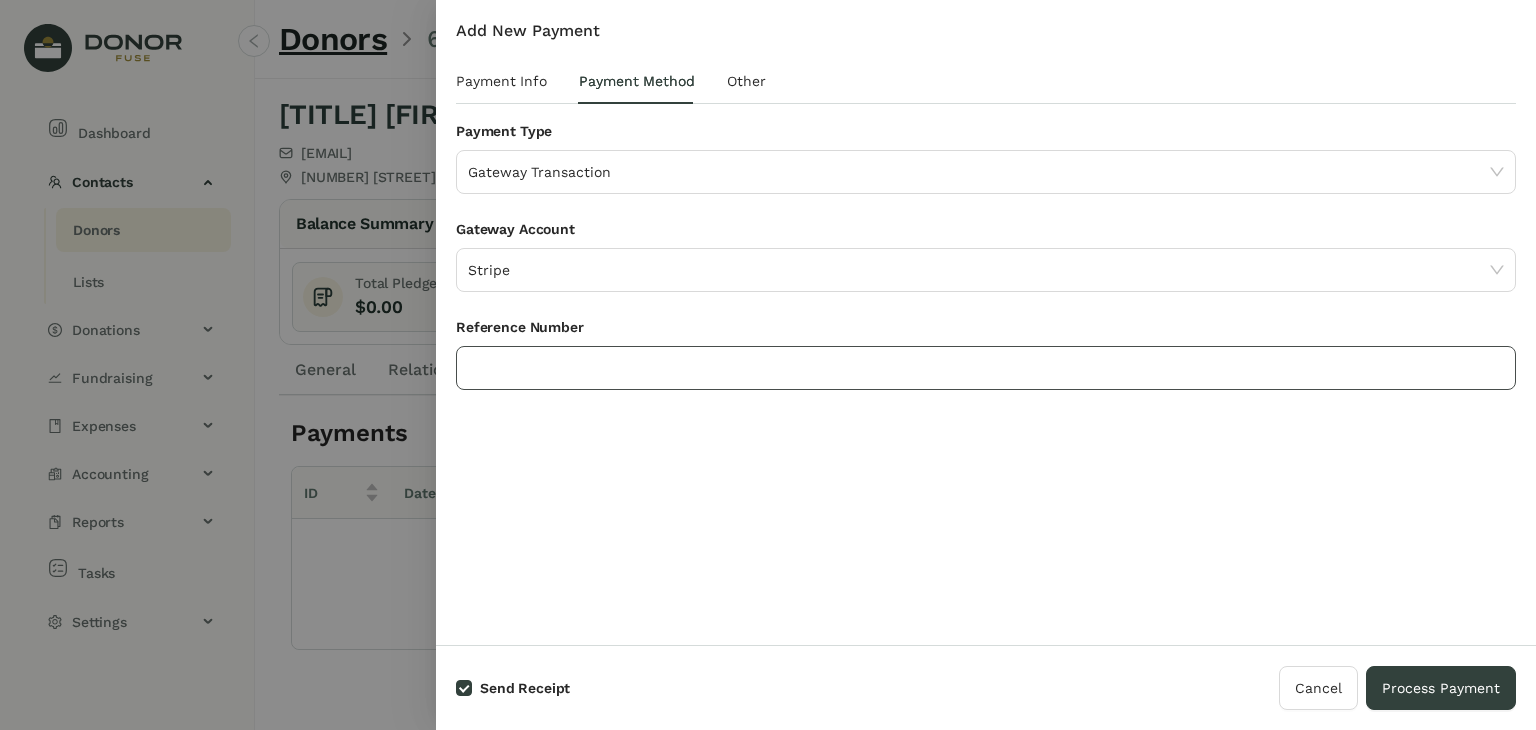 click at bounding box center (986, 368) 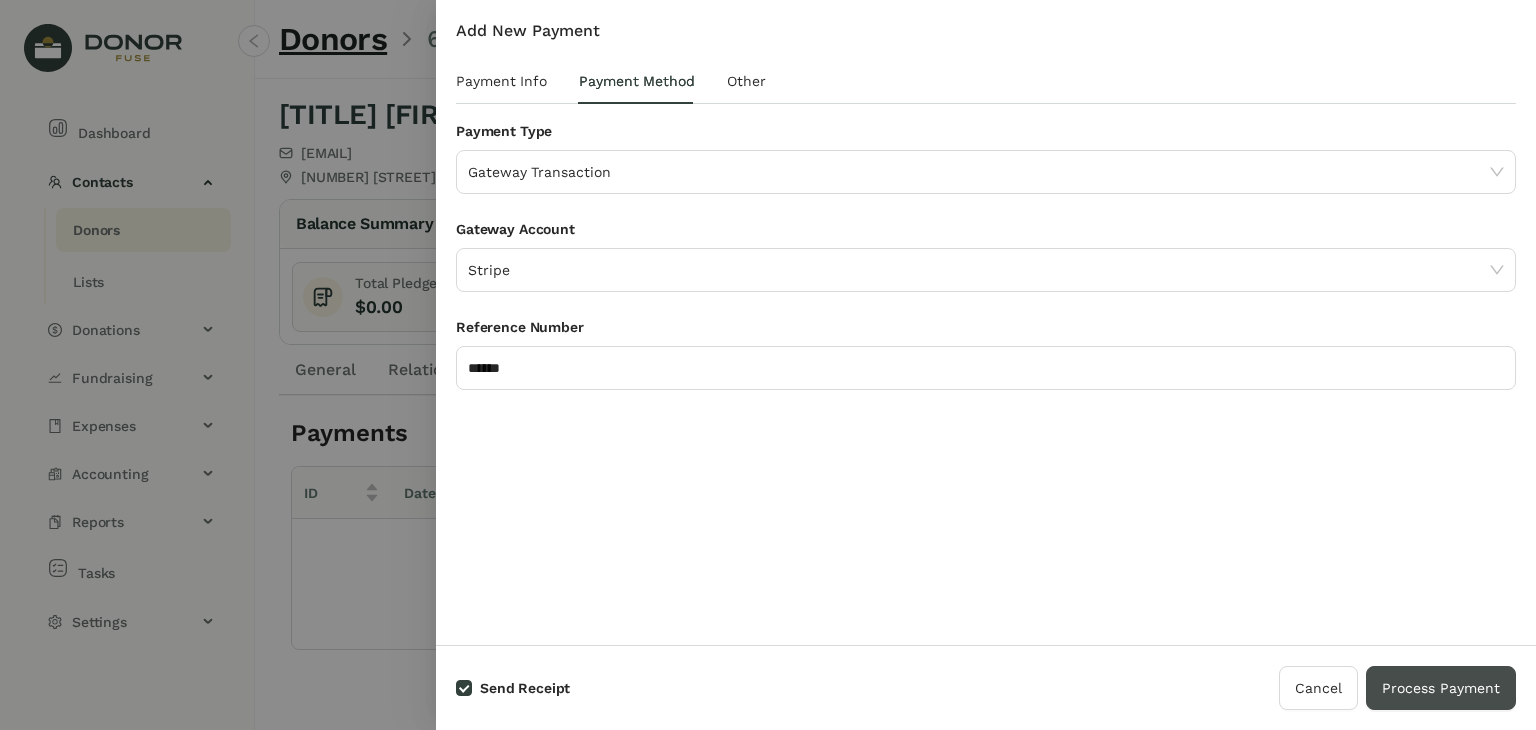 click on "Process Payment" at bounding box center [1441, 688] 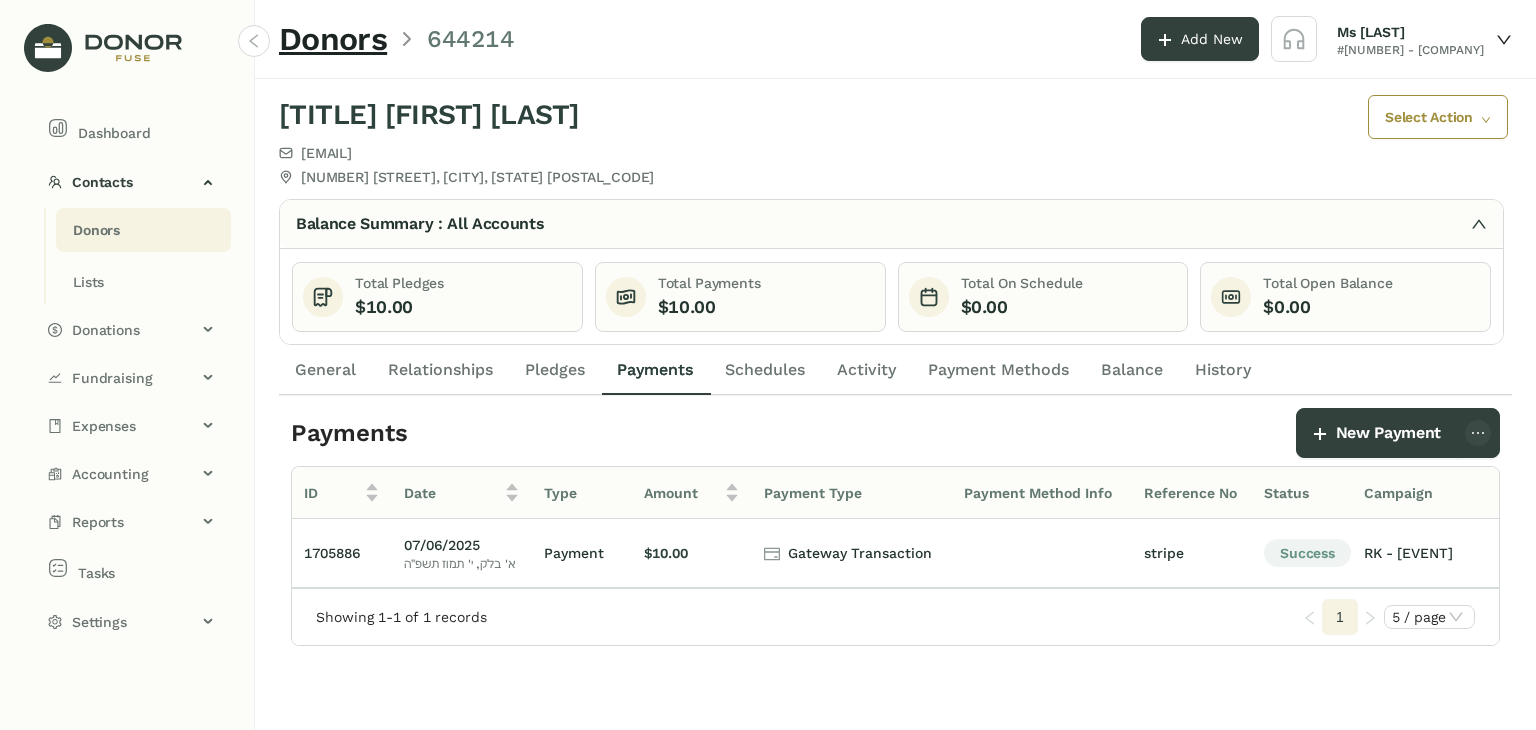 click on "Donors" at bounding box center (96, 230) 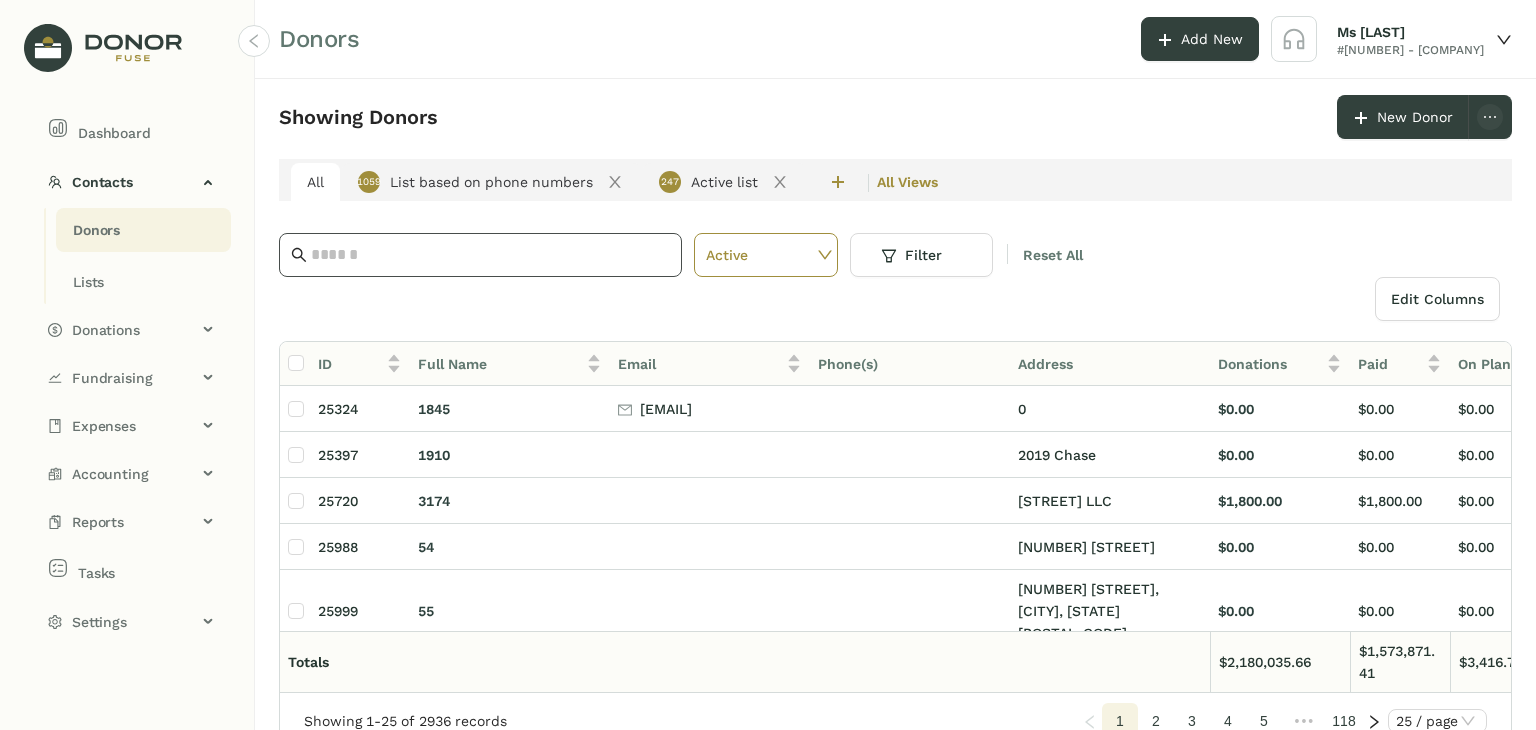 click at bounding box center (480, 255) 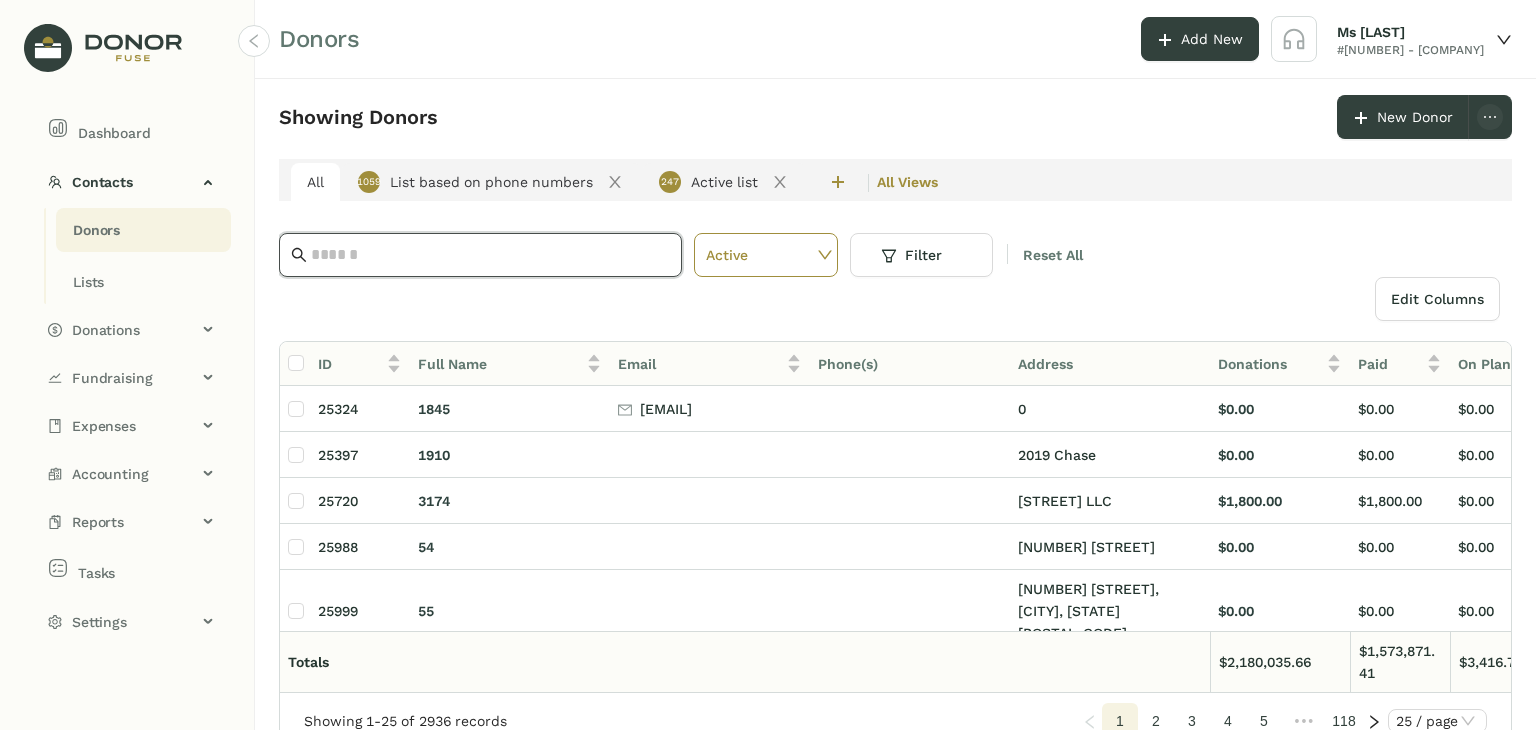 click at bounding box center [490, 255] 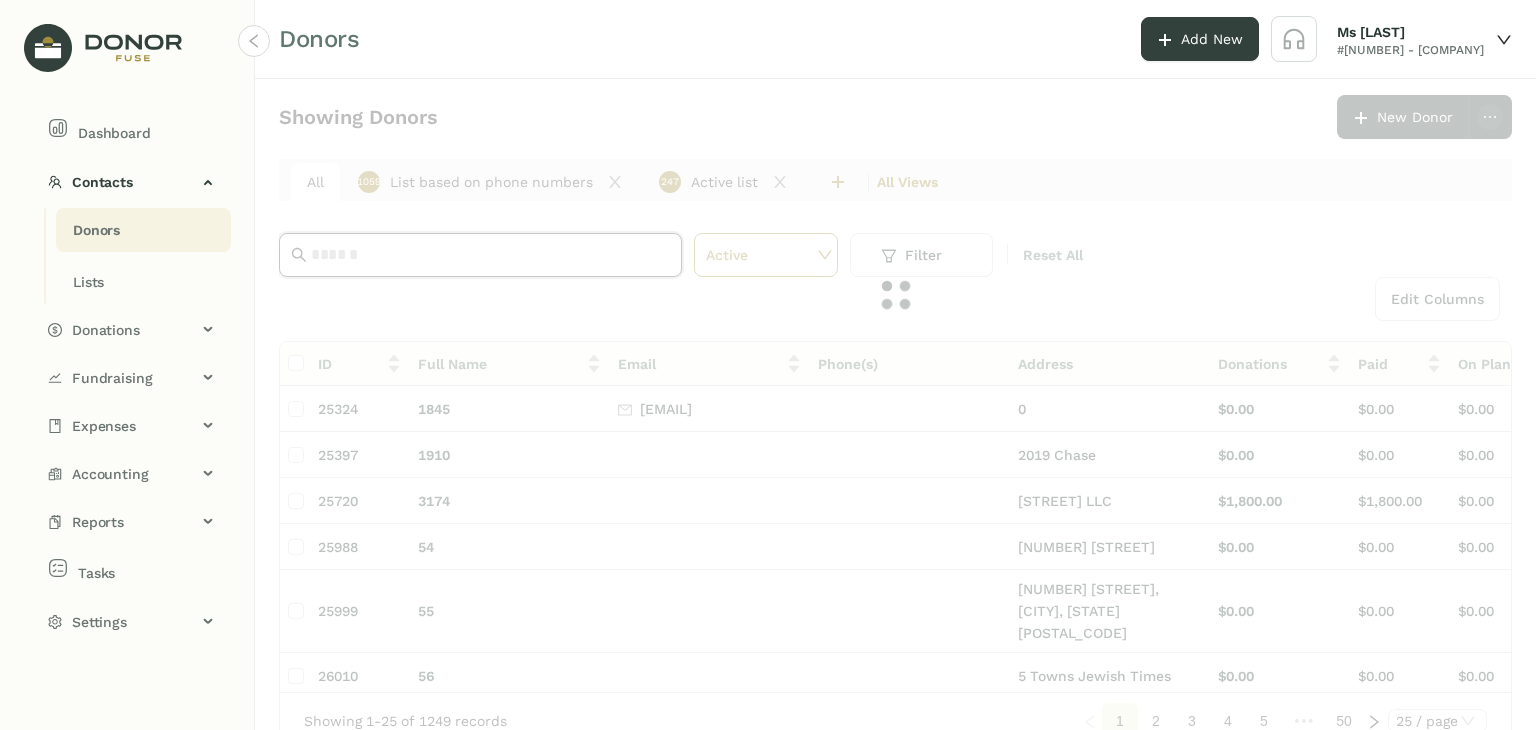 paste on "**********" 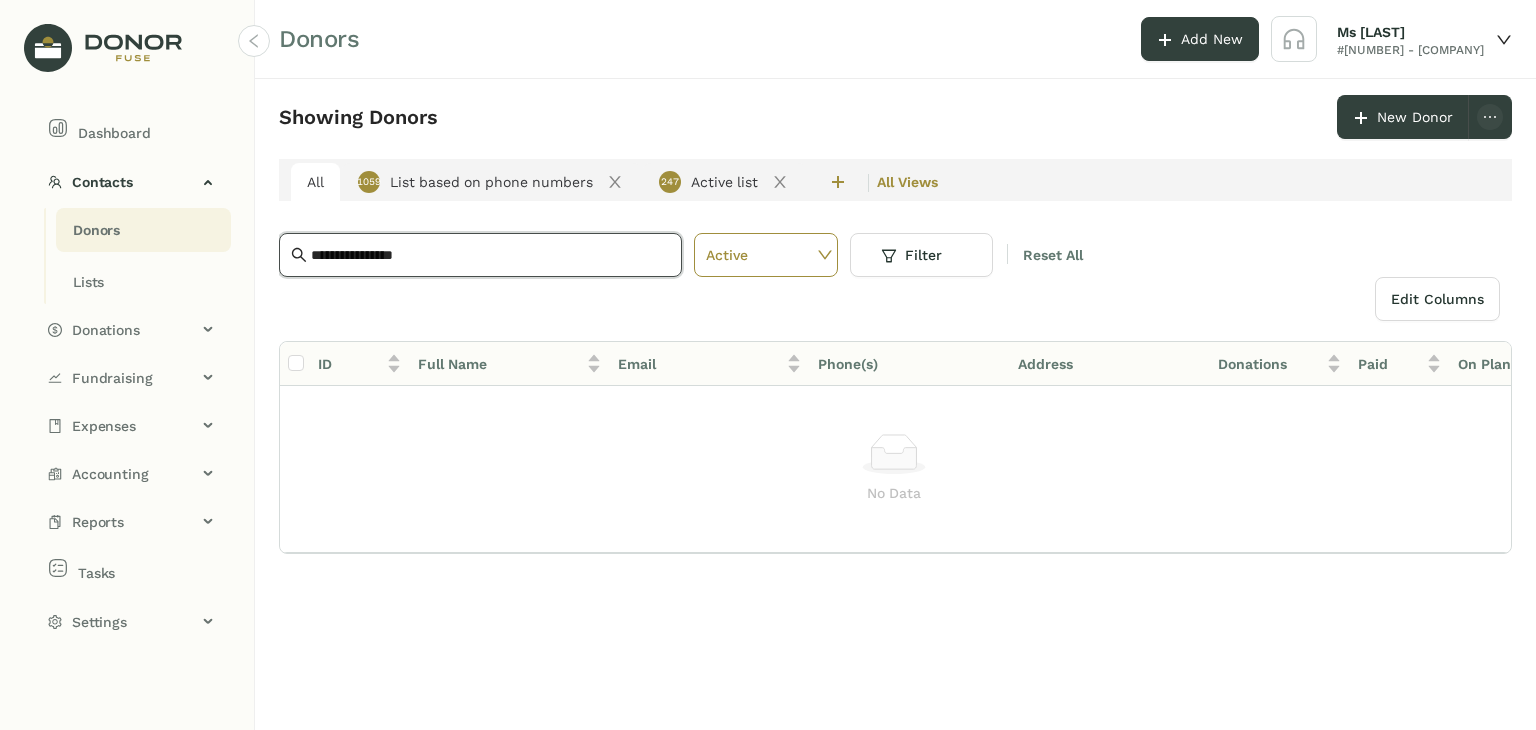 drag, startPoint x: 446, startPoint y: 254, endPoint x: 68, endPoint y: 218, distance: 379.71042 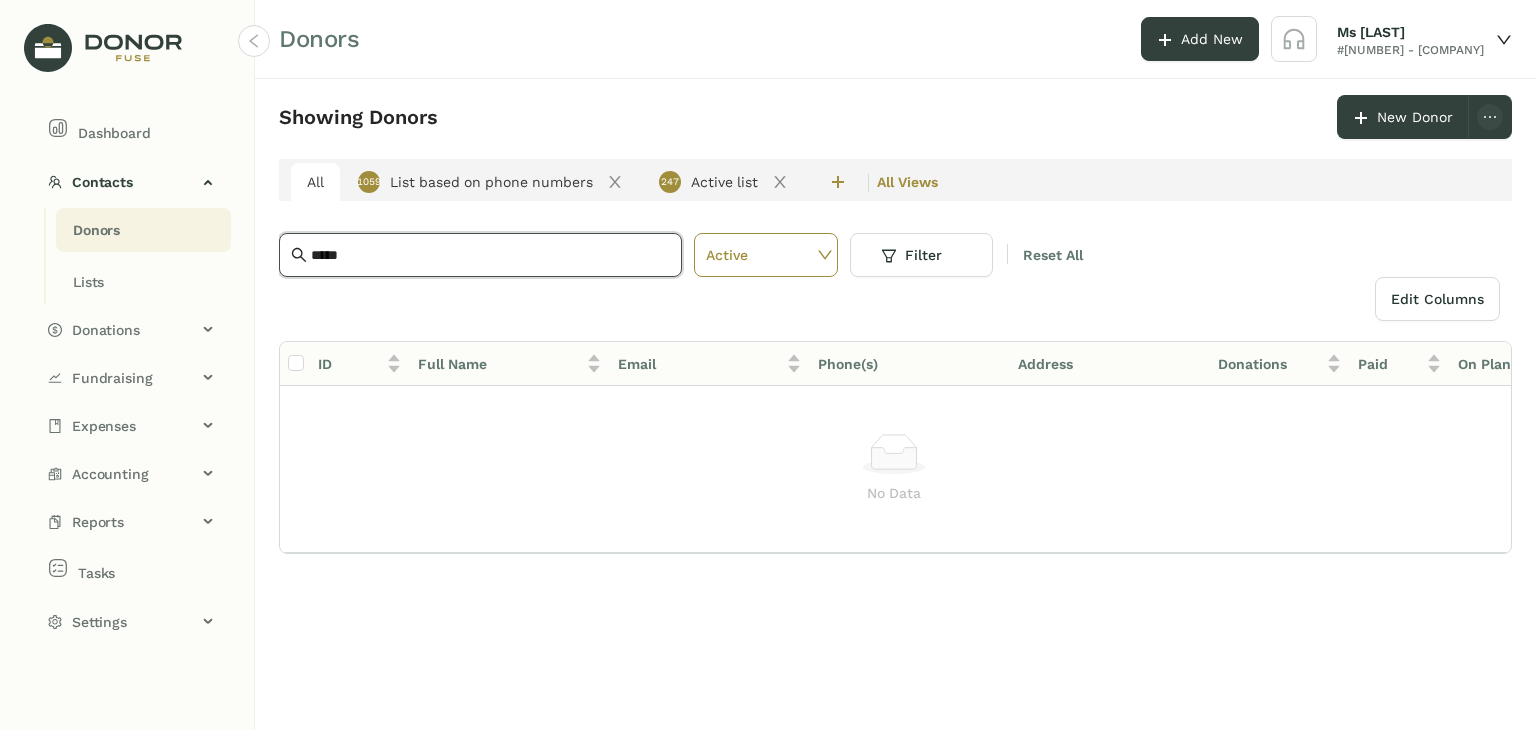 drag, startPoint x: 359, startPoint y: 249, endPoint x: 160, endPoint y: 237, distance: 199.36148 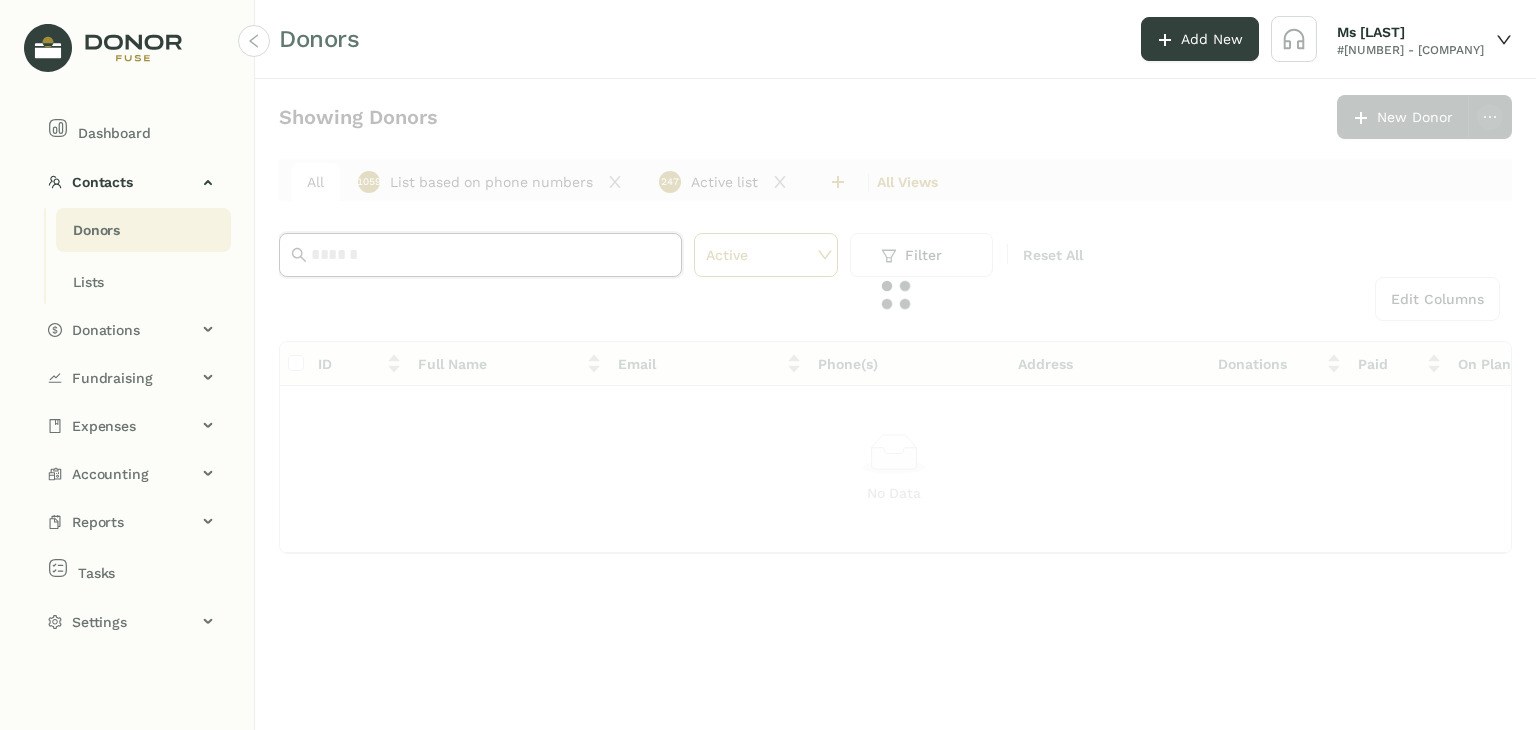 paste on "**********" 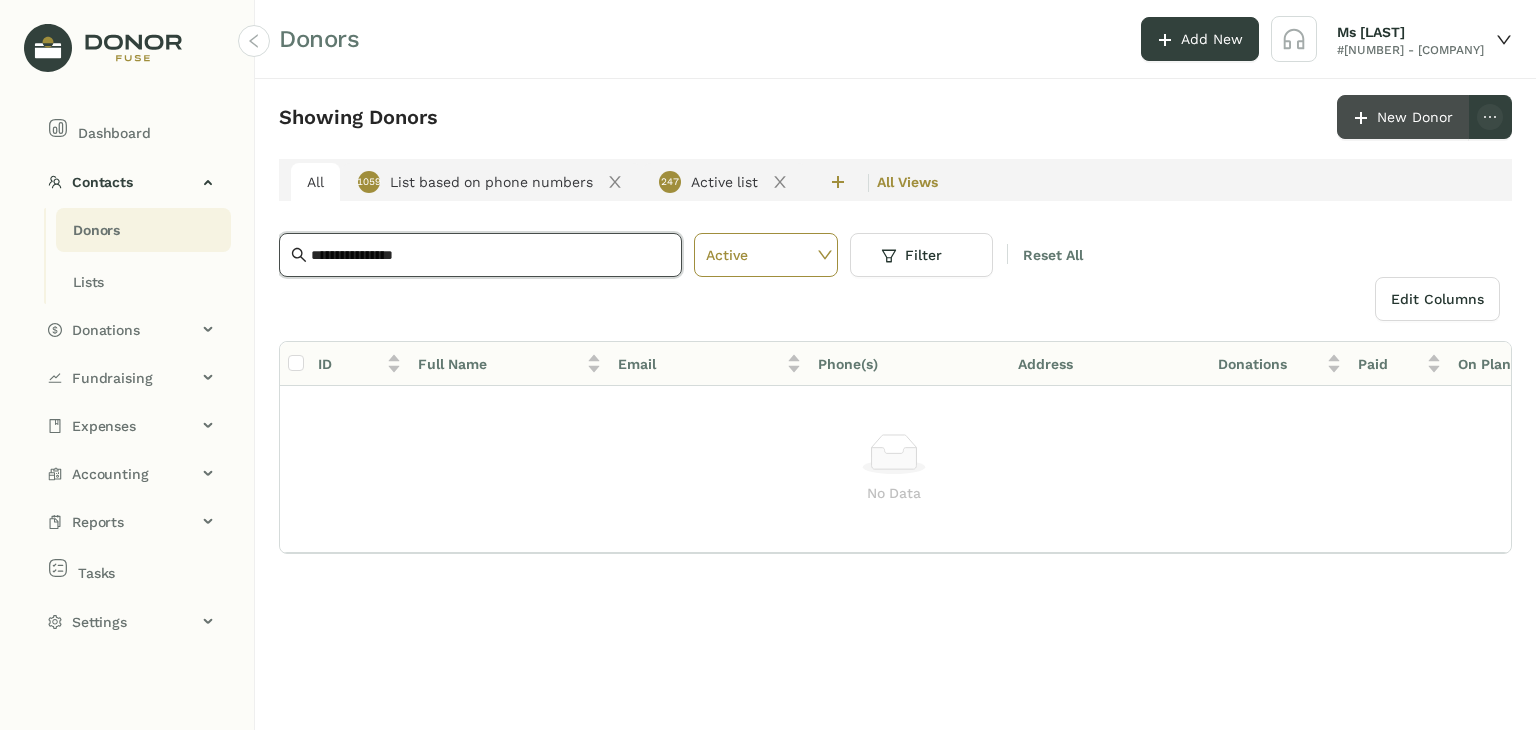 type on "**********" 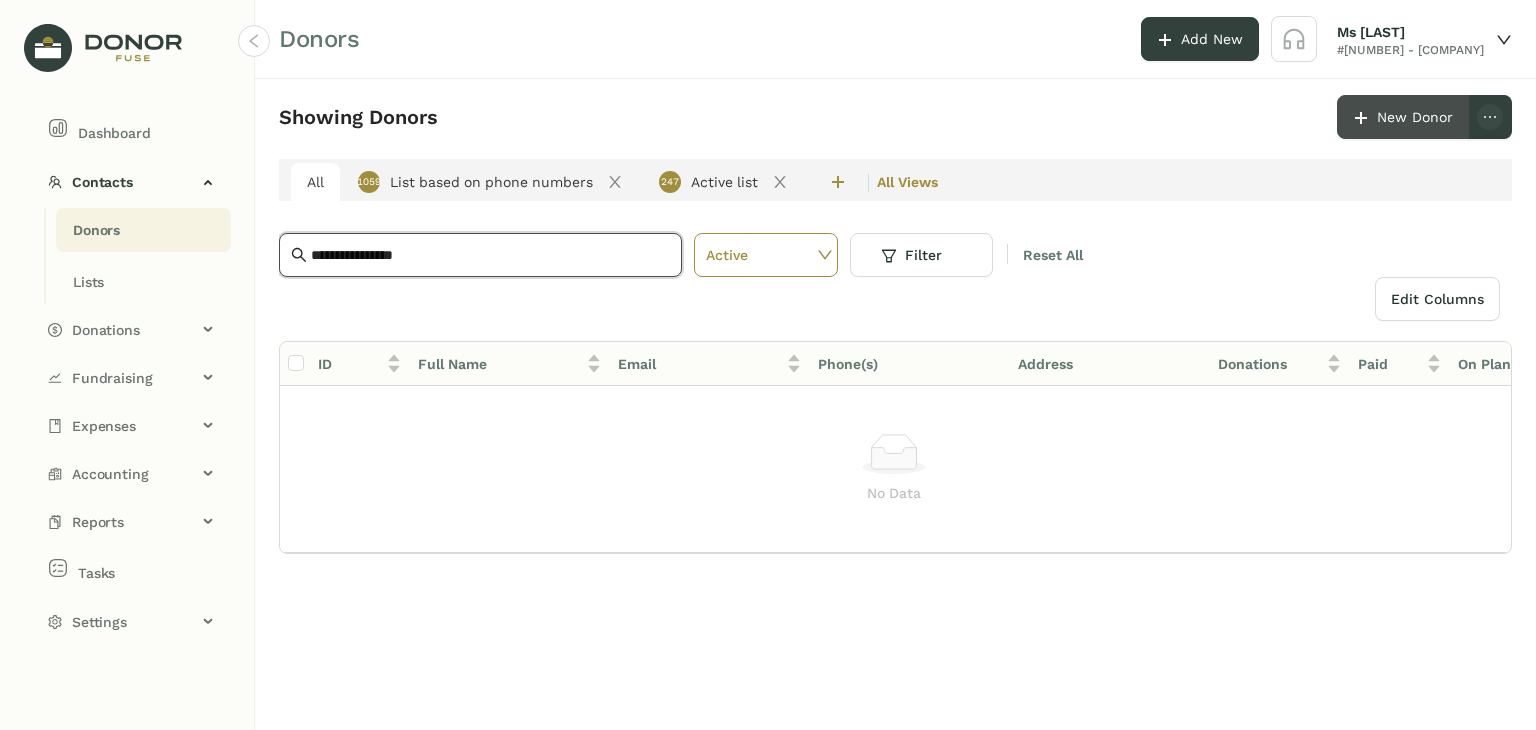 click on "New Donor" at bounding box center (1415, 117) 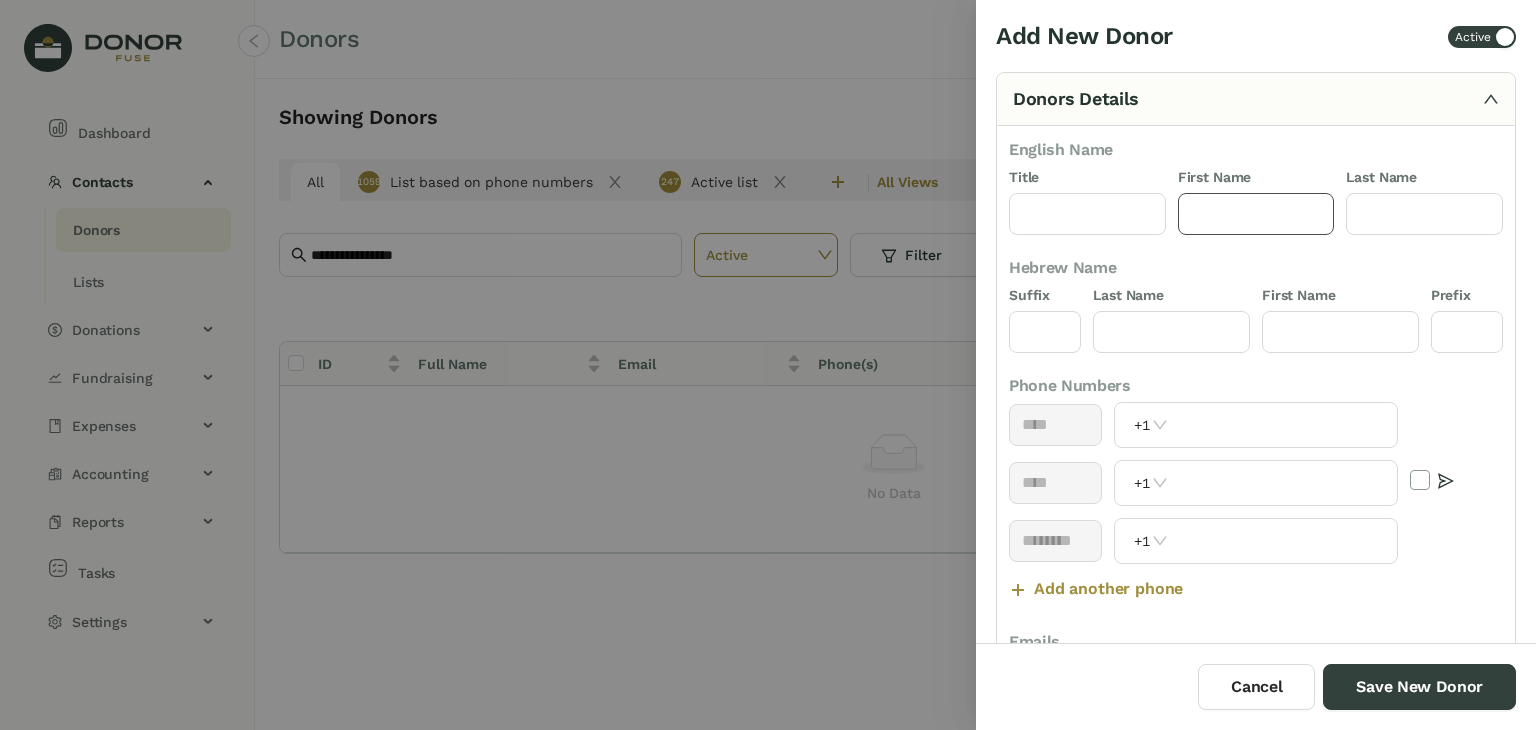 click at bounding box center (1256, 214) 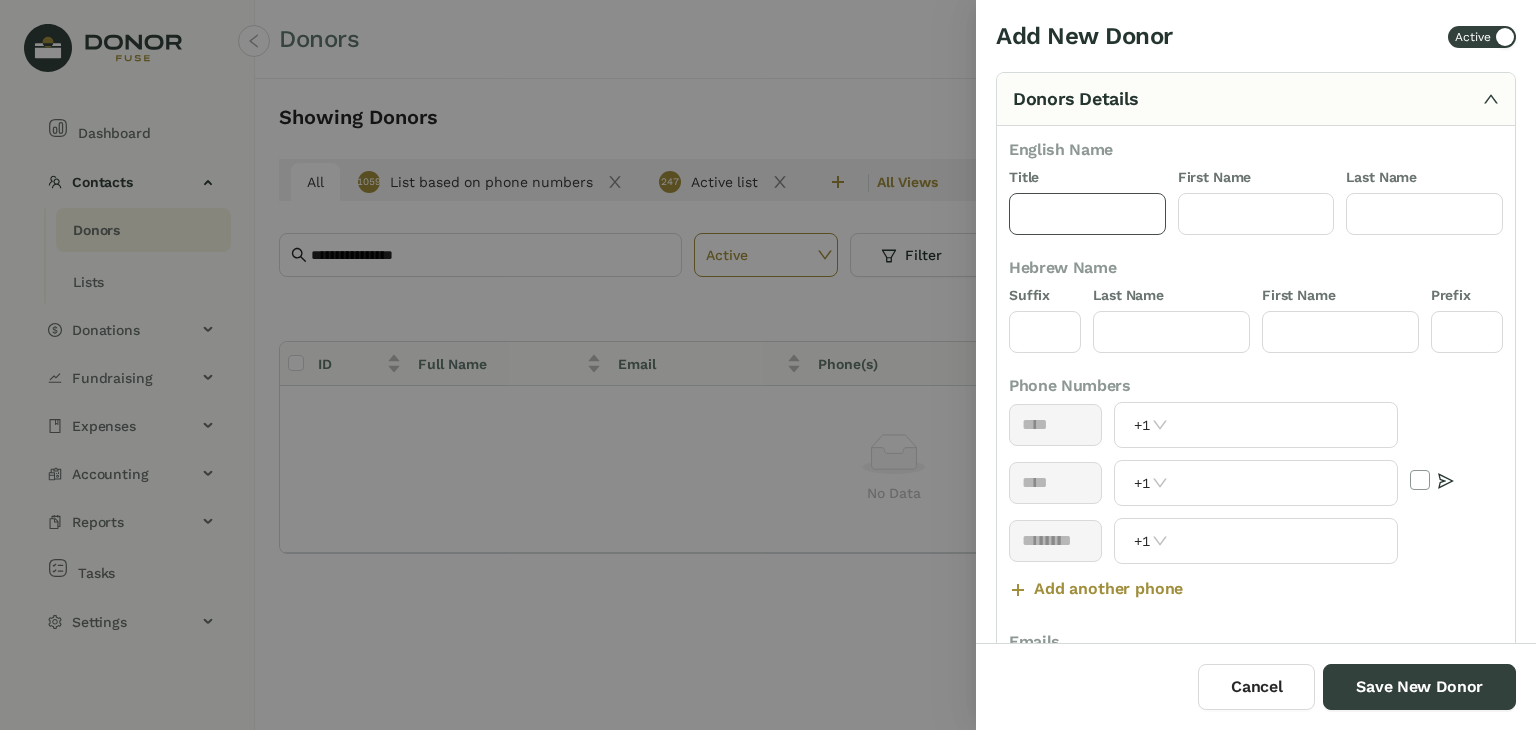 click at bounding box center (1087, 214) 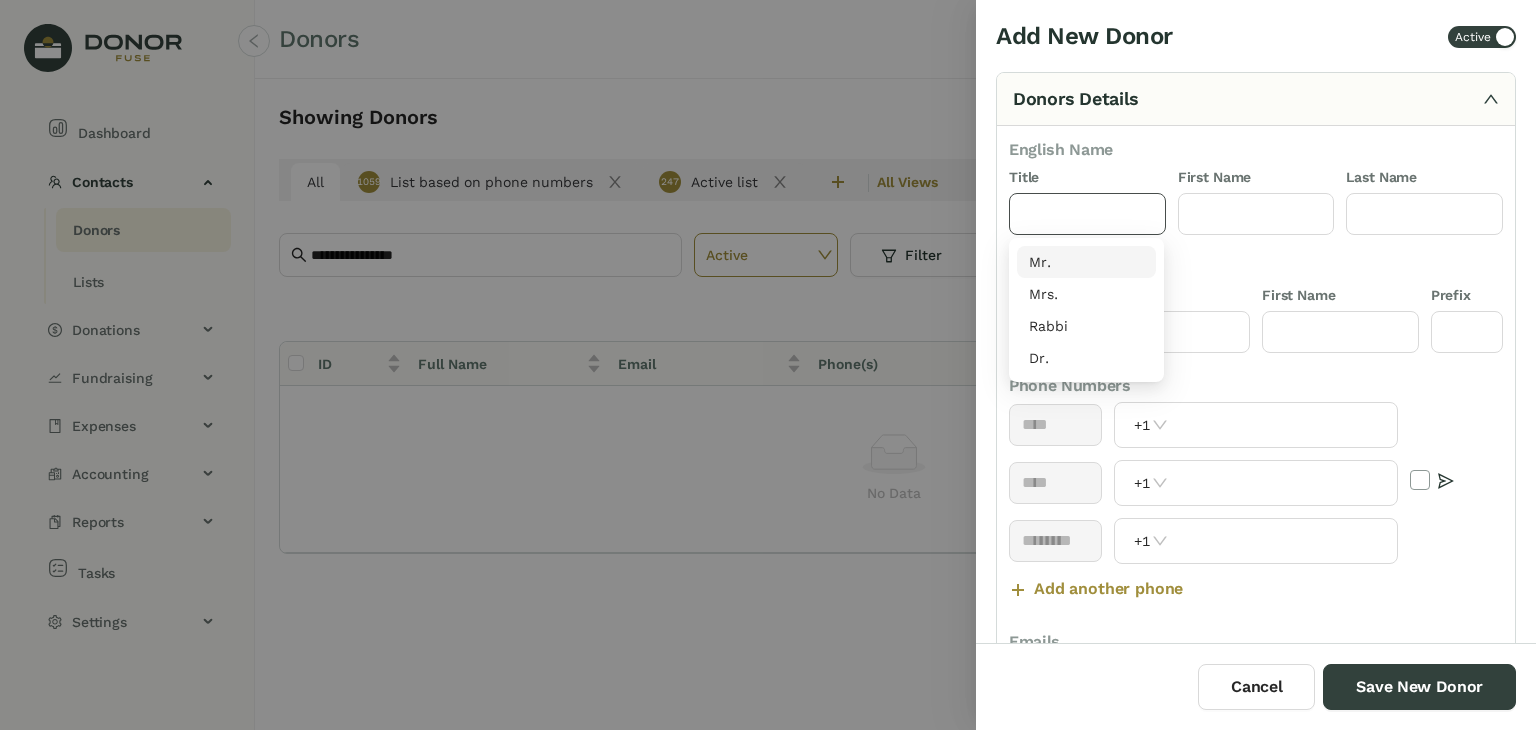 click on "Mr." at bounding box center [1086, 262] 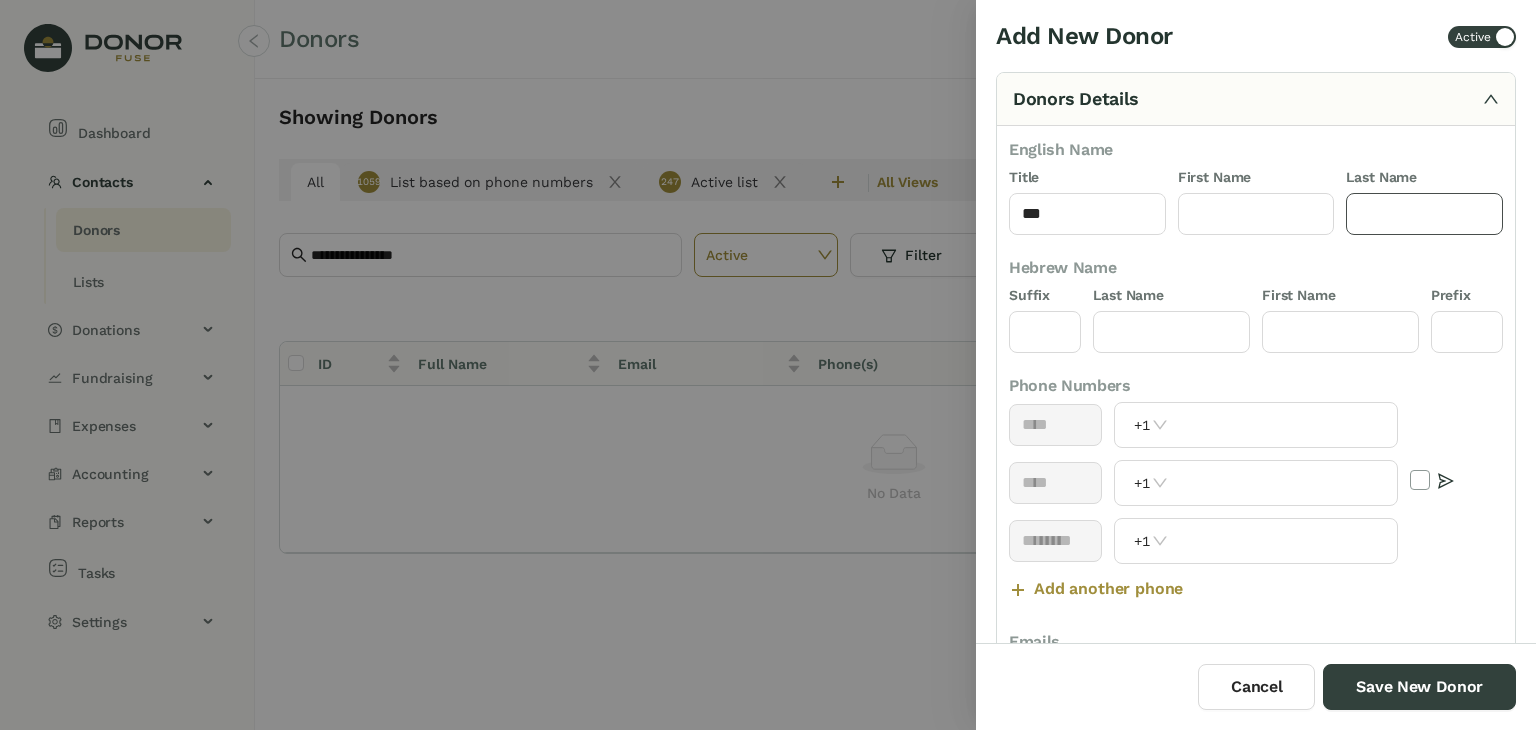 click at bounding box center (1424, 214) 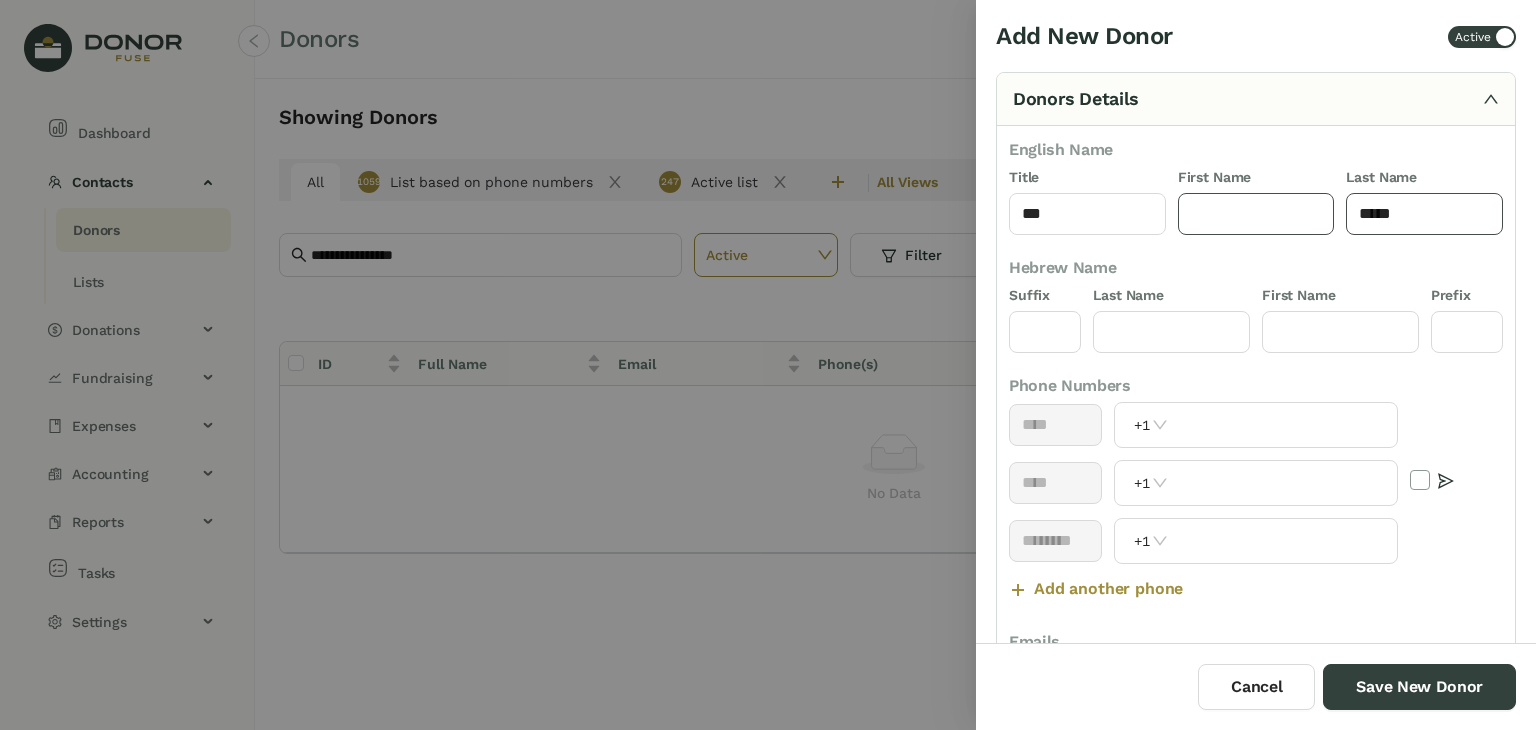 drag, startPoint x: 1363, startPoint y: 217, endPoint x: 1312, endPoint y: 217, distance: 51 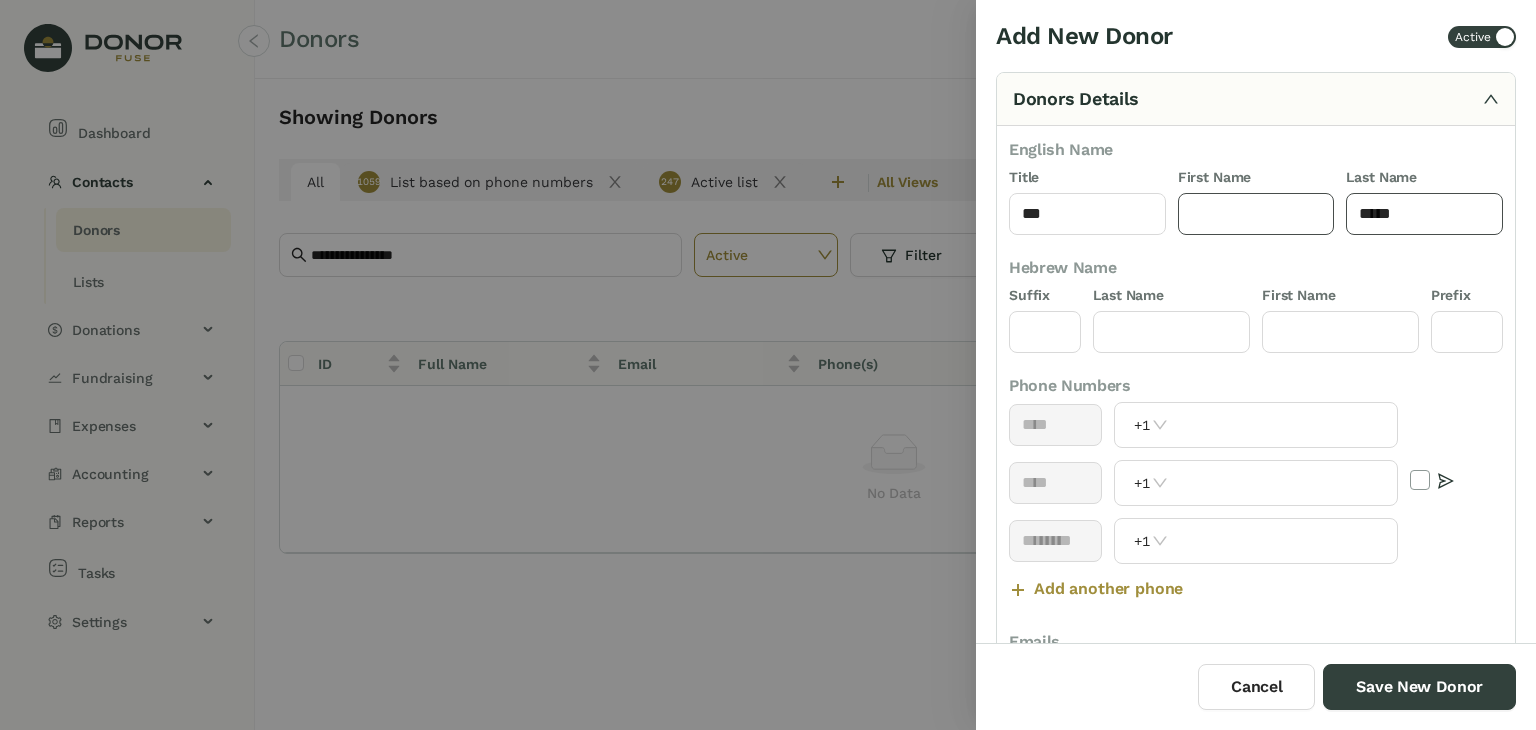 type on "*****" 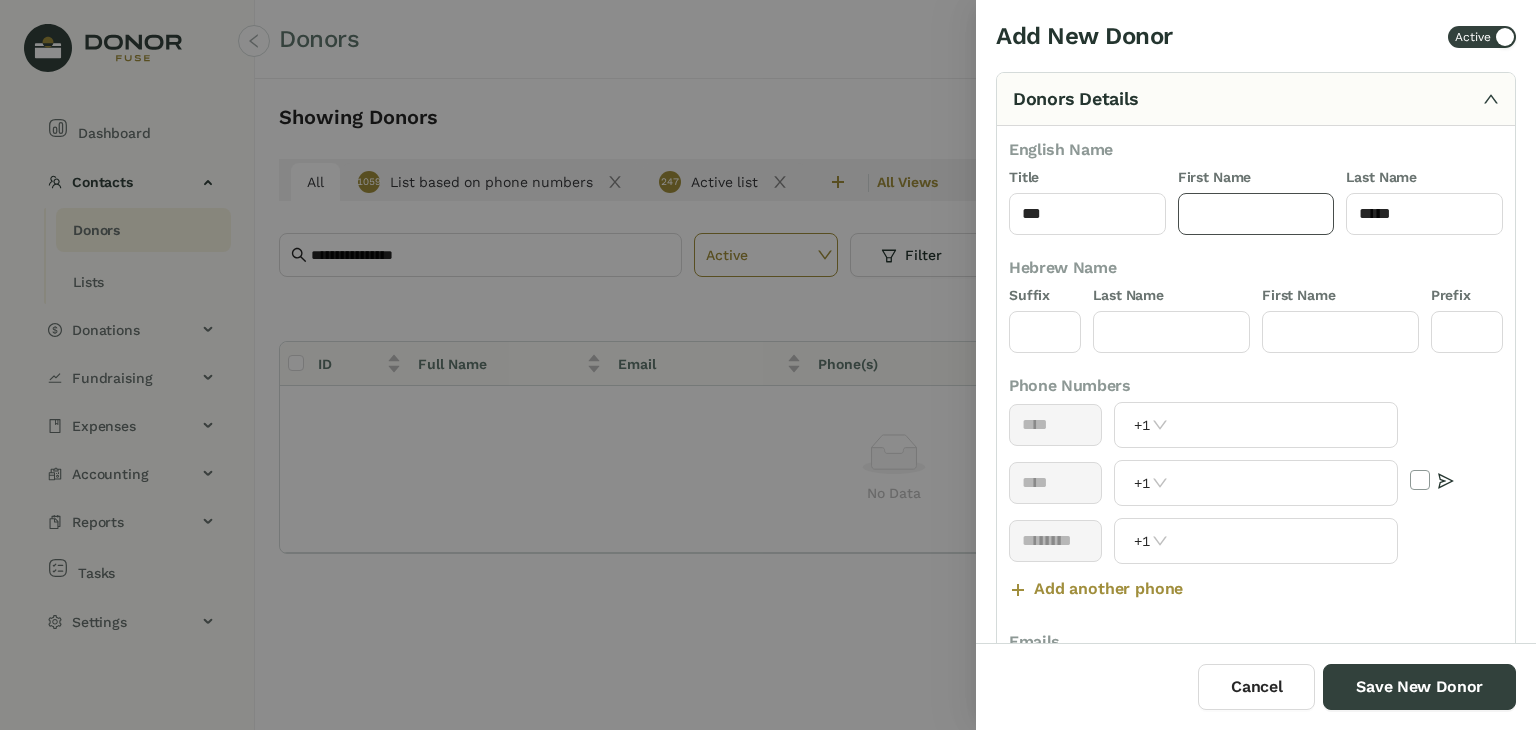 click at bounding box center [1256, 214] 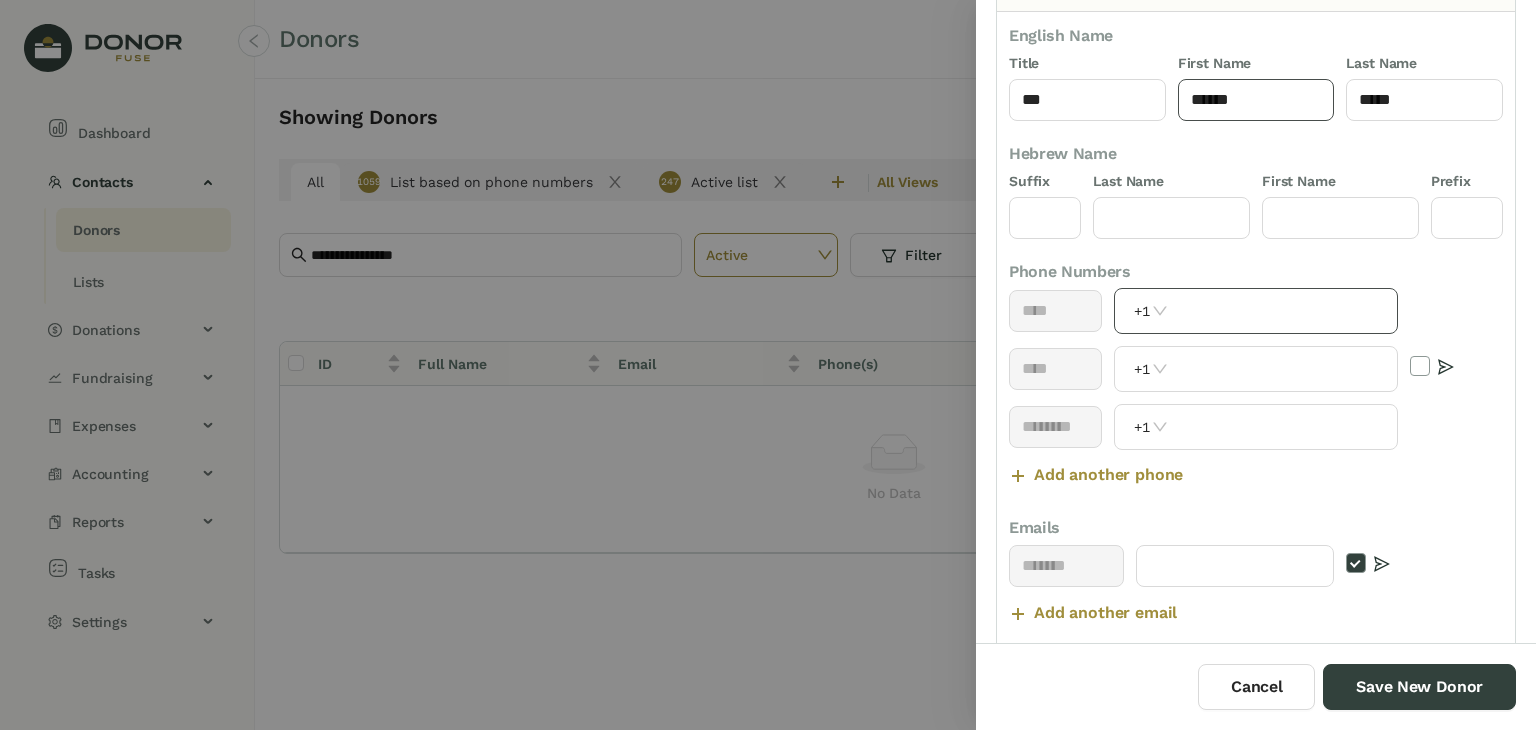 scroll, scrollTop: 260, scrollLeft: 0, axis: vertical 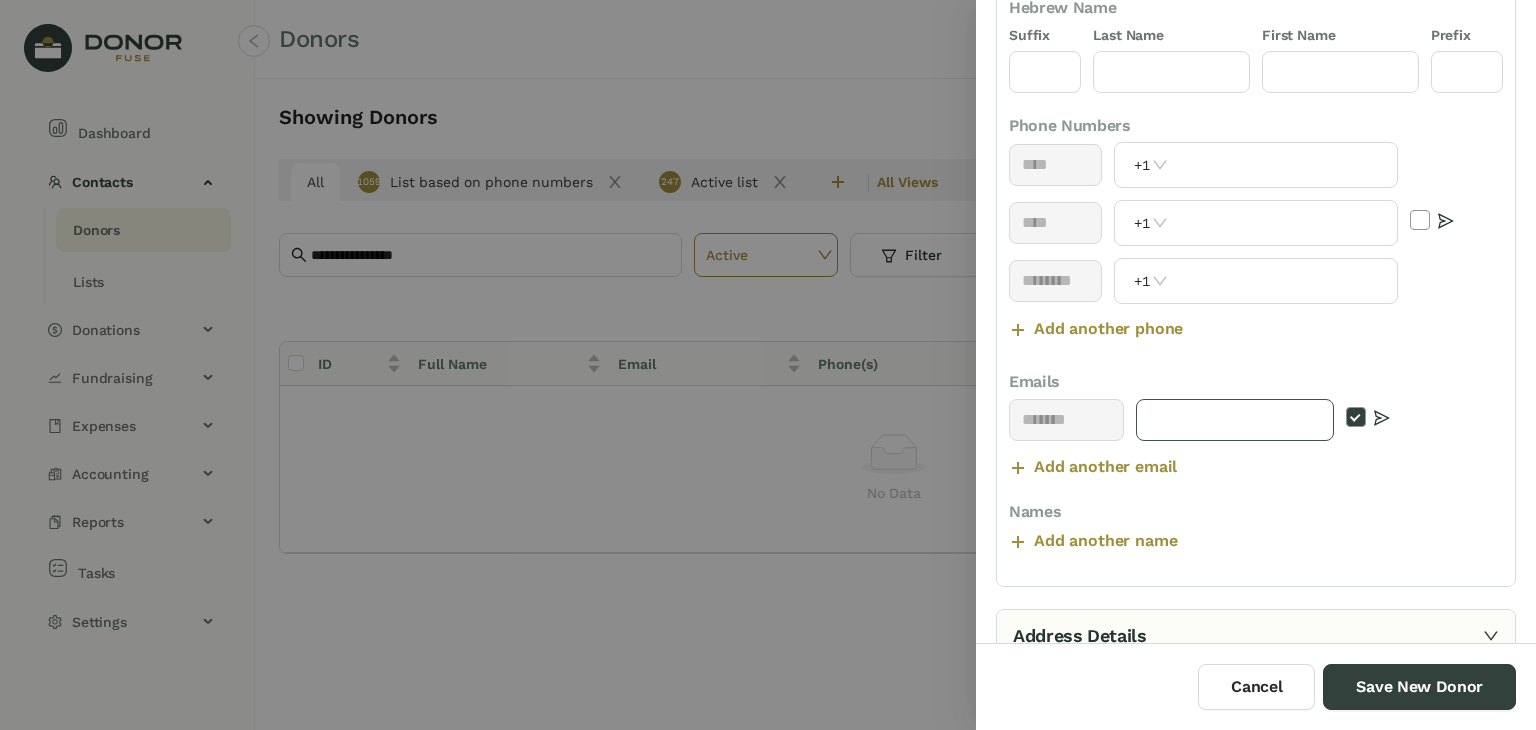 type on "******" 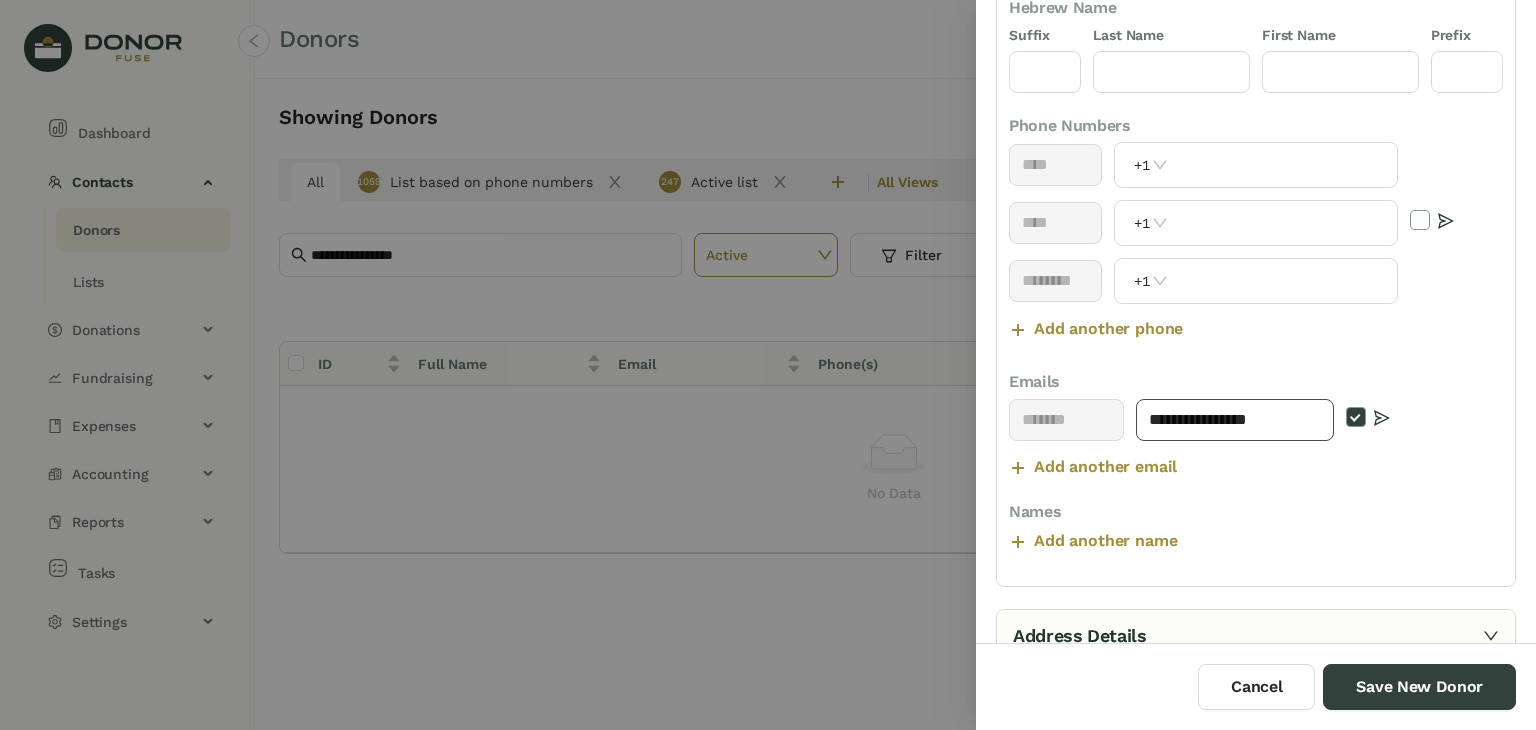 click on "**********" at bounding box center (1235, 420) 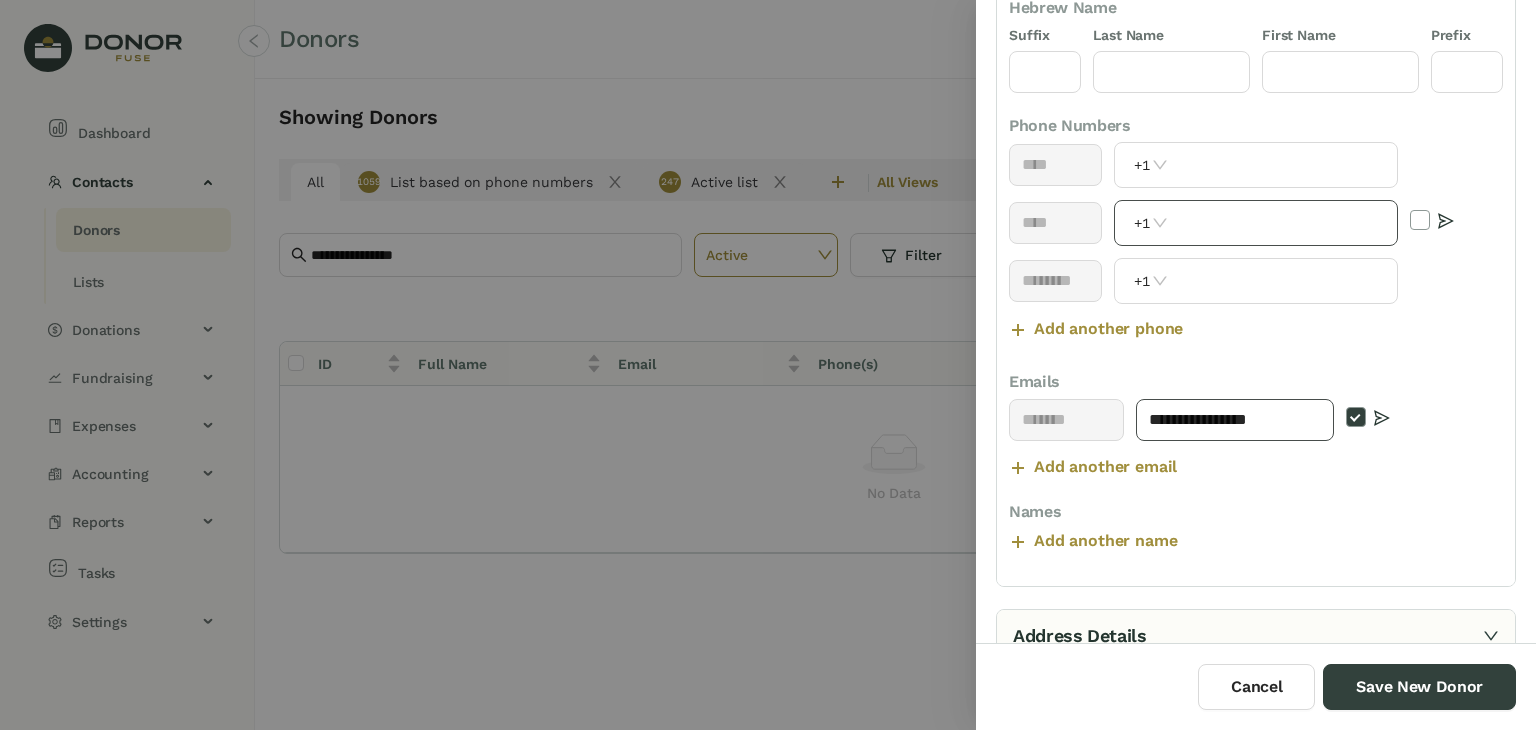 type on "**********" 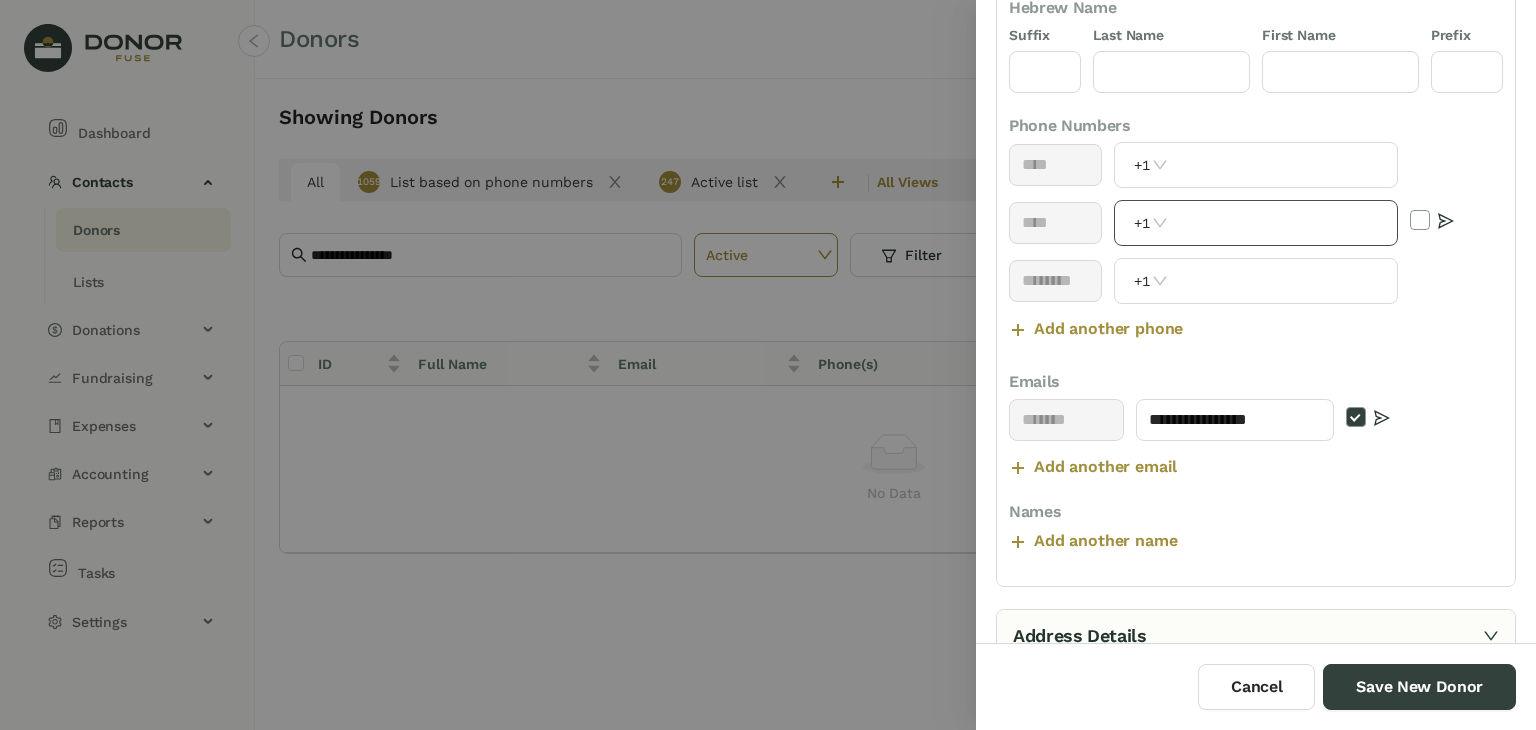 click at bounding box center (1284, 223) 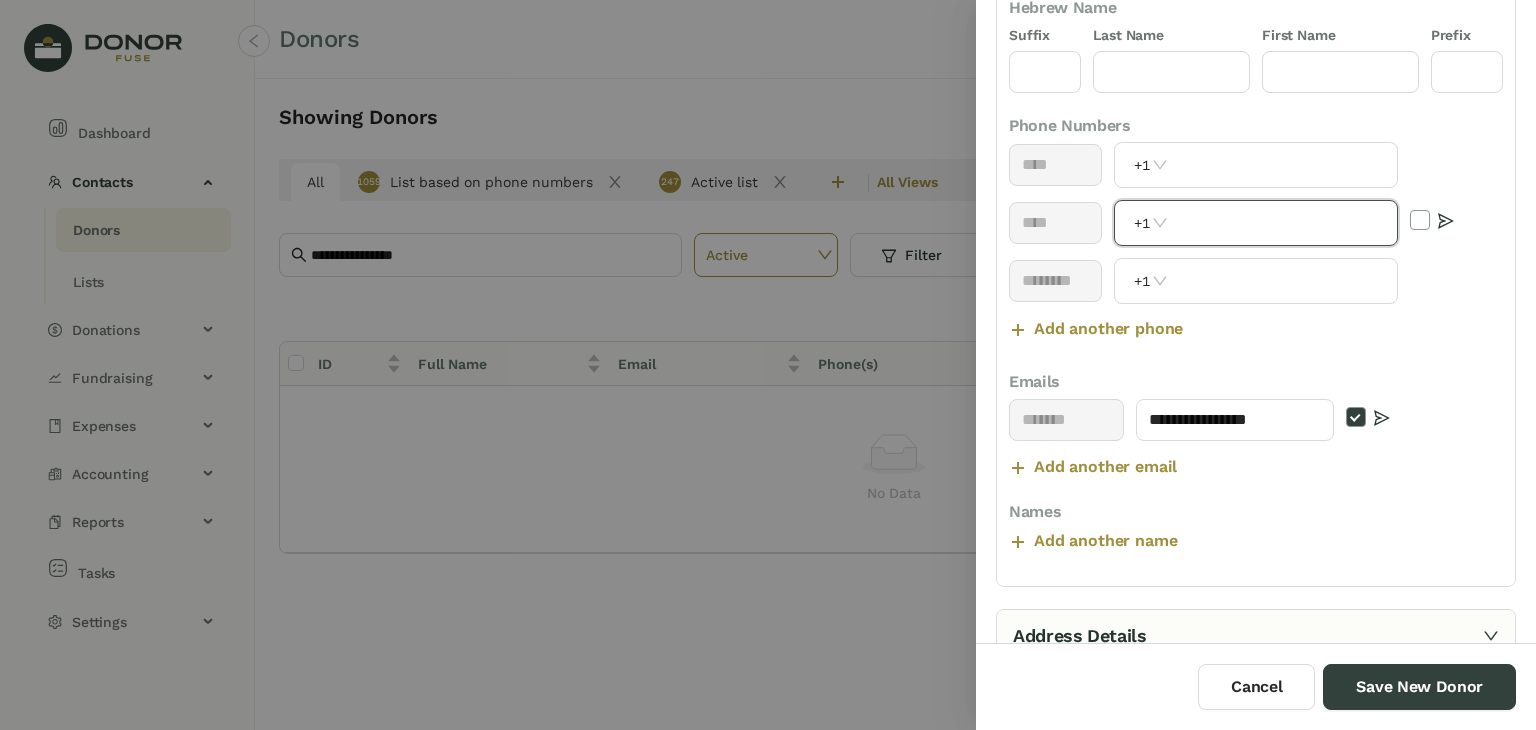 paste on "********" 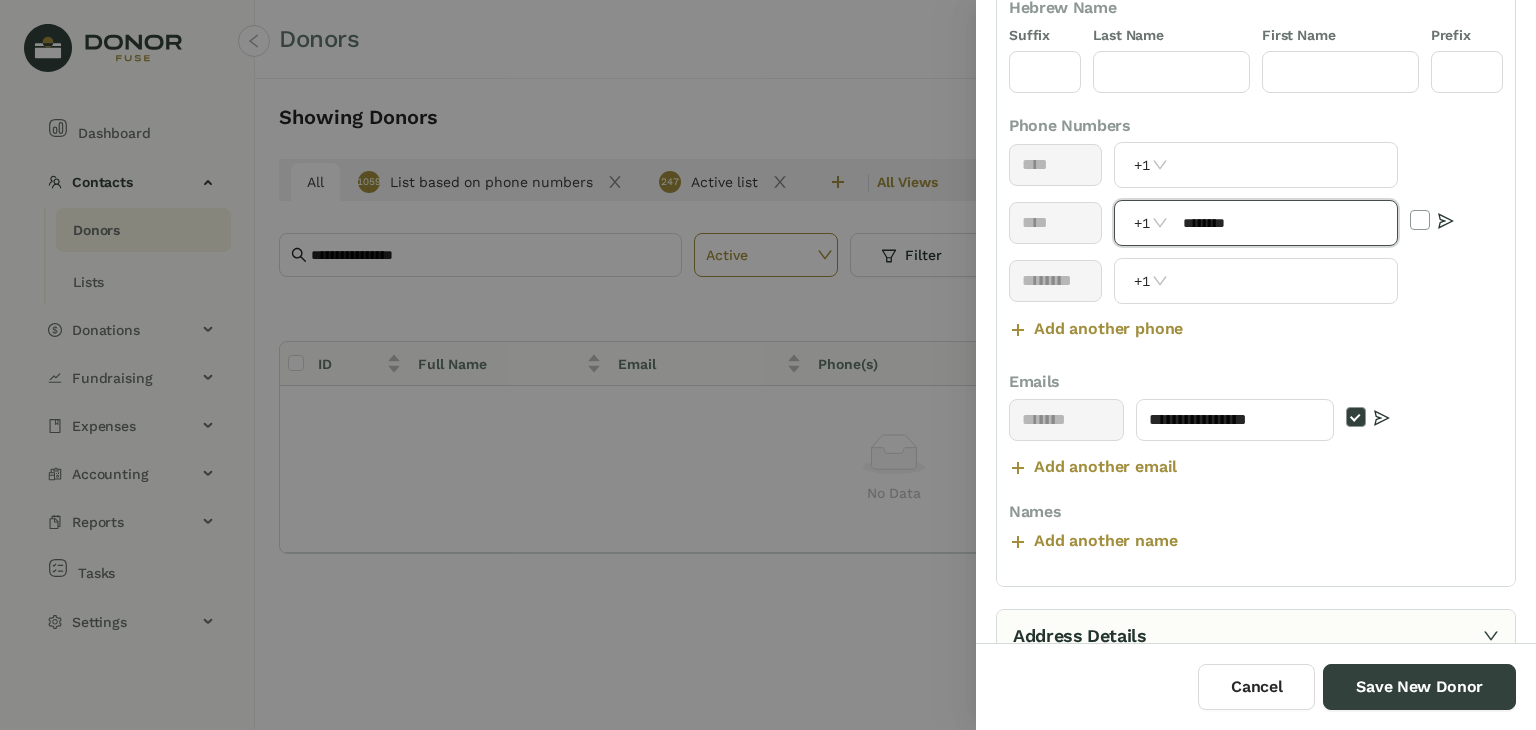 click on "********" at bounding box center (1284, 223) 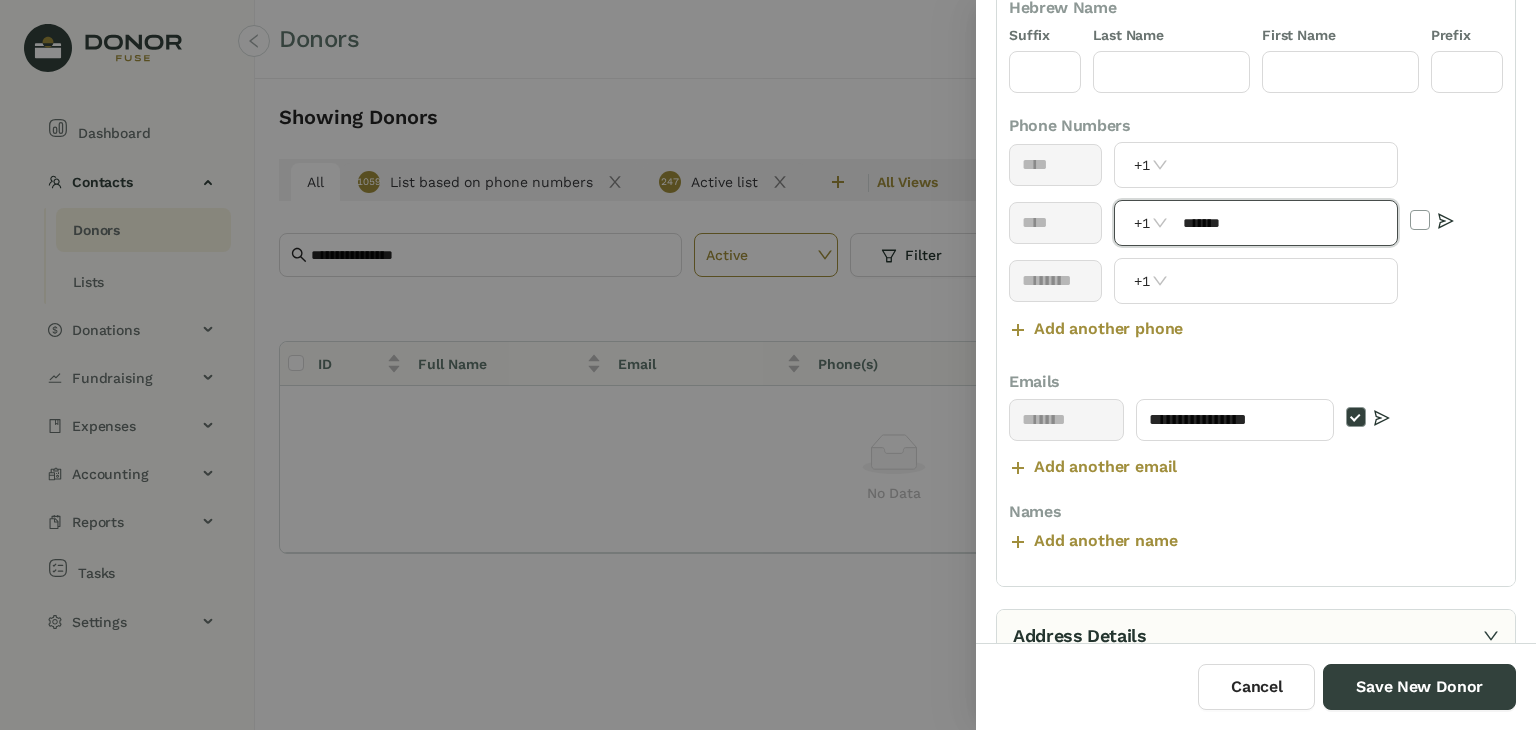 type on "*******" 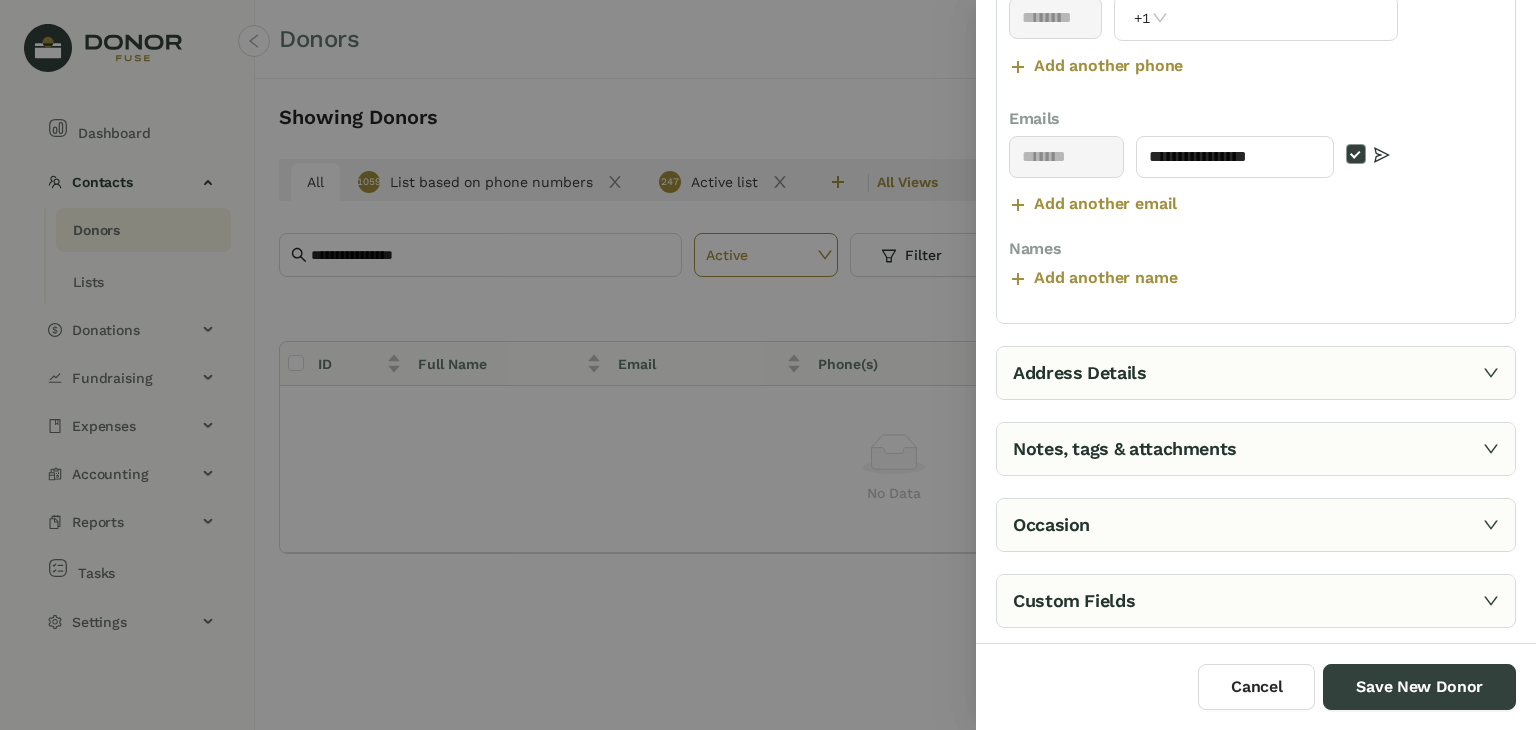 click at bounding box center [1491, 373] 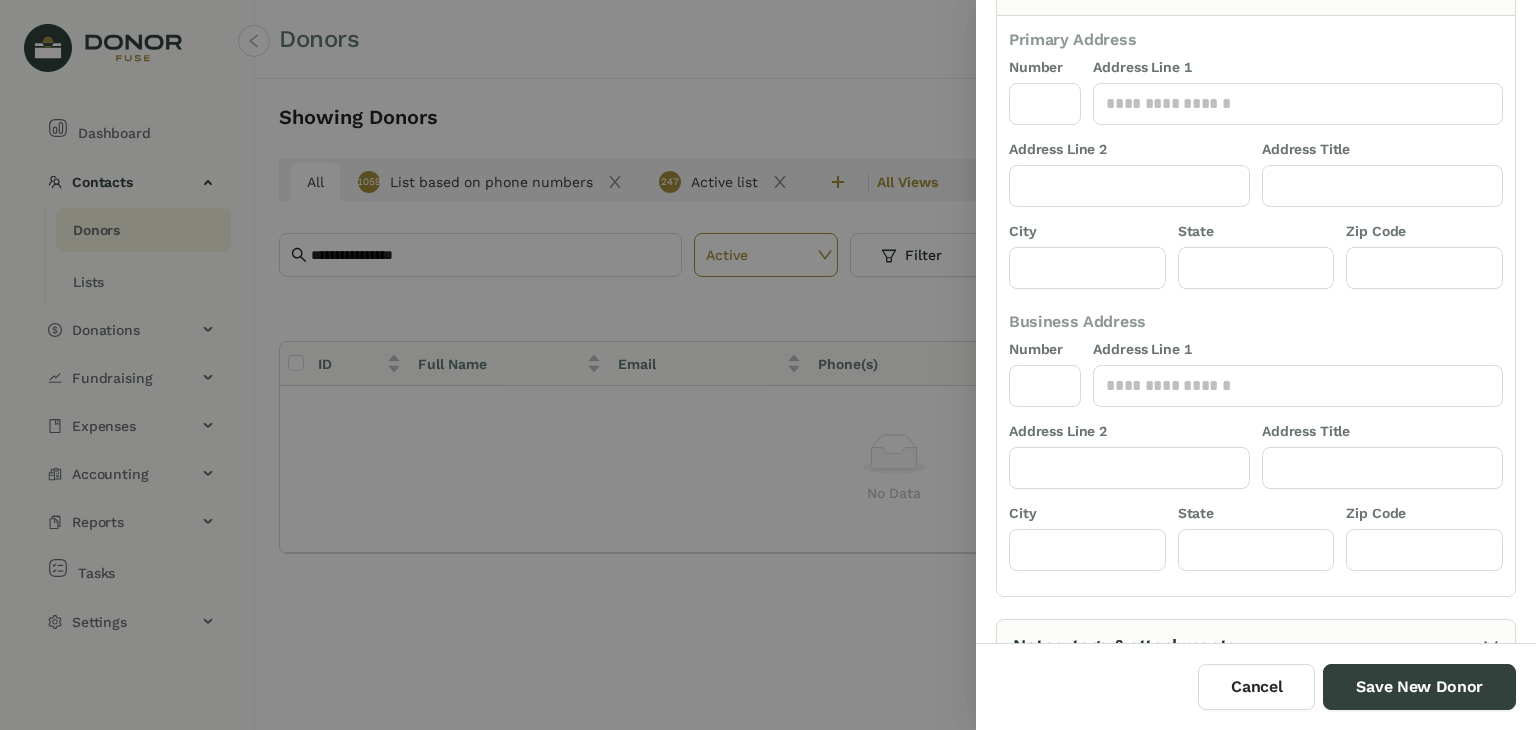 scroll, scrollTop: 185, scrollLeft: 0, axis: vertical 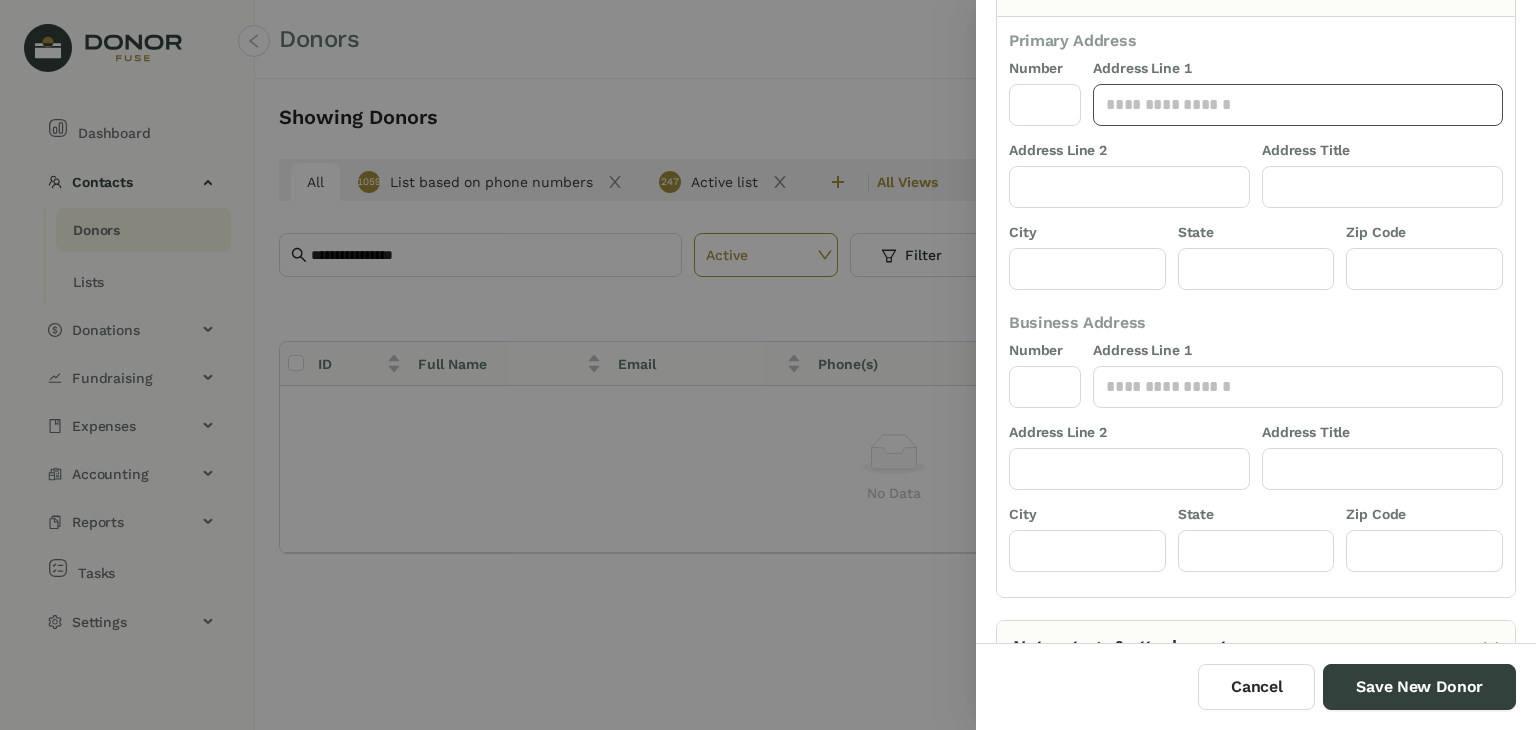 click at bounding box center (1298, 105) 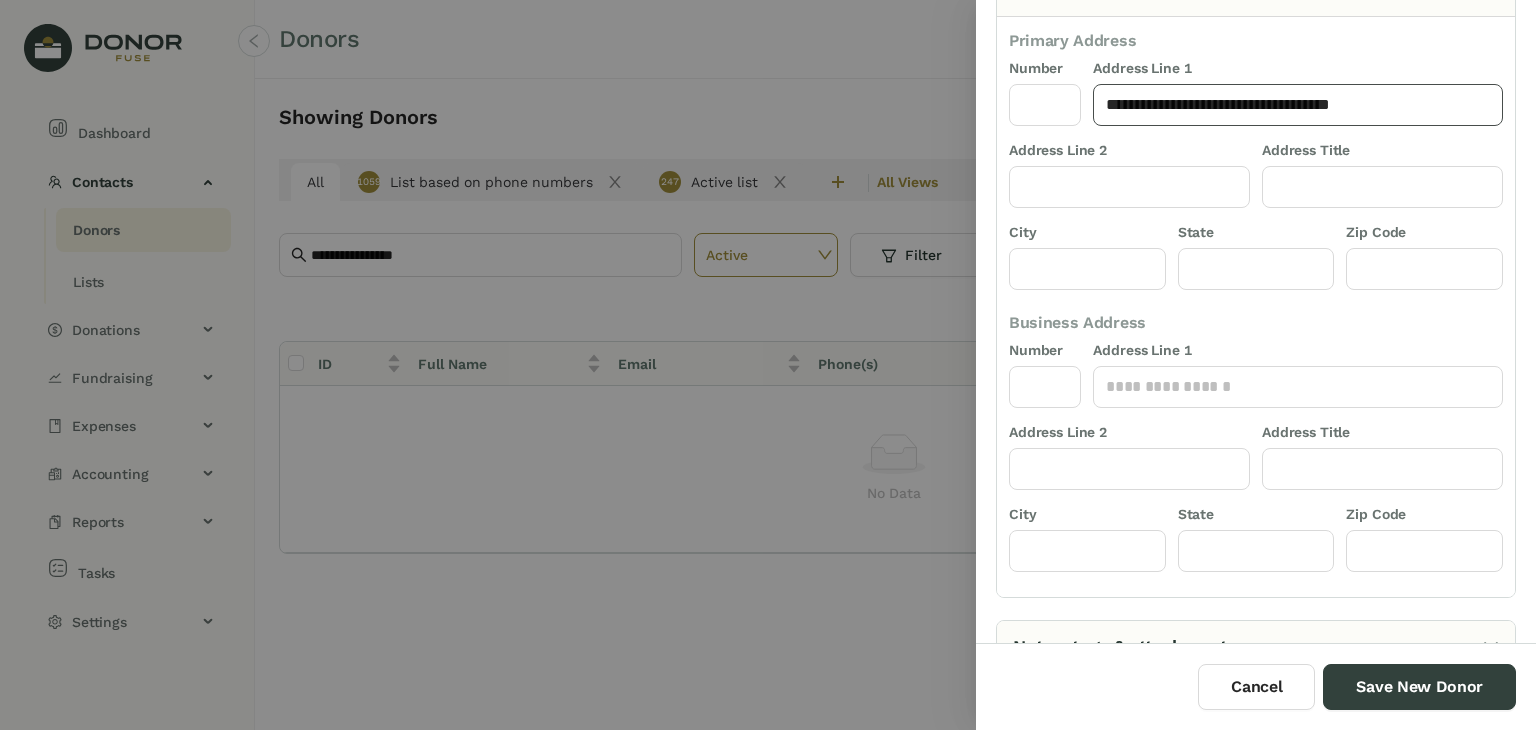 drag, startPoint x: 1396, startPoint y: 101, endPoint x: 839, endPoint y: 153, distance: 559.422 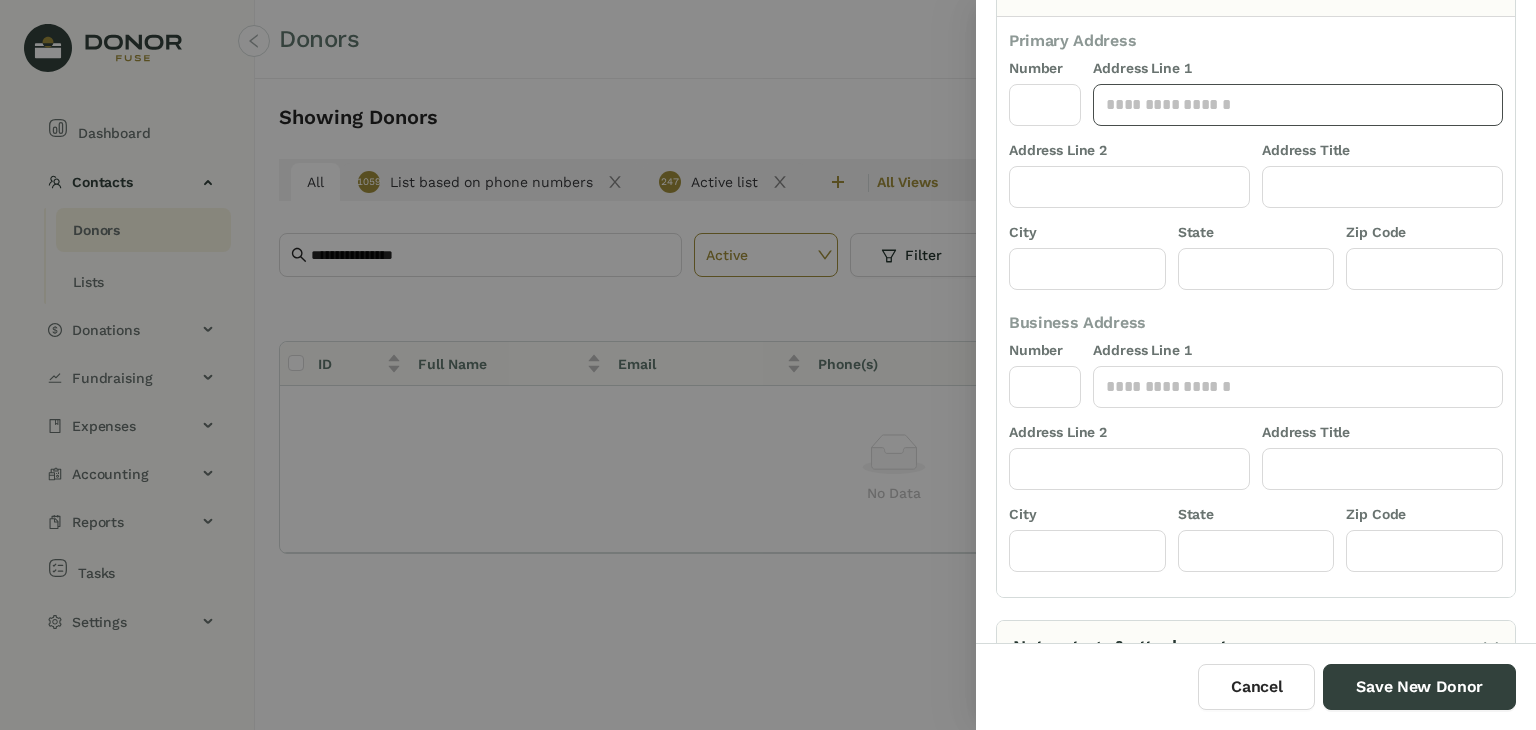 paste on "**********" 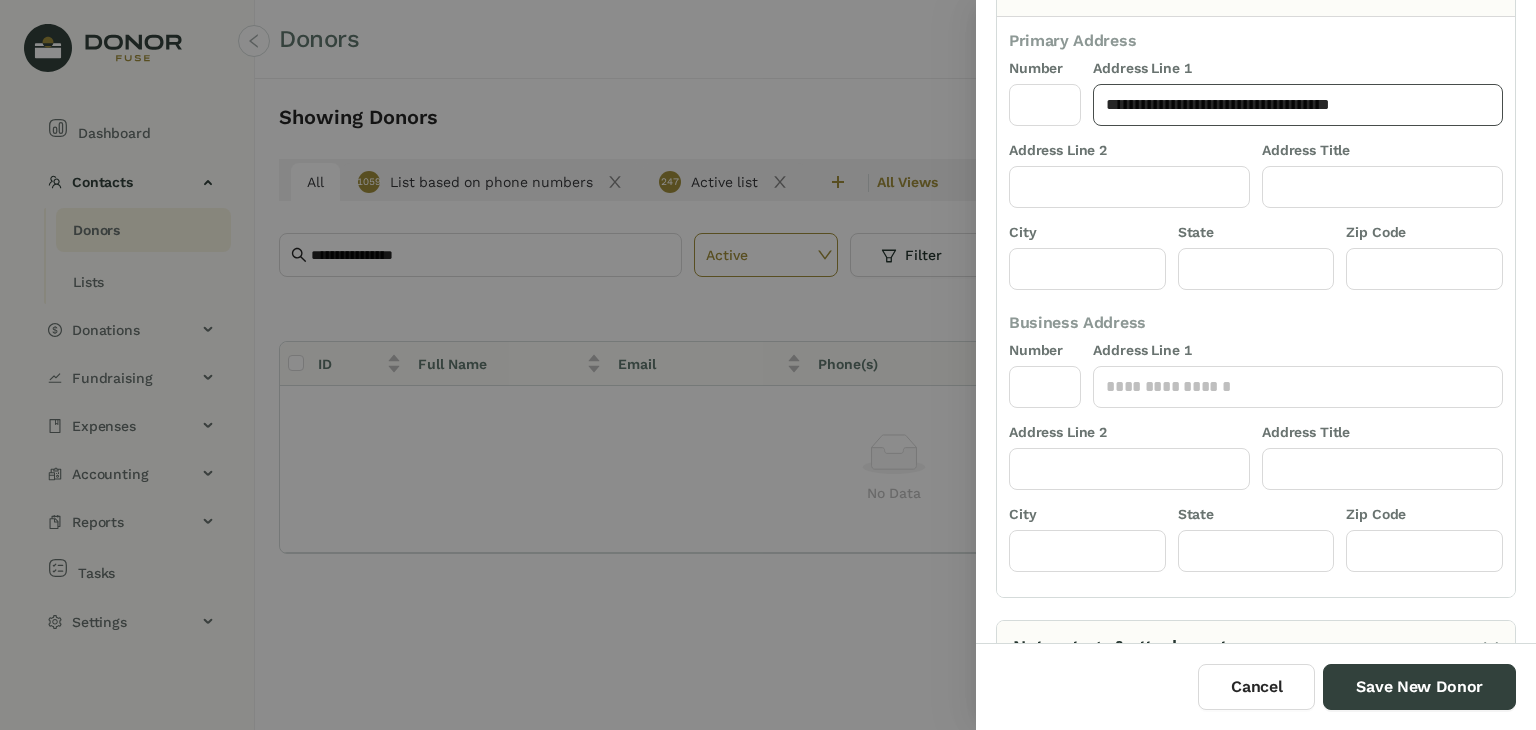drag, startPoint x: 1378, startPoint y: 109, endPoint x: 1232, endPoint y: 137, distance: 148.66069 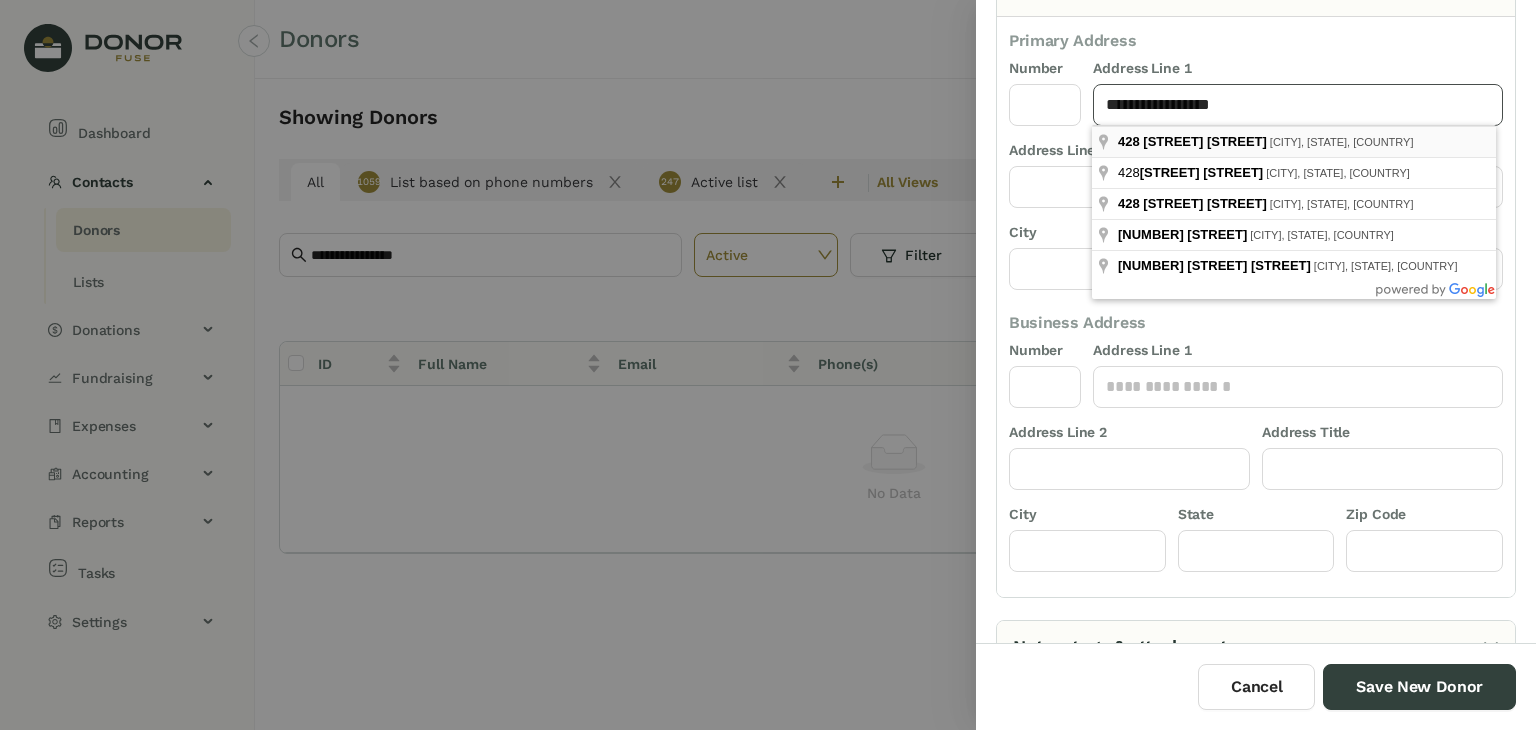 type on "**********" 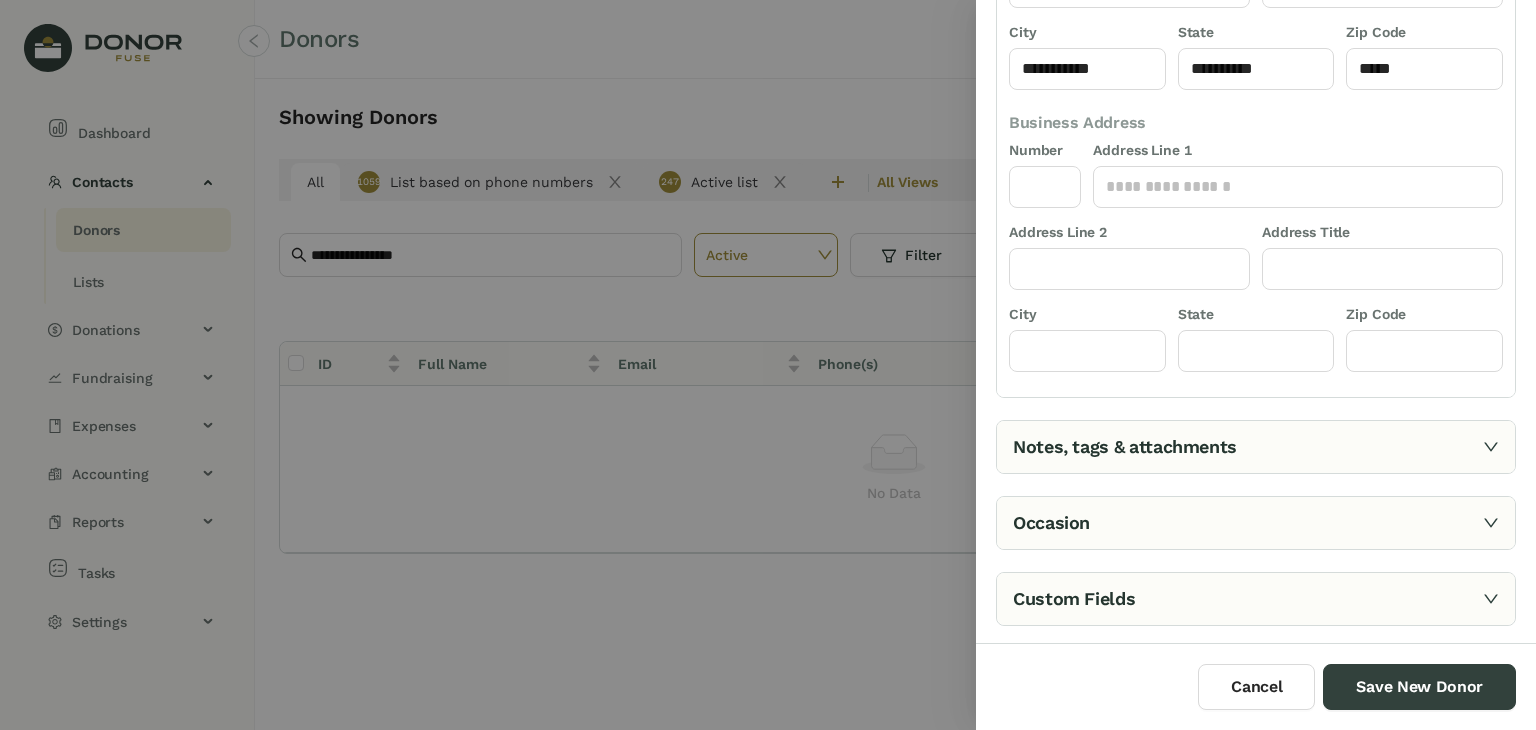click on "Notes, tags & attachments" at bounding box center [1256, 447] 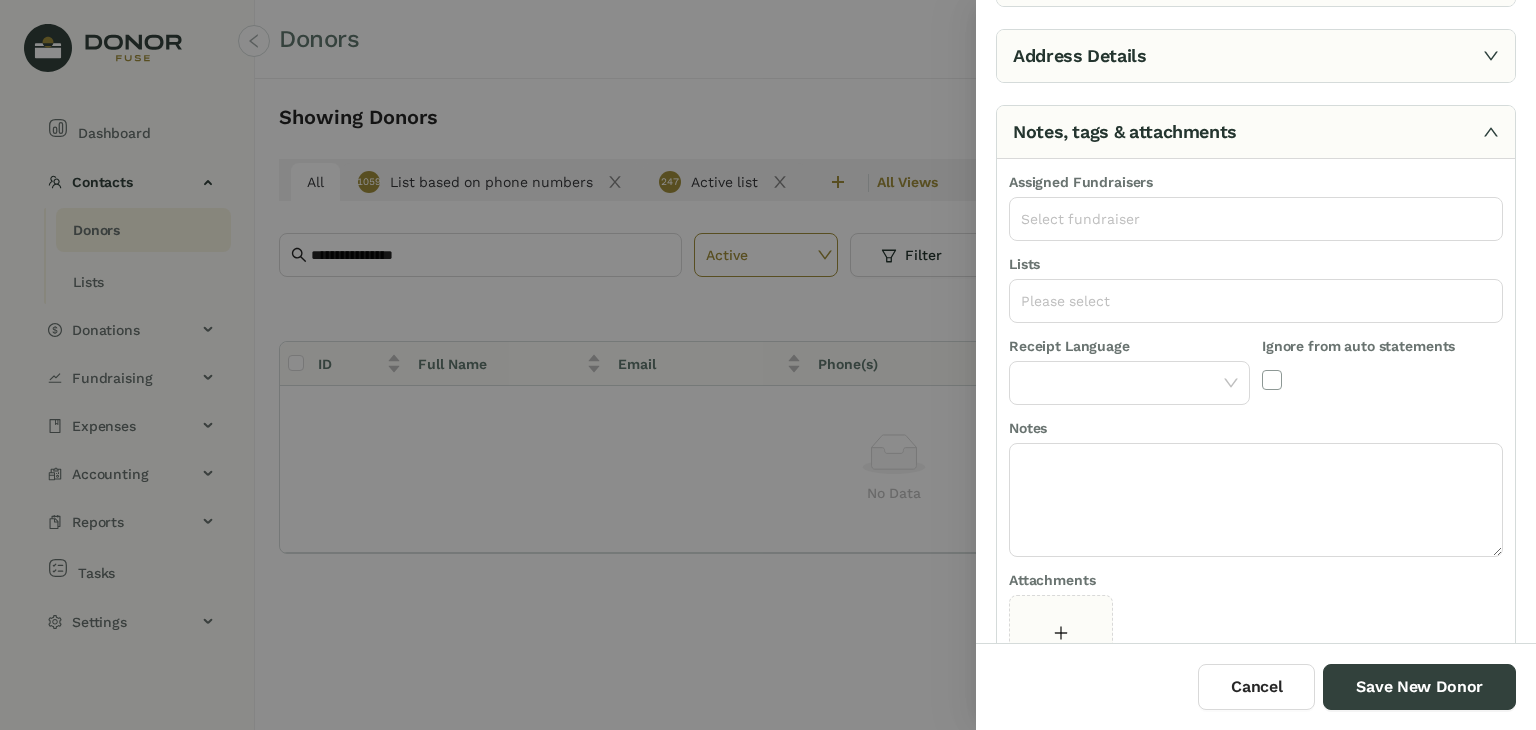 scroll, scrollTop: 100, scrollLeft: 0, axis: vertical 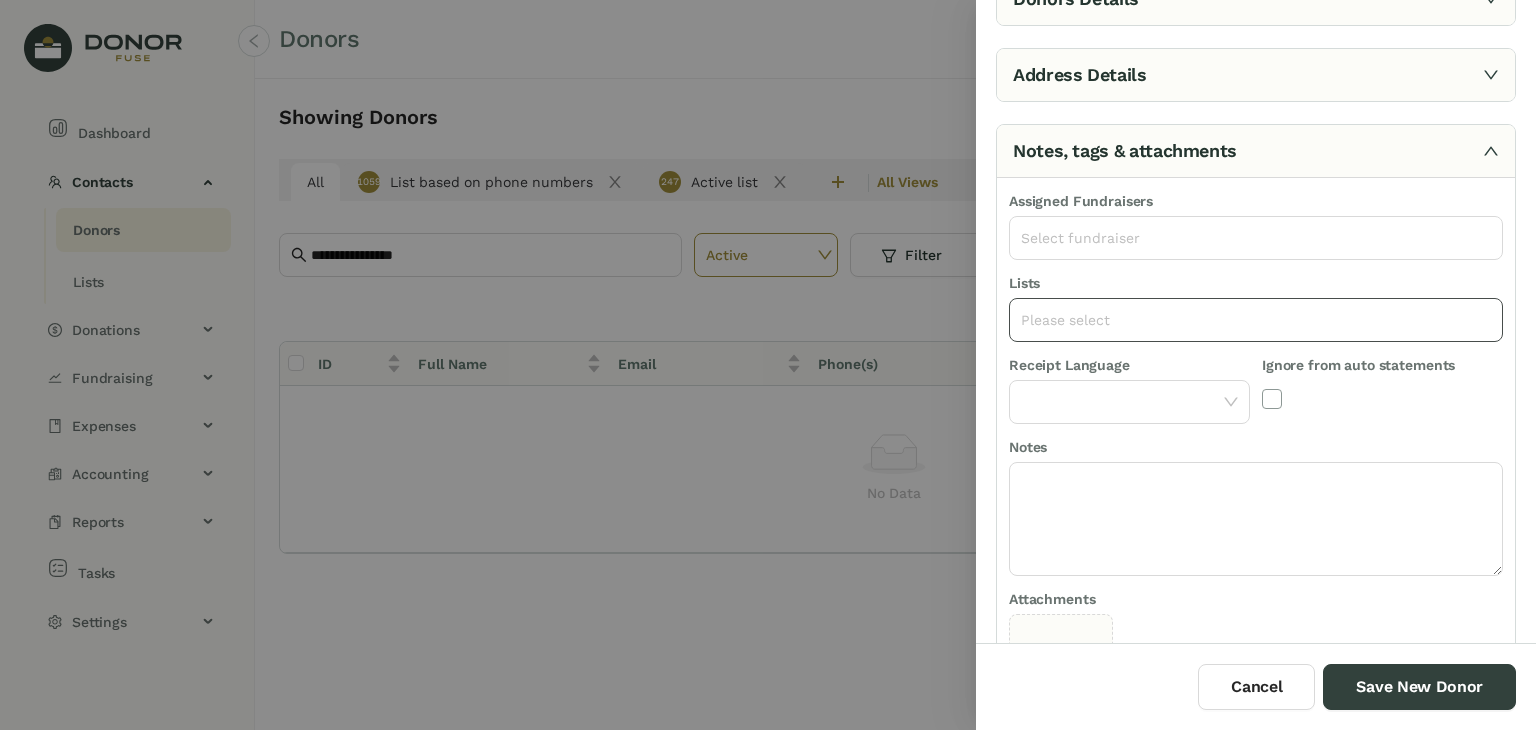 click on "Please select" at bounding box center (1256, 320) 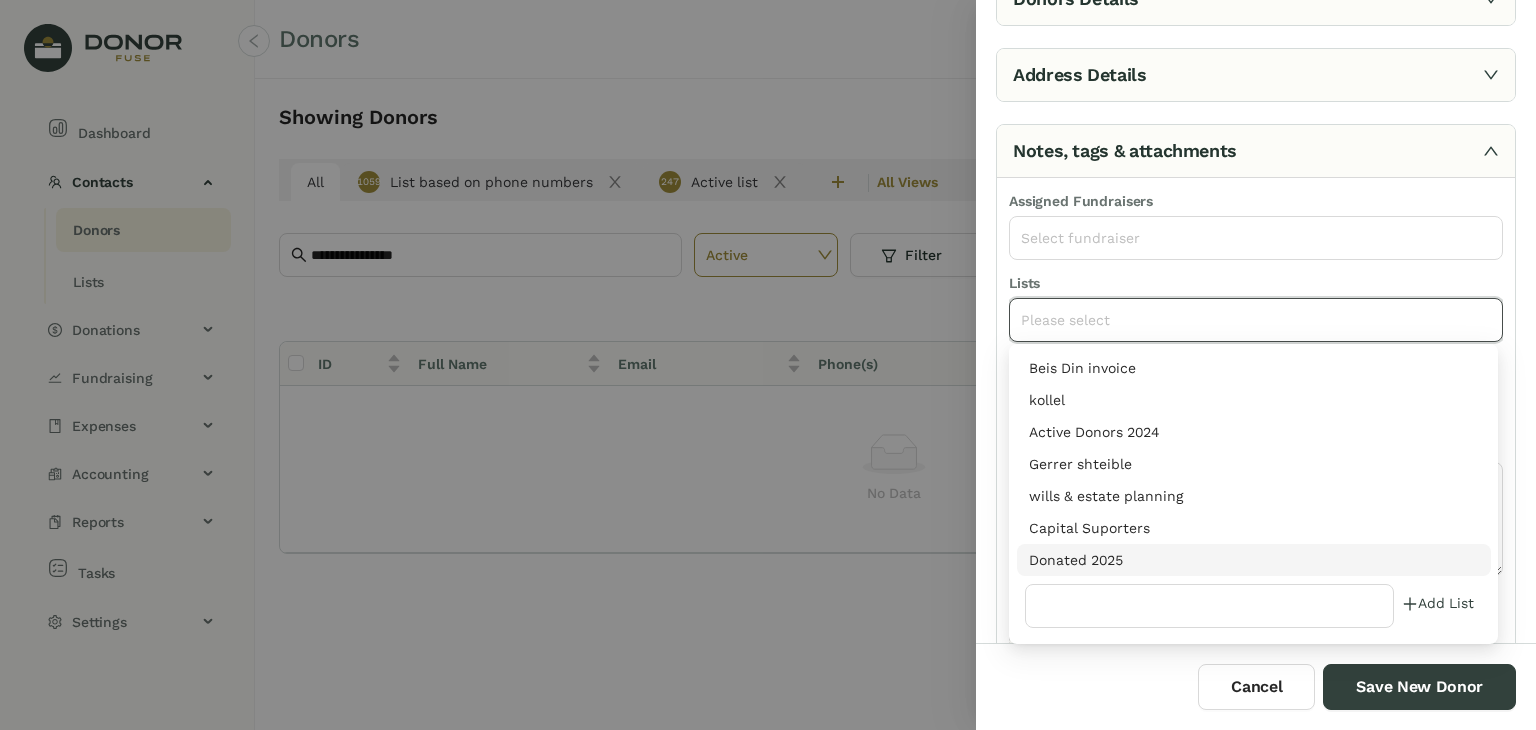 click on "Donated 2025" at bounding box center [1254, 560] 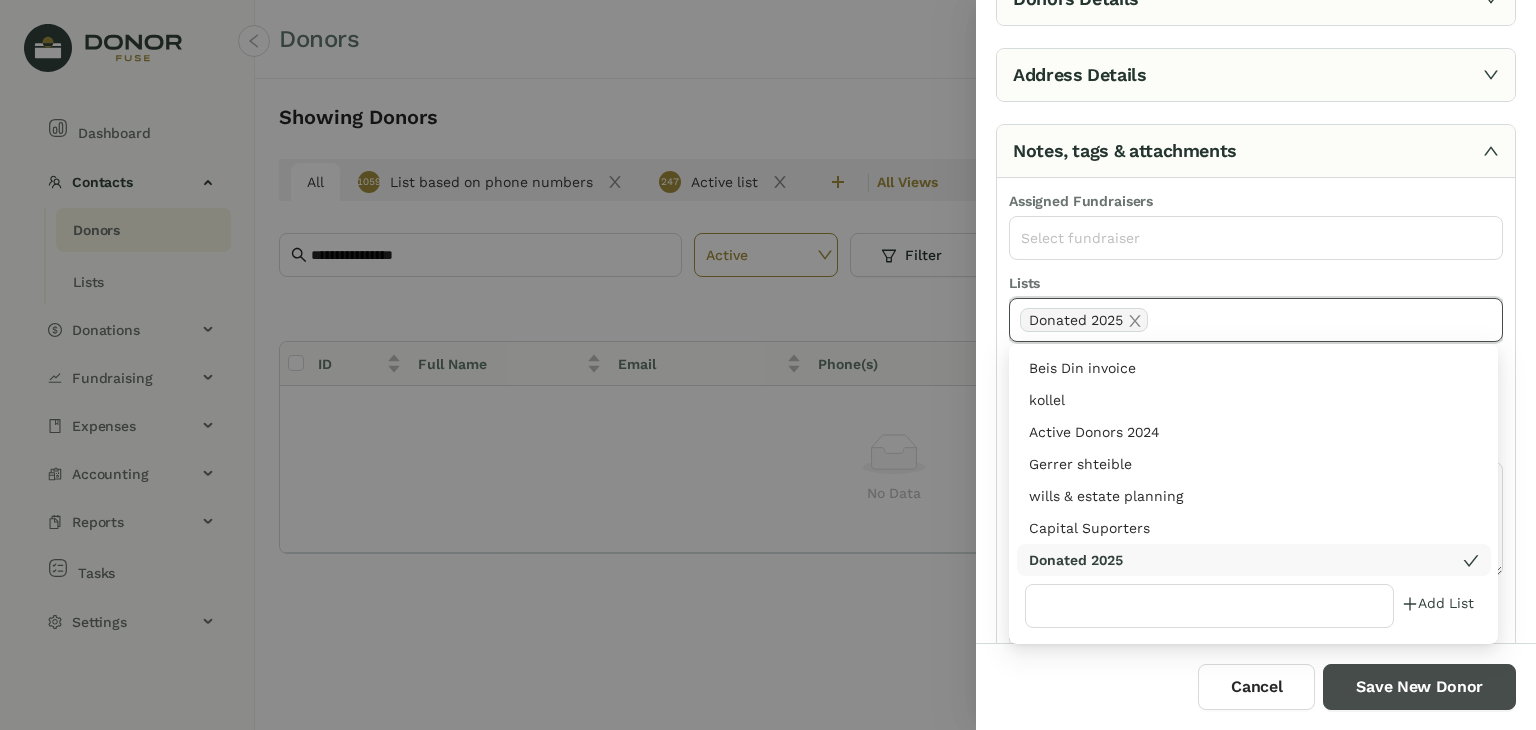 click on "Save New Donor" at bounding box center (1419, 687) 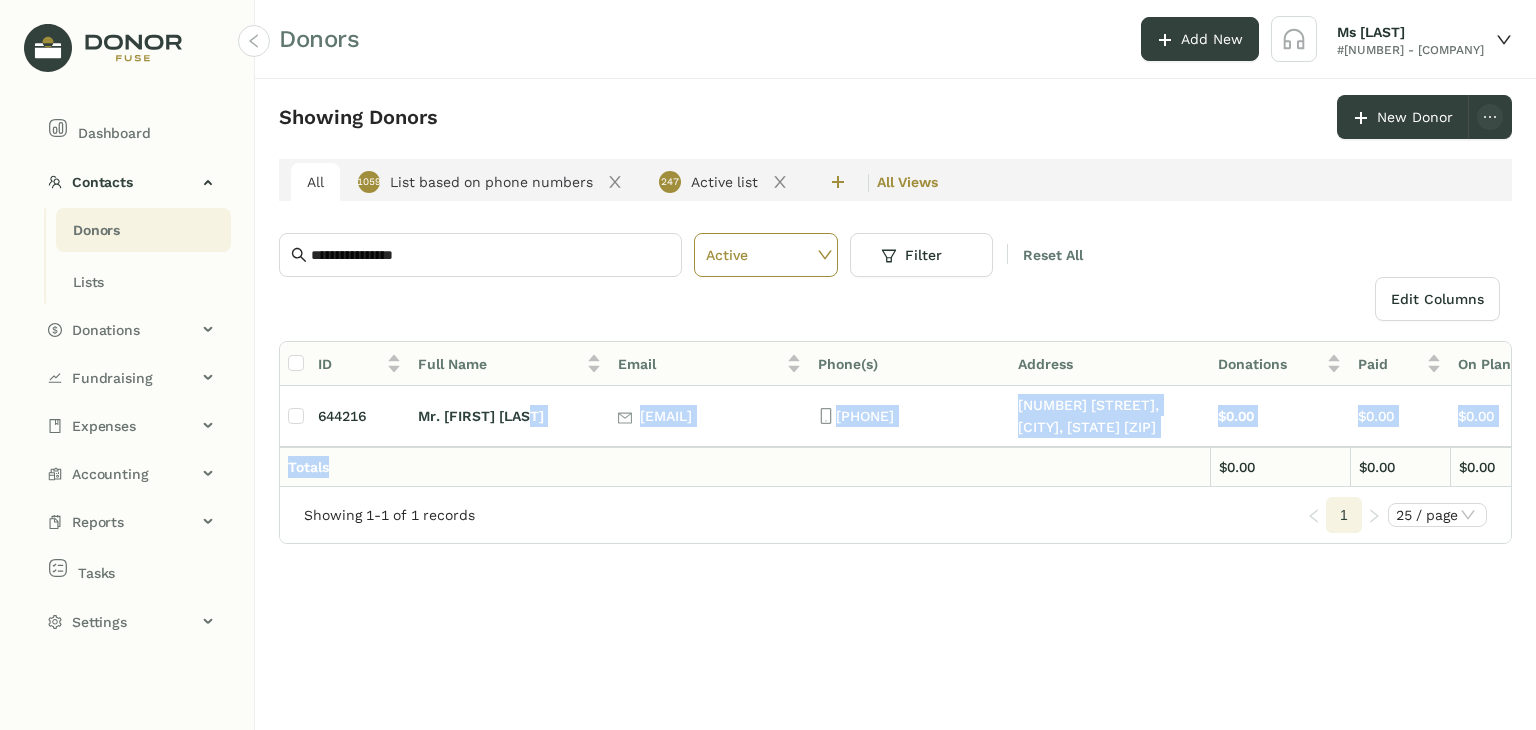 drag, startPoint x: 660, startPoint y: 385, endPoint x: 584, endPoint y: 469, distance: 113.27842 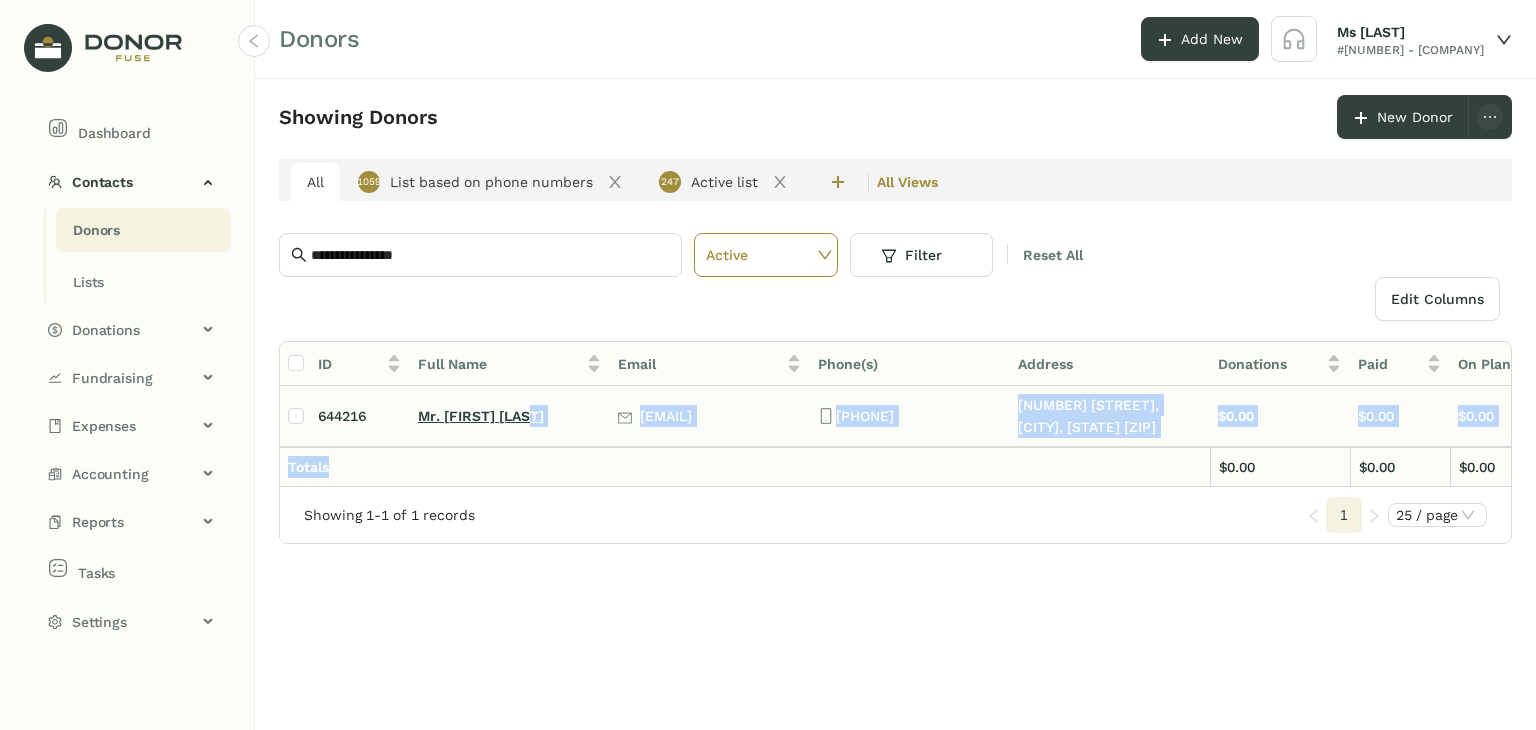 click on "Mr. [FIRST] [LAST]" at bounding box center (481, 416) 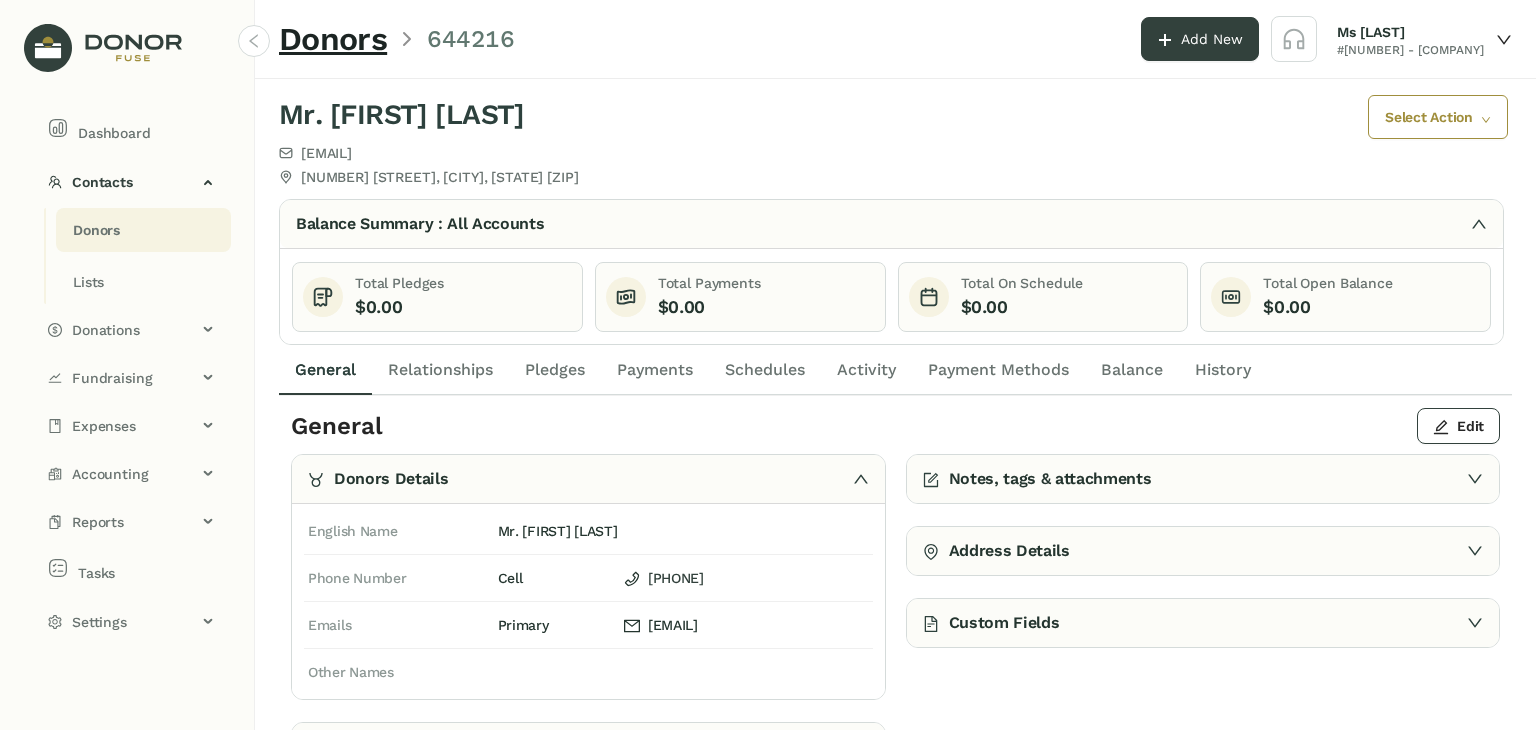 click on "Payments" at bounding box center [655, 370] 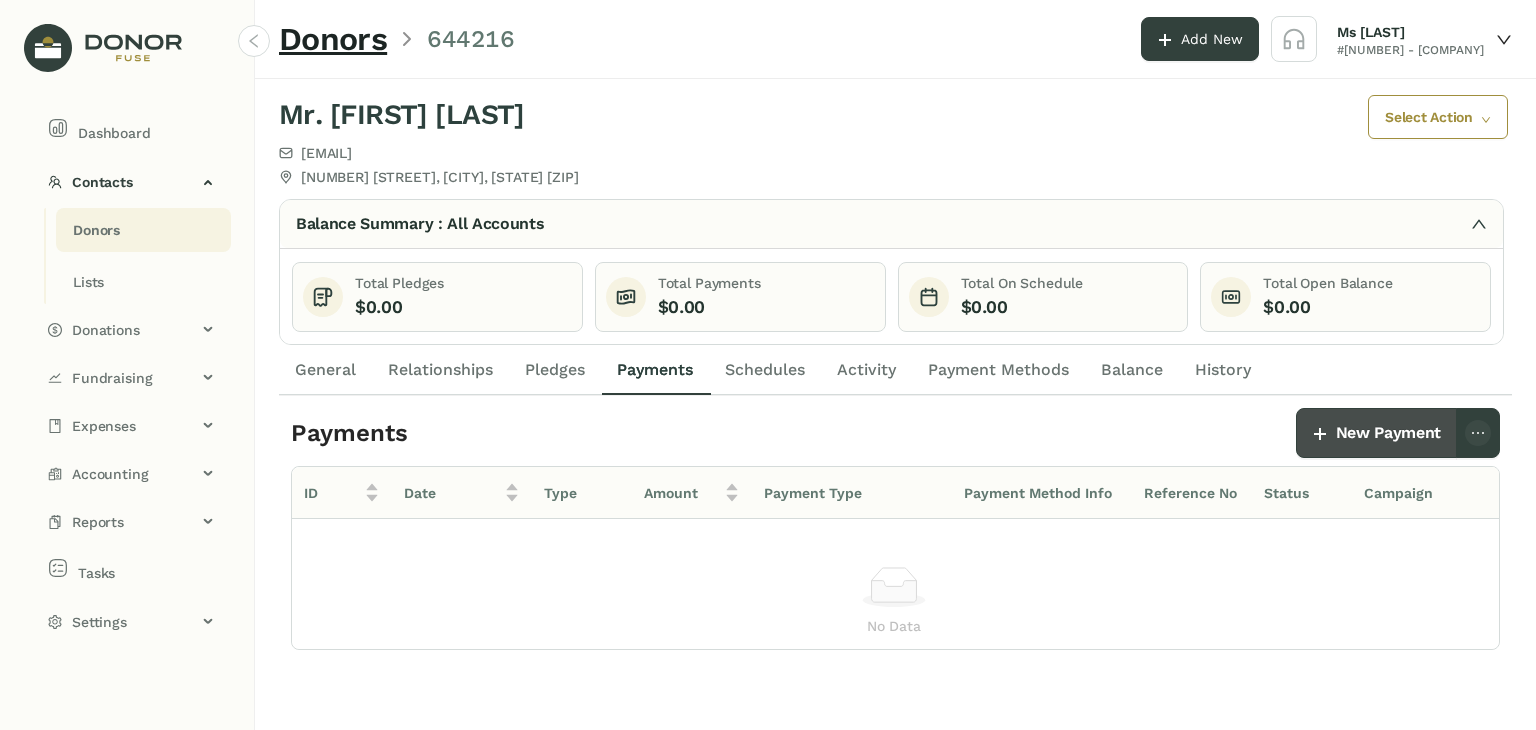 click on "New Payment" at bounding box center (1388, 433) 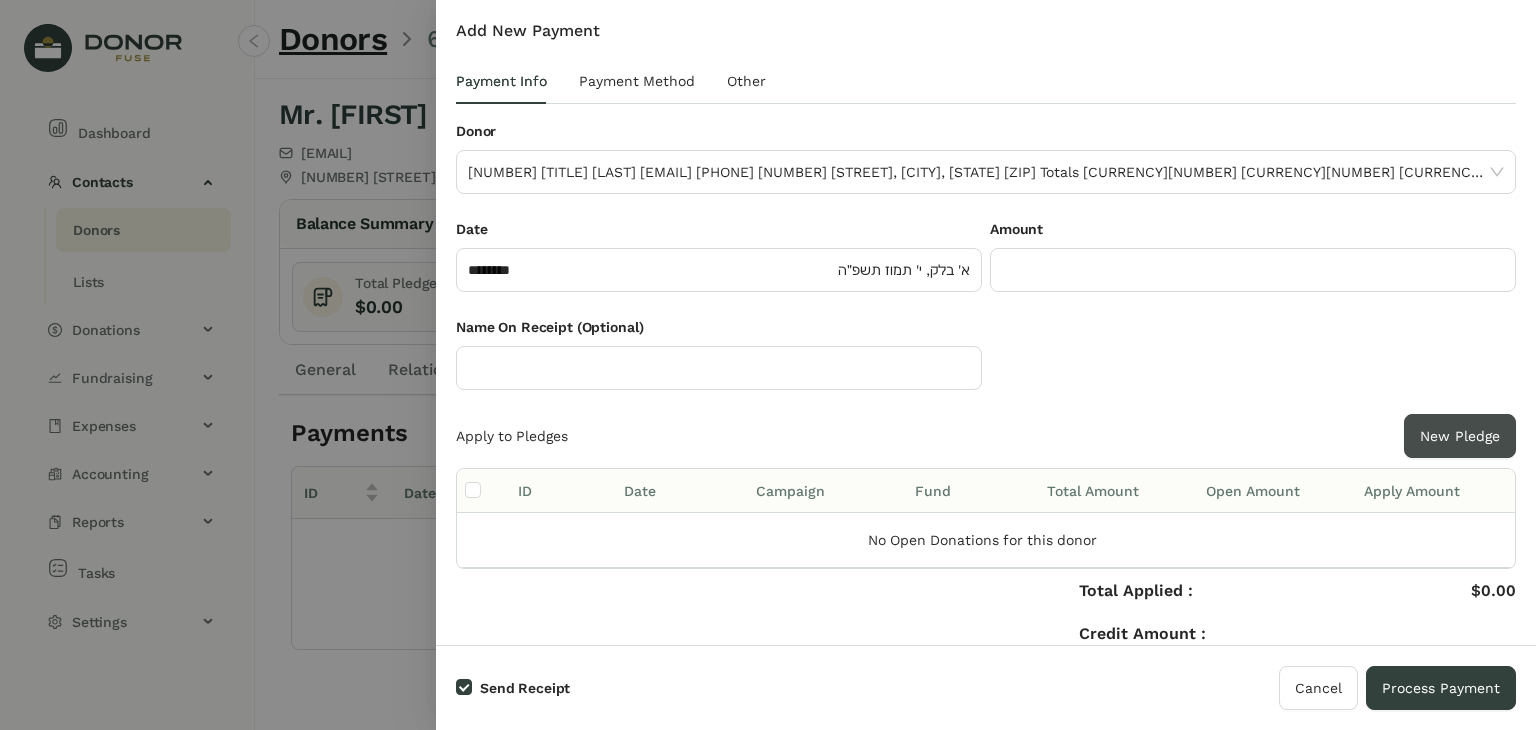 drag, startPoint x: 1412, startPoint y: 417, endPoint x: 1443, endPoint y: 447, distance: 43.13931 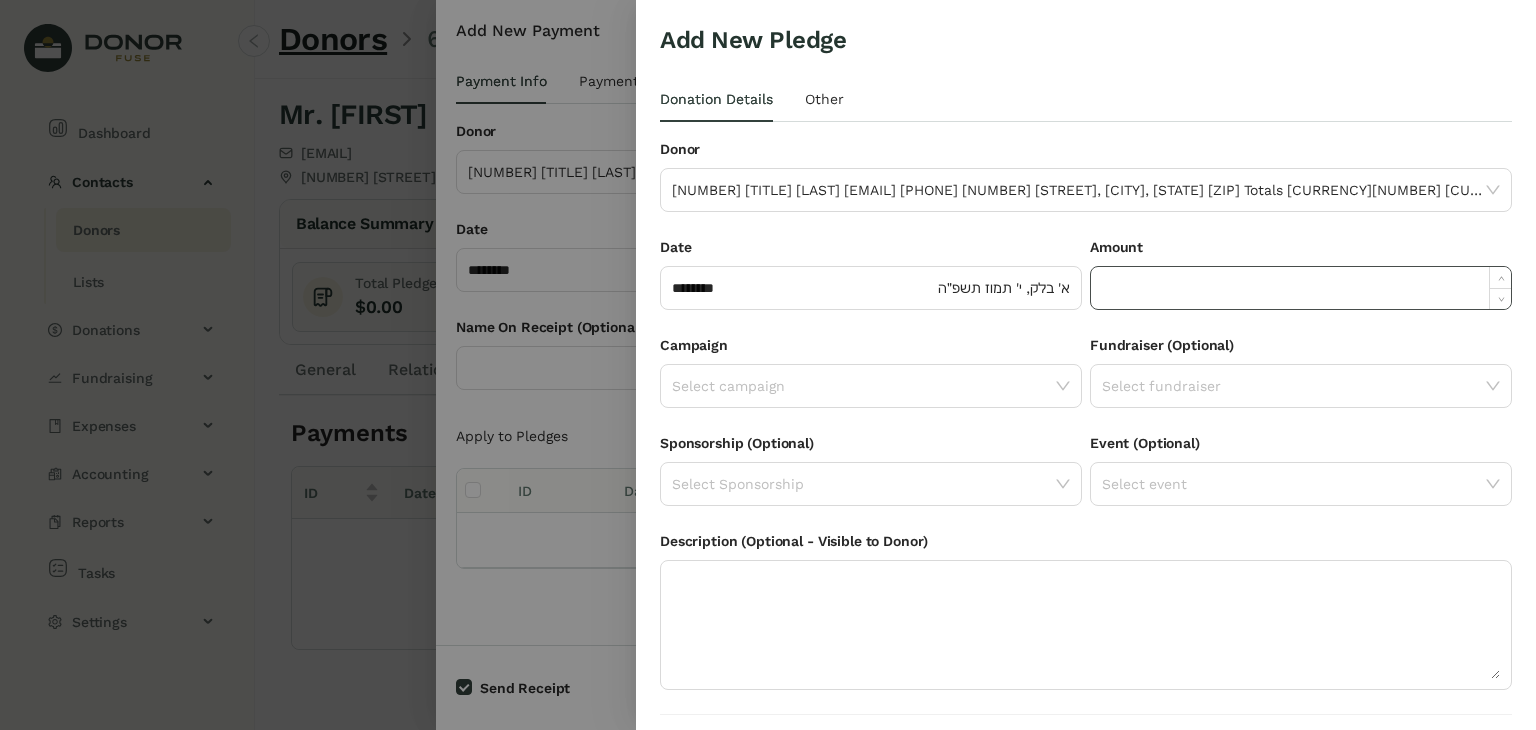 click at bounding box center [1301, 288] 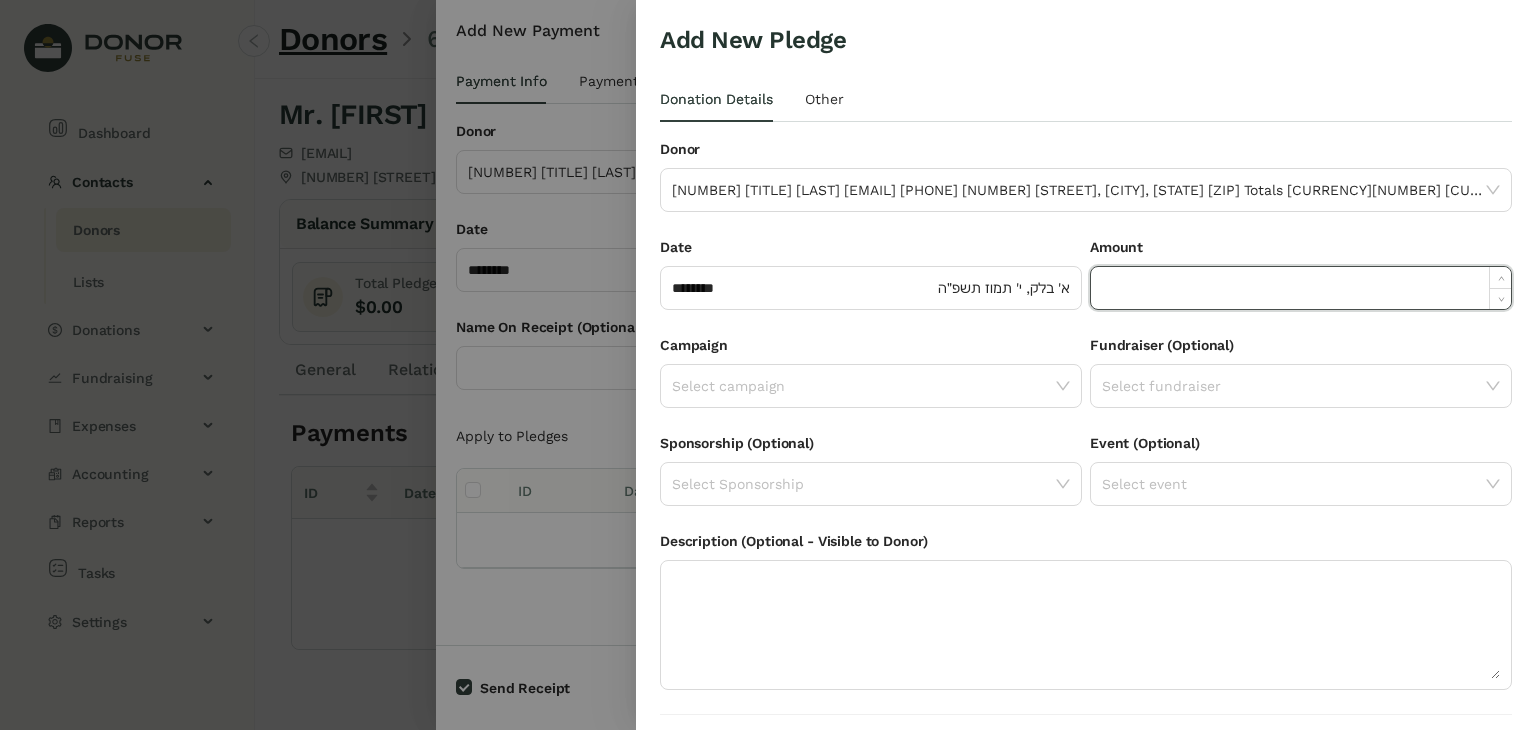 paste on "******" 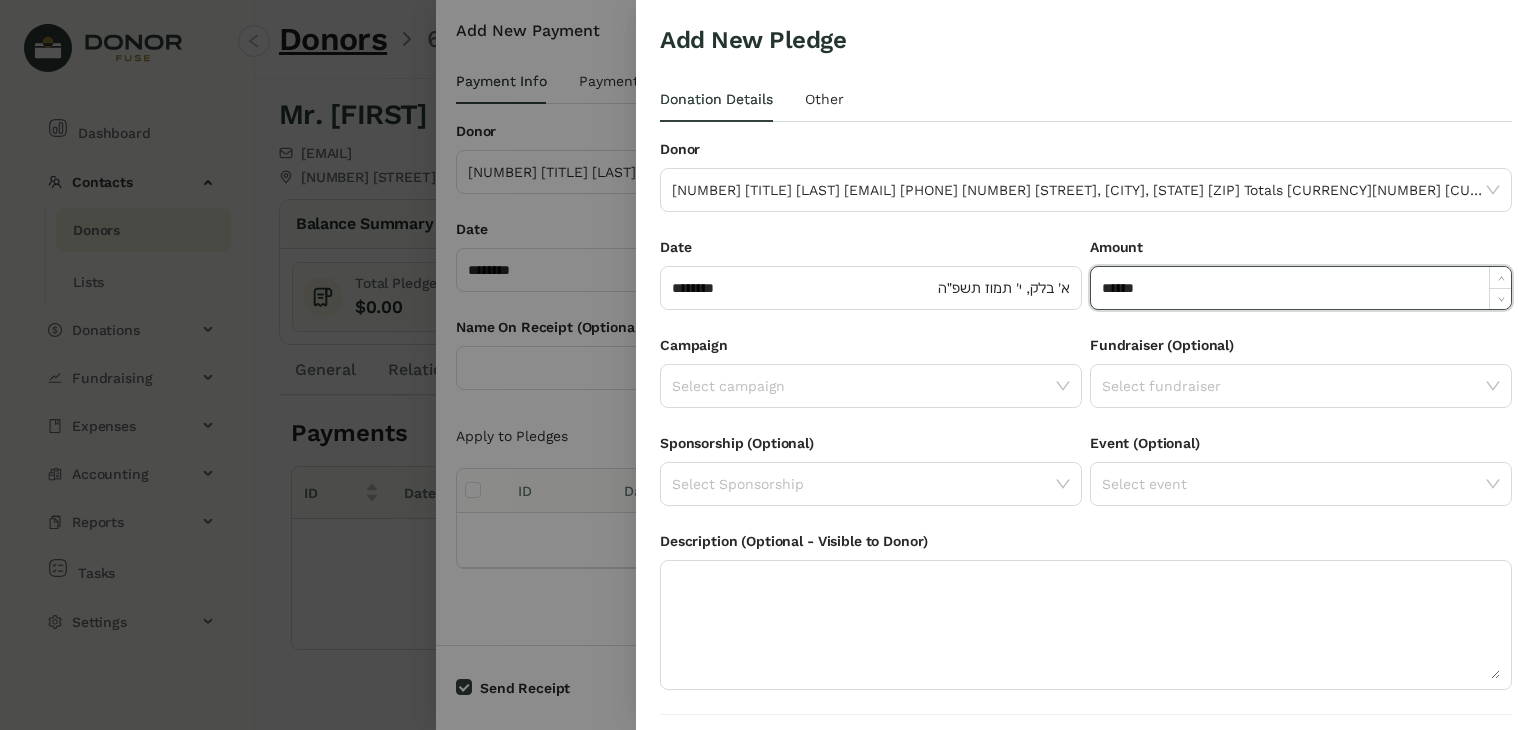 type on "******" 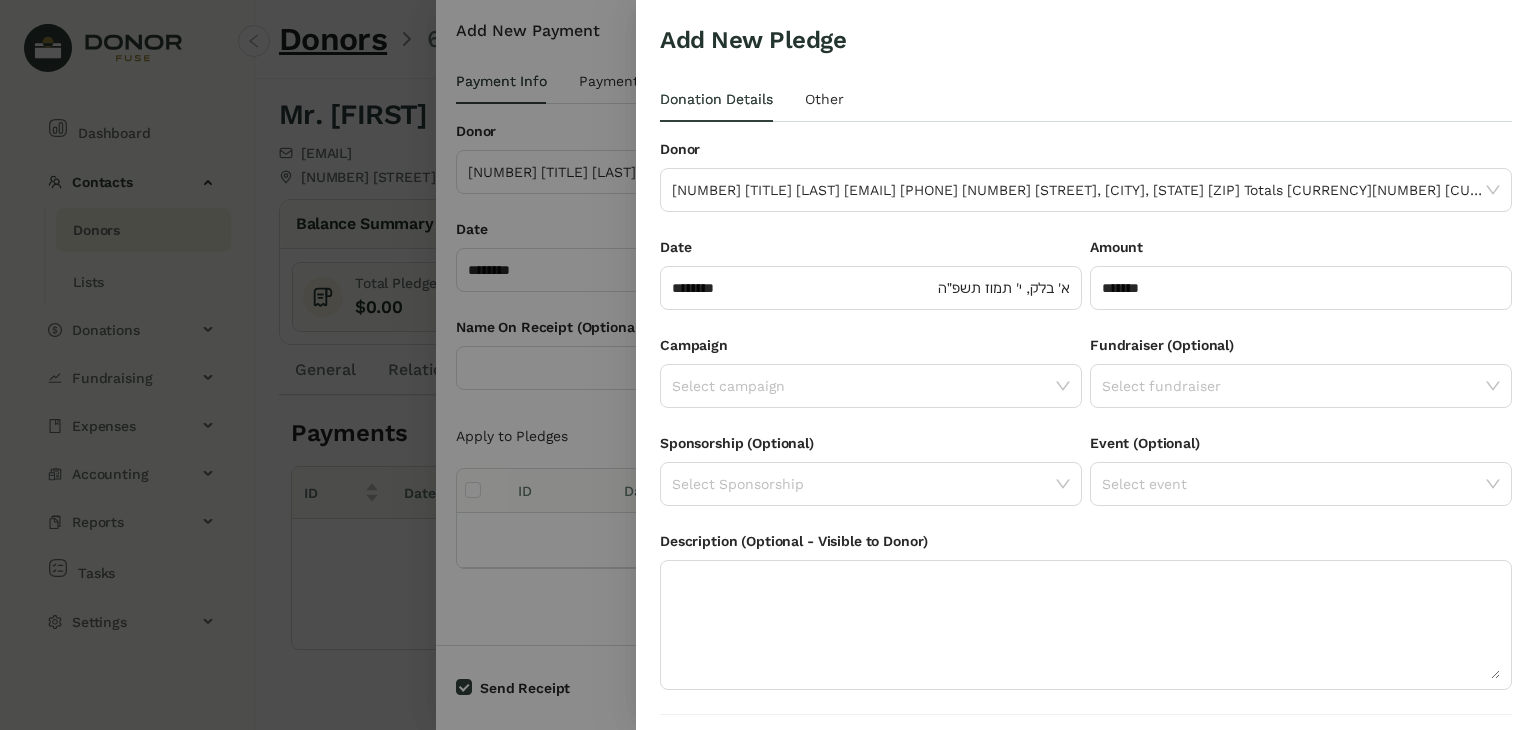 click on "Campaign  Select campaign" at bounding box center [871, 285] 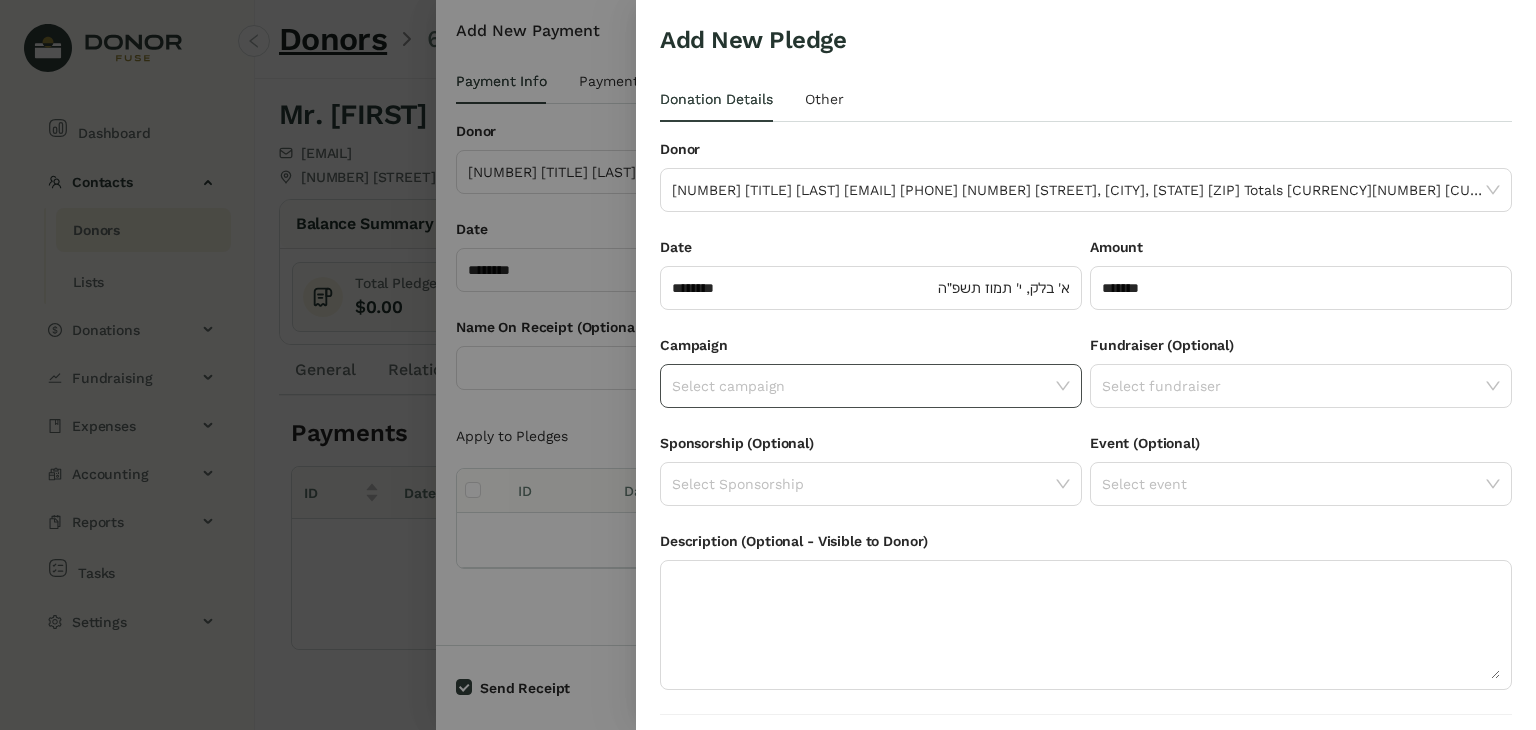 click on "Select campaign" at bounding box center (871, 386) 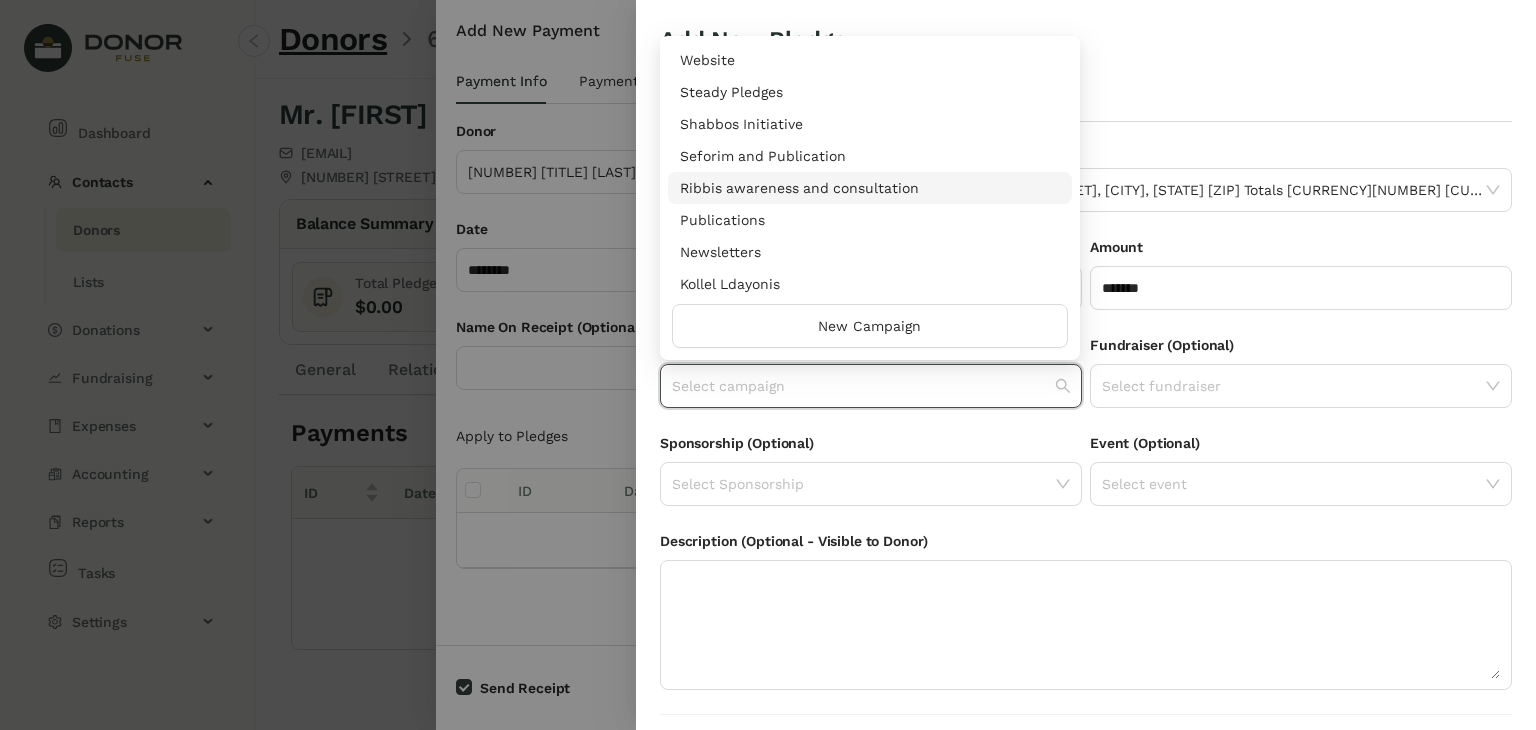scroll, scrollTop: 960, scrollLeft: 0, axis: vertical 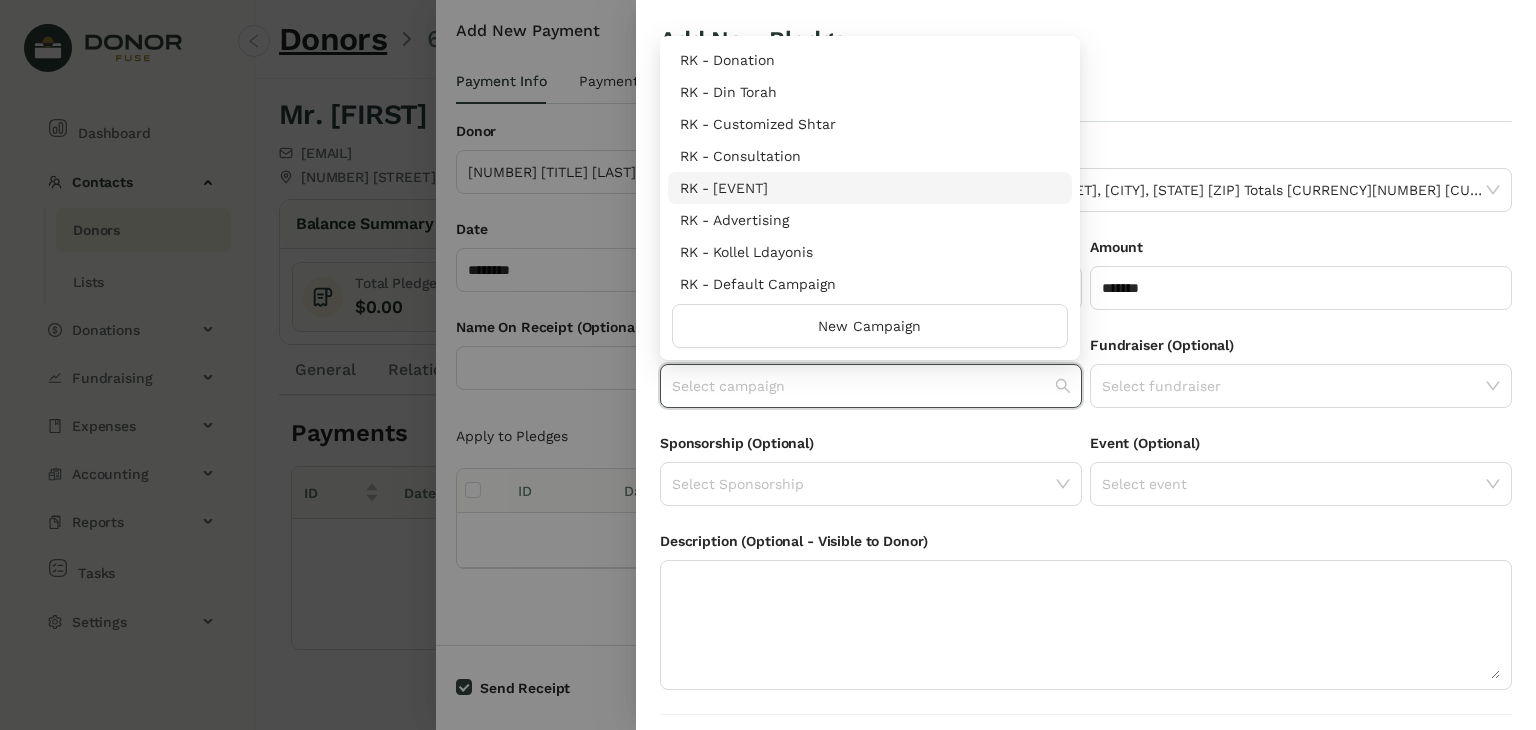 click on "RK - [EVENT]" at bounding box center (870, 188) 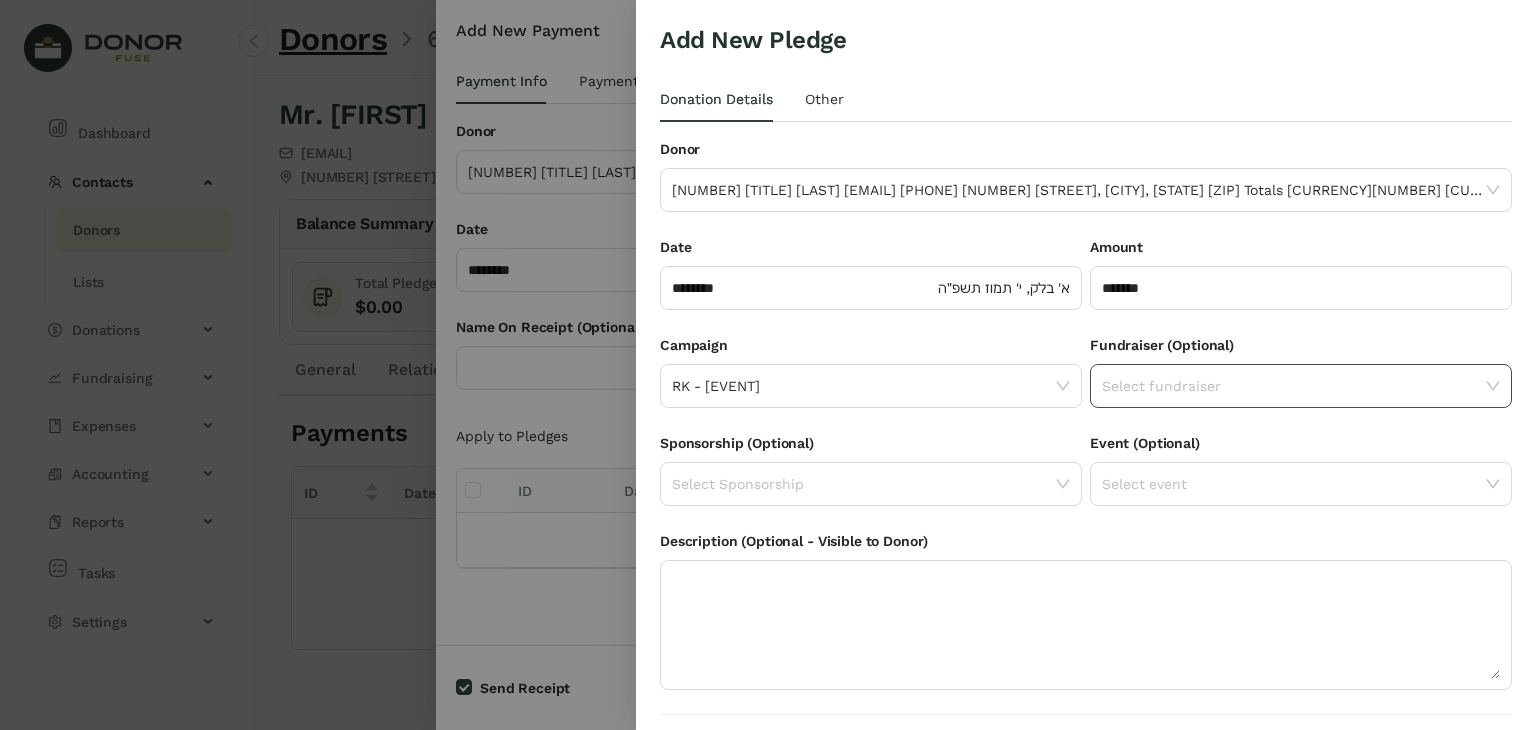 click at bounding box center (1493, 386) 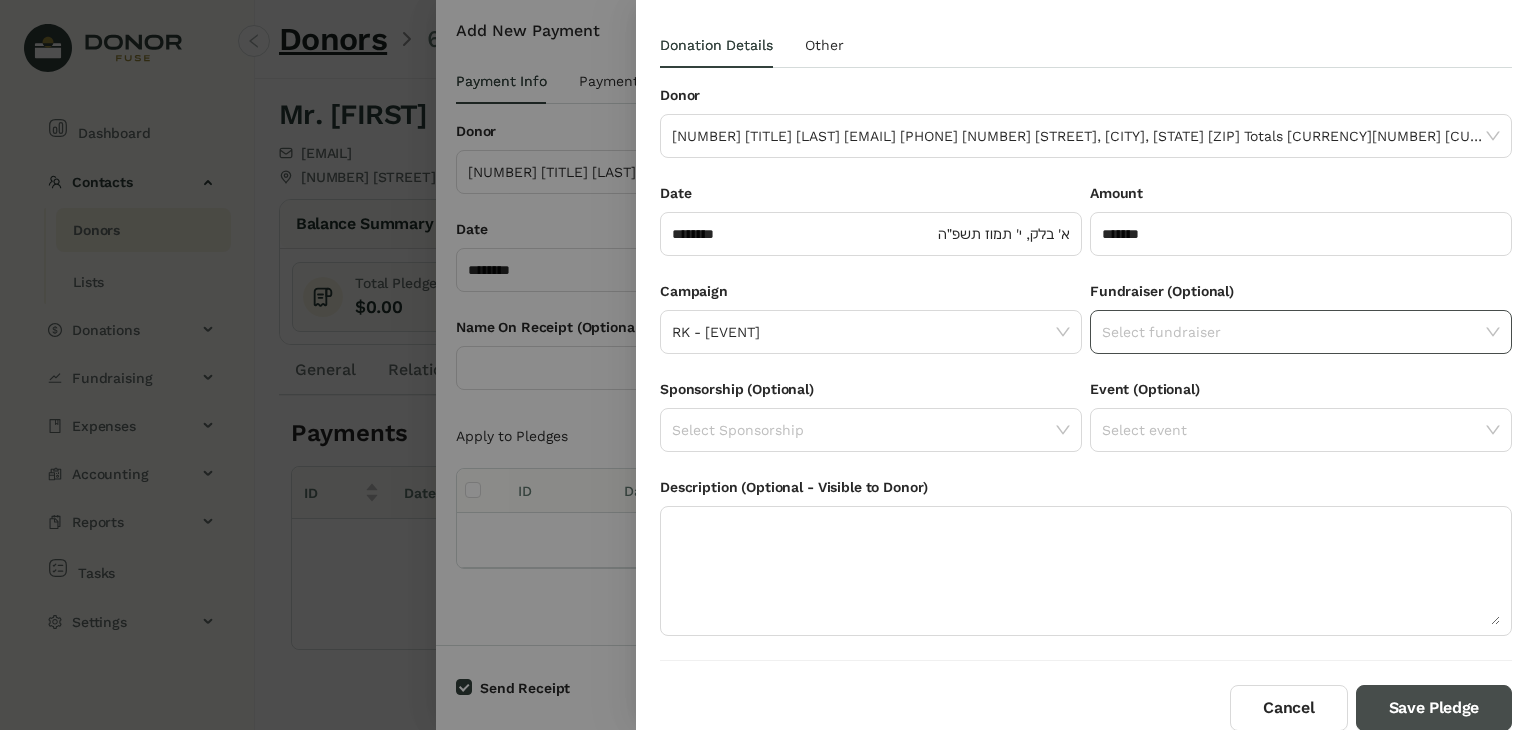 click on "Save Pledge" at bounding box center [1434, 708] 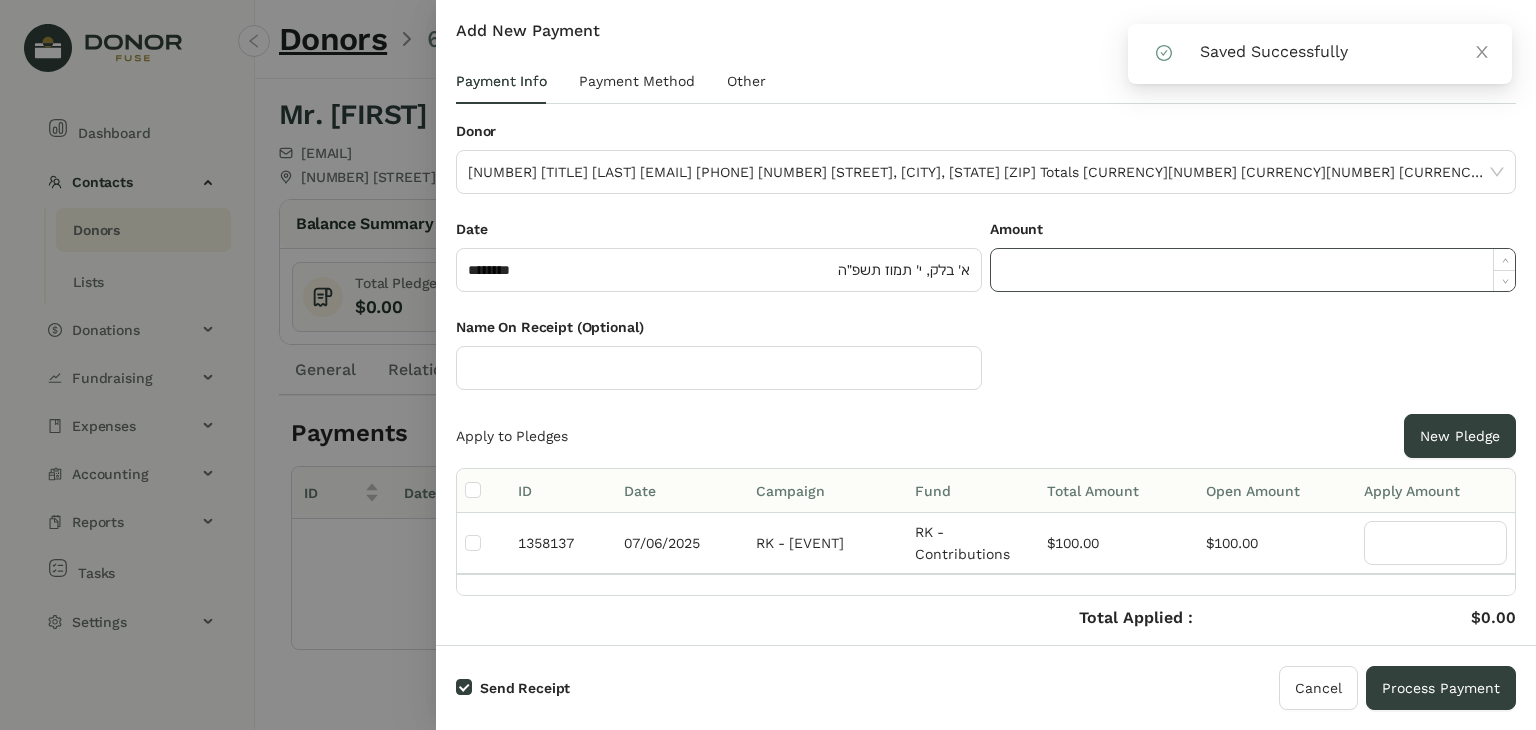 click at bounding box center (1253, 270) 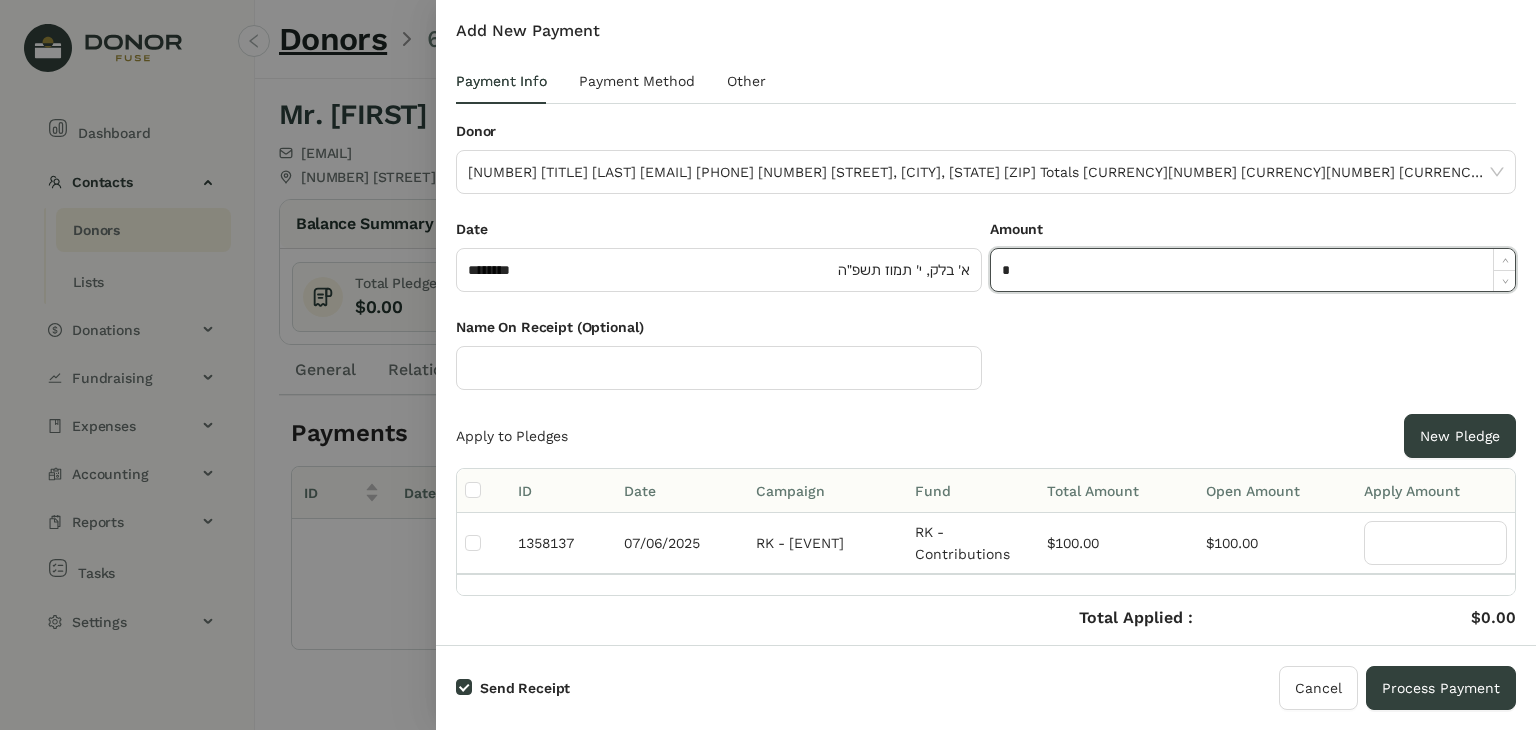 click on "*" at bounding box center [1253, 270] 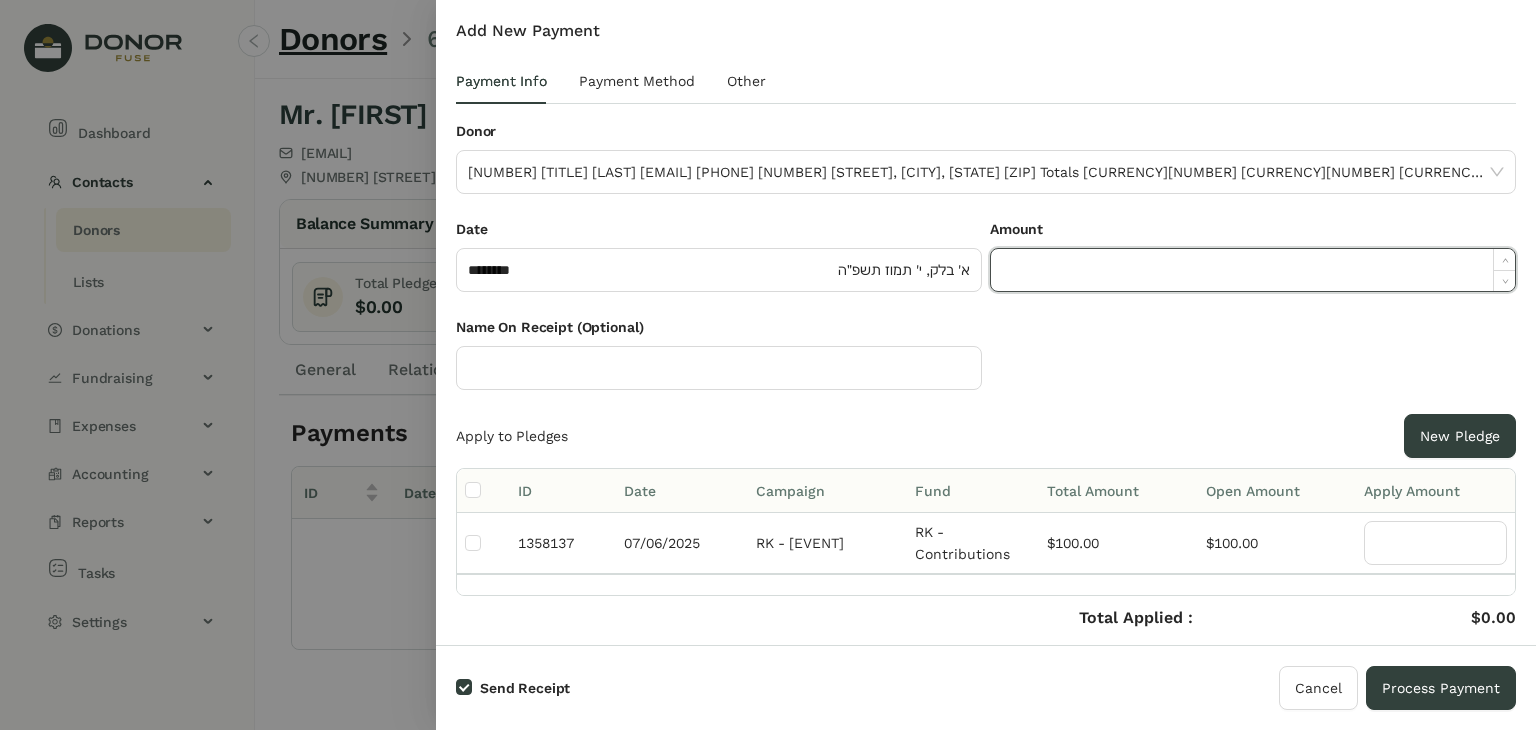 paste on "******" 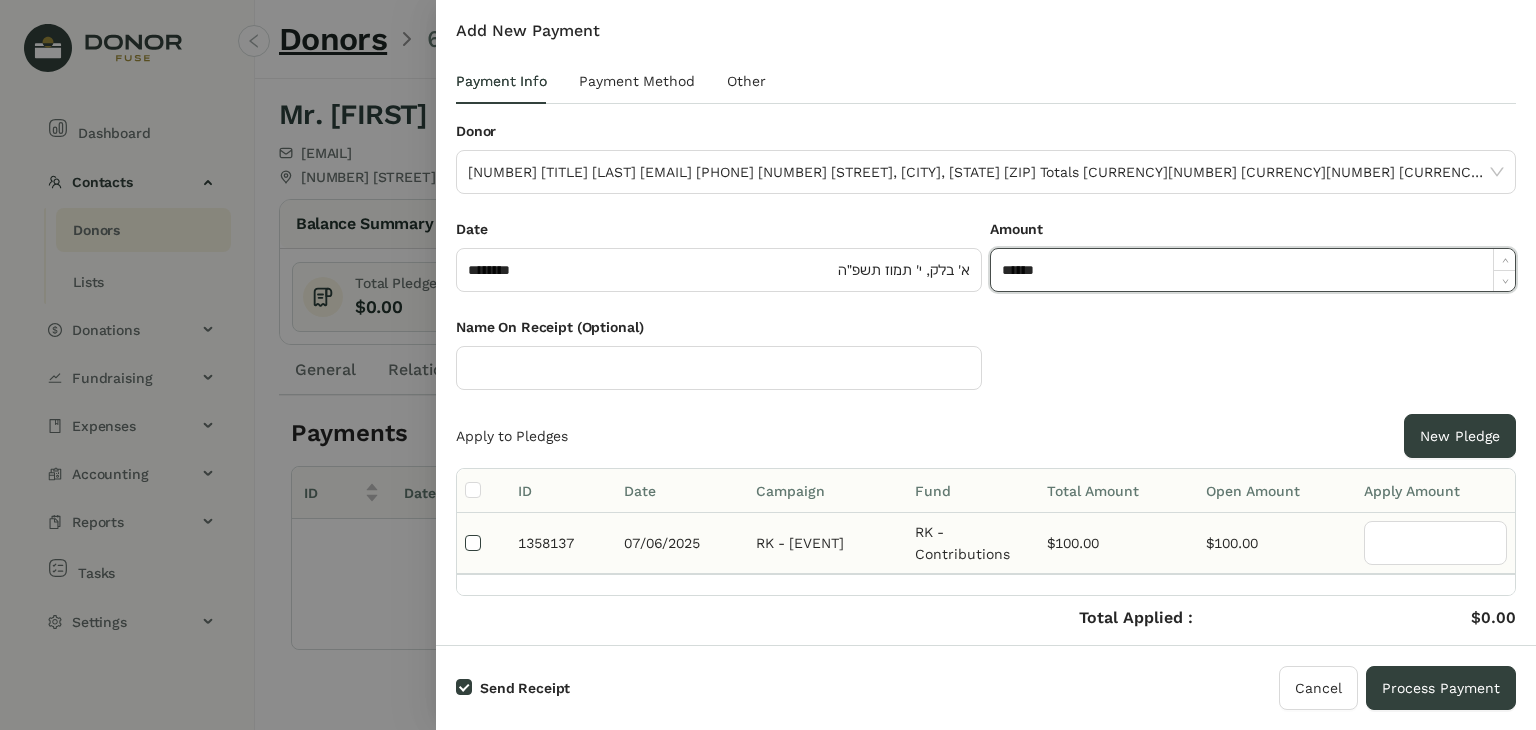 type on "******" 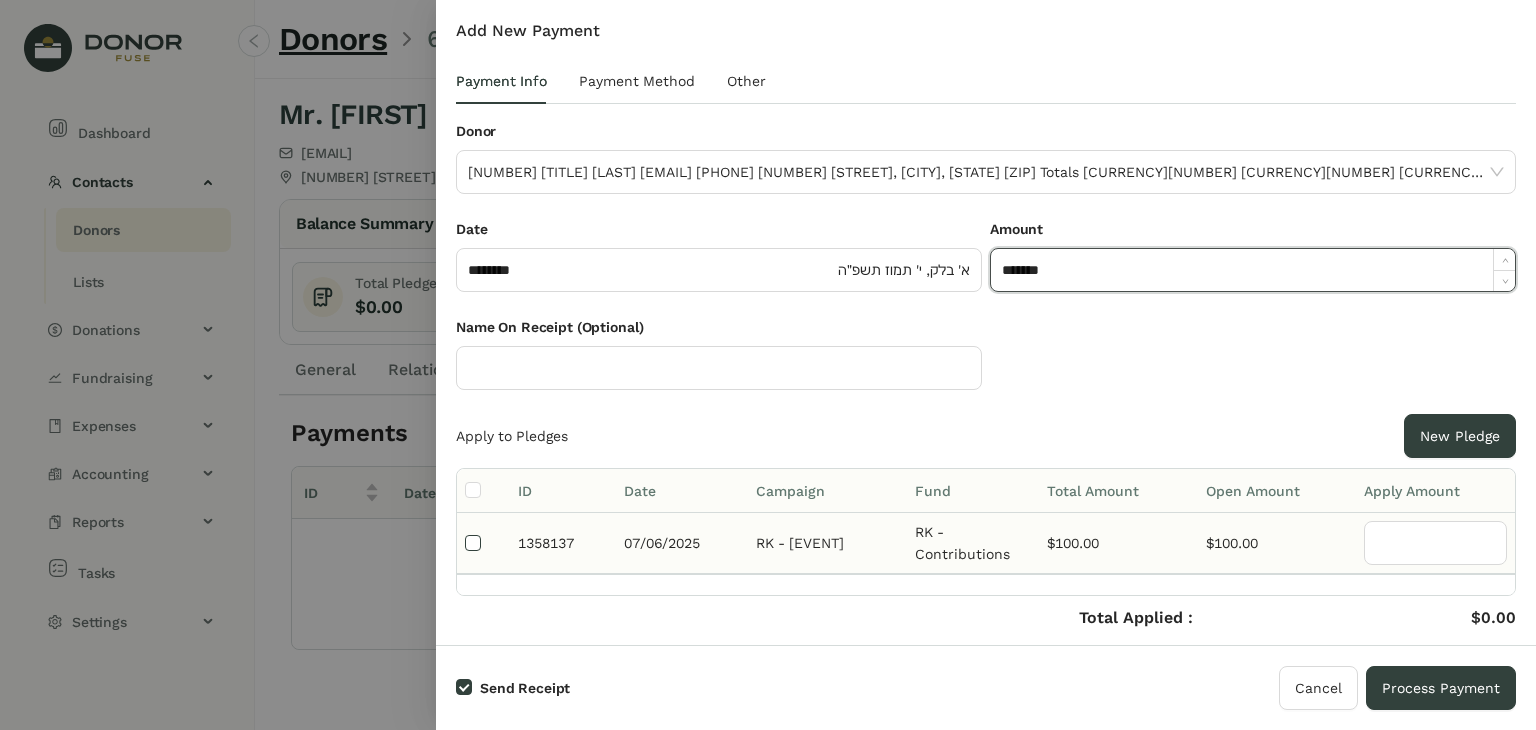 click at bounding box center [473, 543] 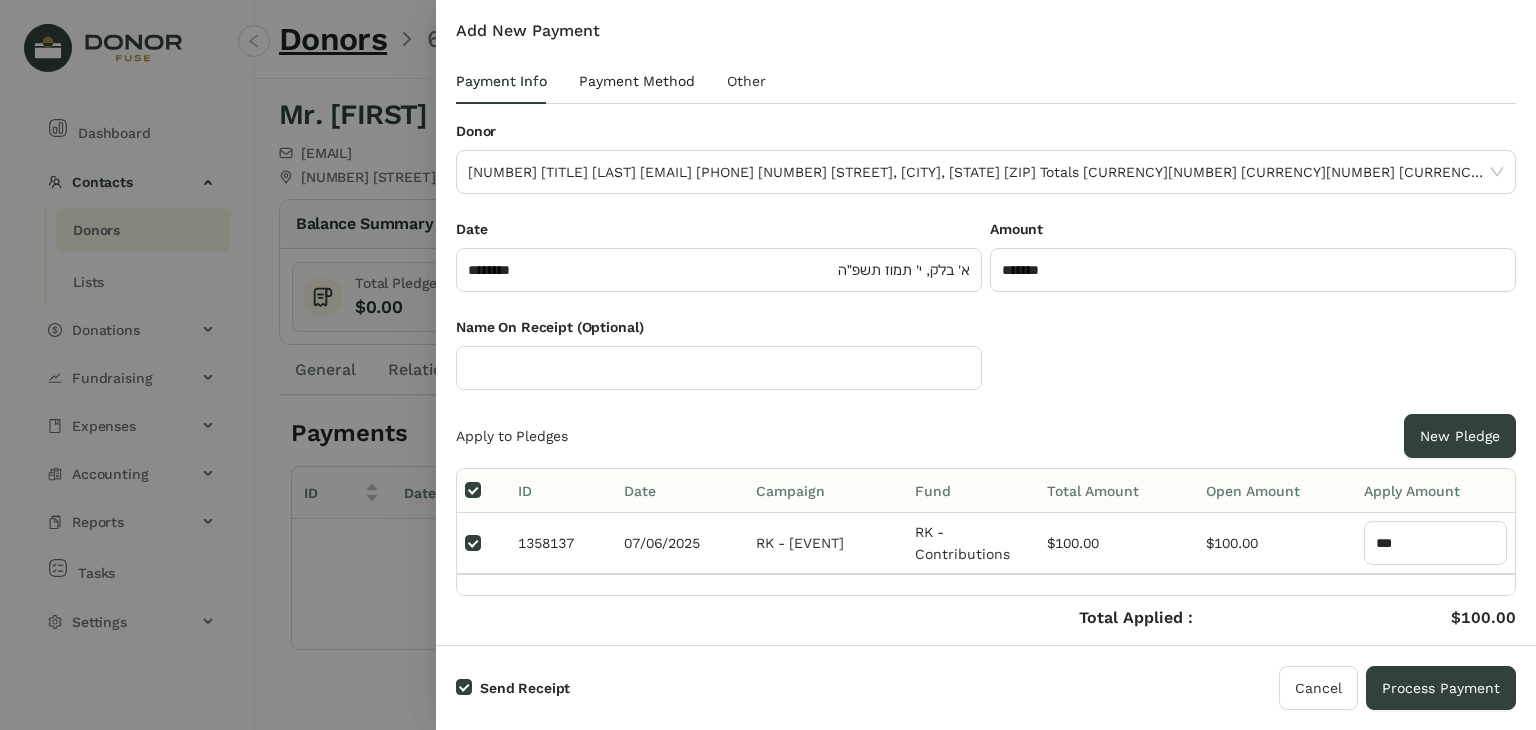 drag, startPoint x: 1022, startPoint y: 525, endPoint x: 673, endPoint y: 82, distance: 563.9592 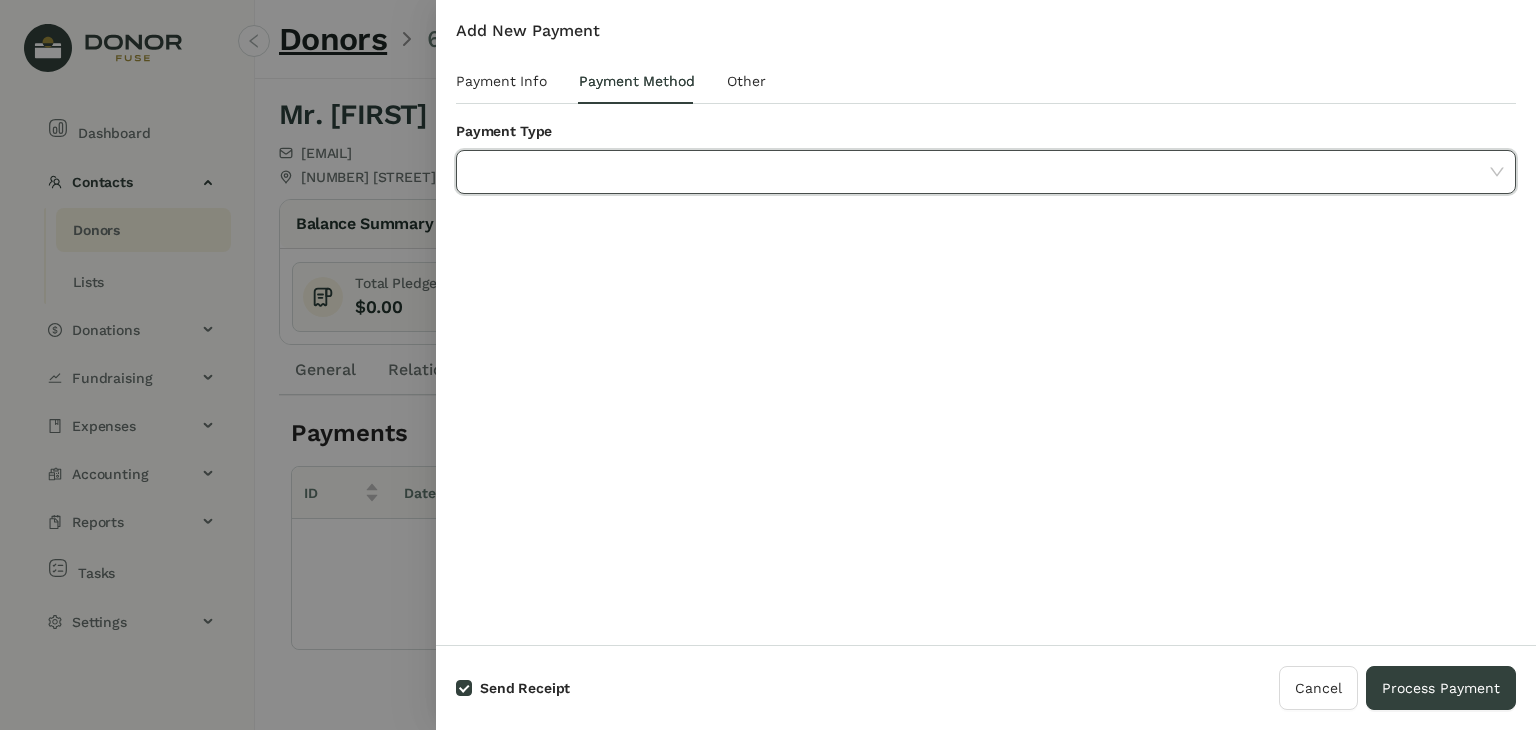 click at bounding box center (979, 172) 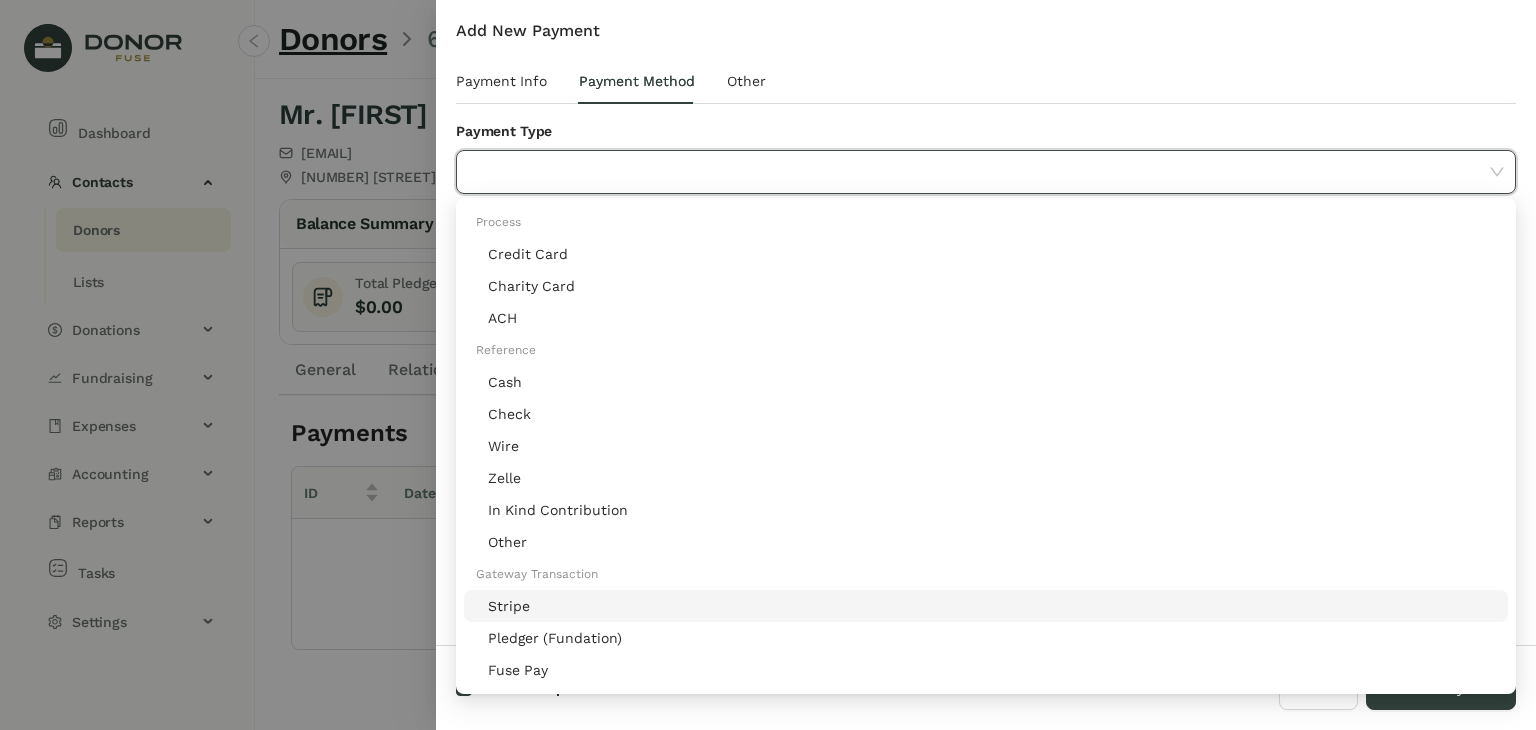 click on "Stripe" at bounding box center [992, 606] 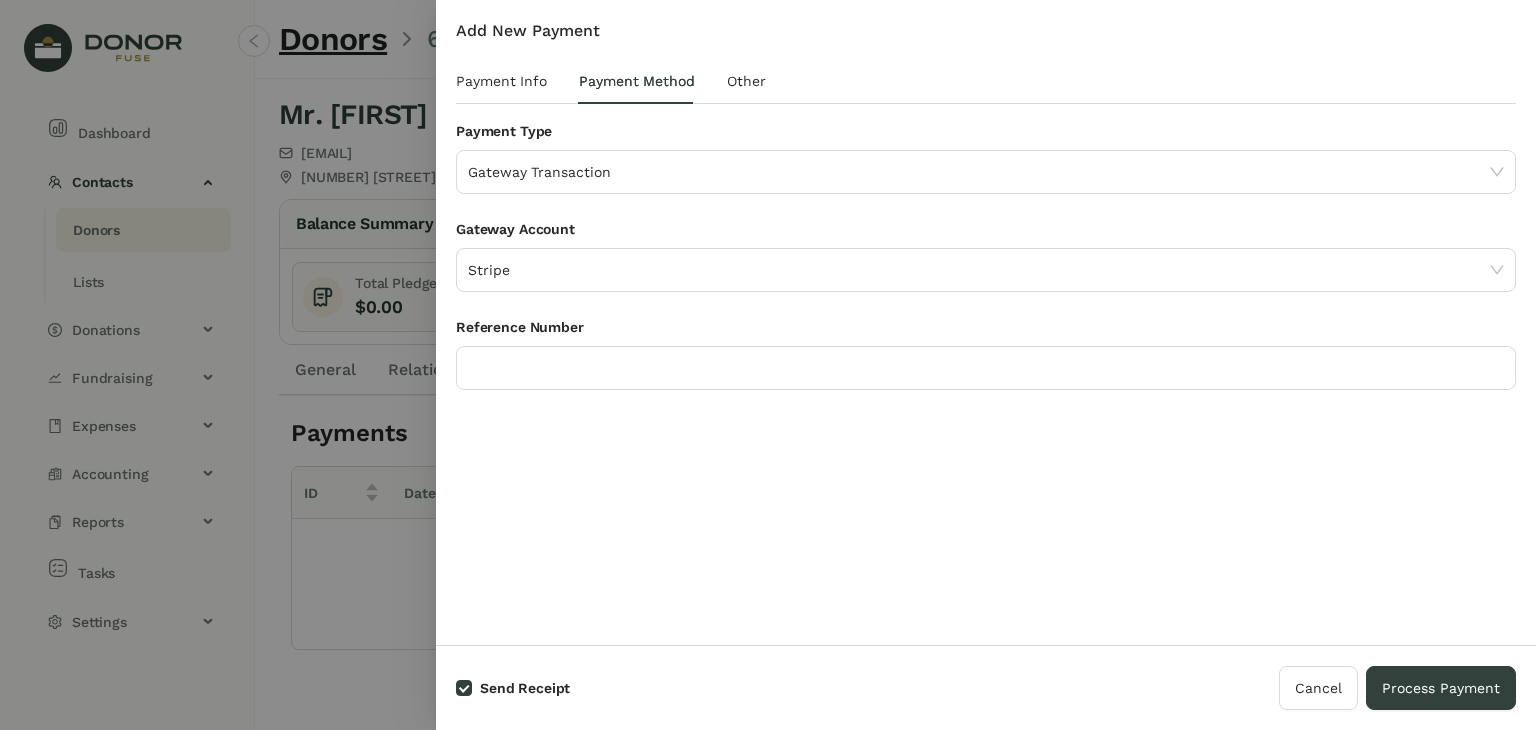 click at bounding box center [986, 368] 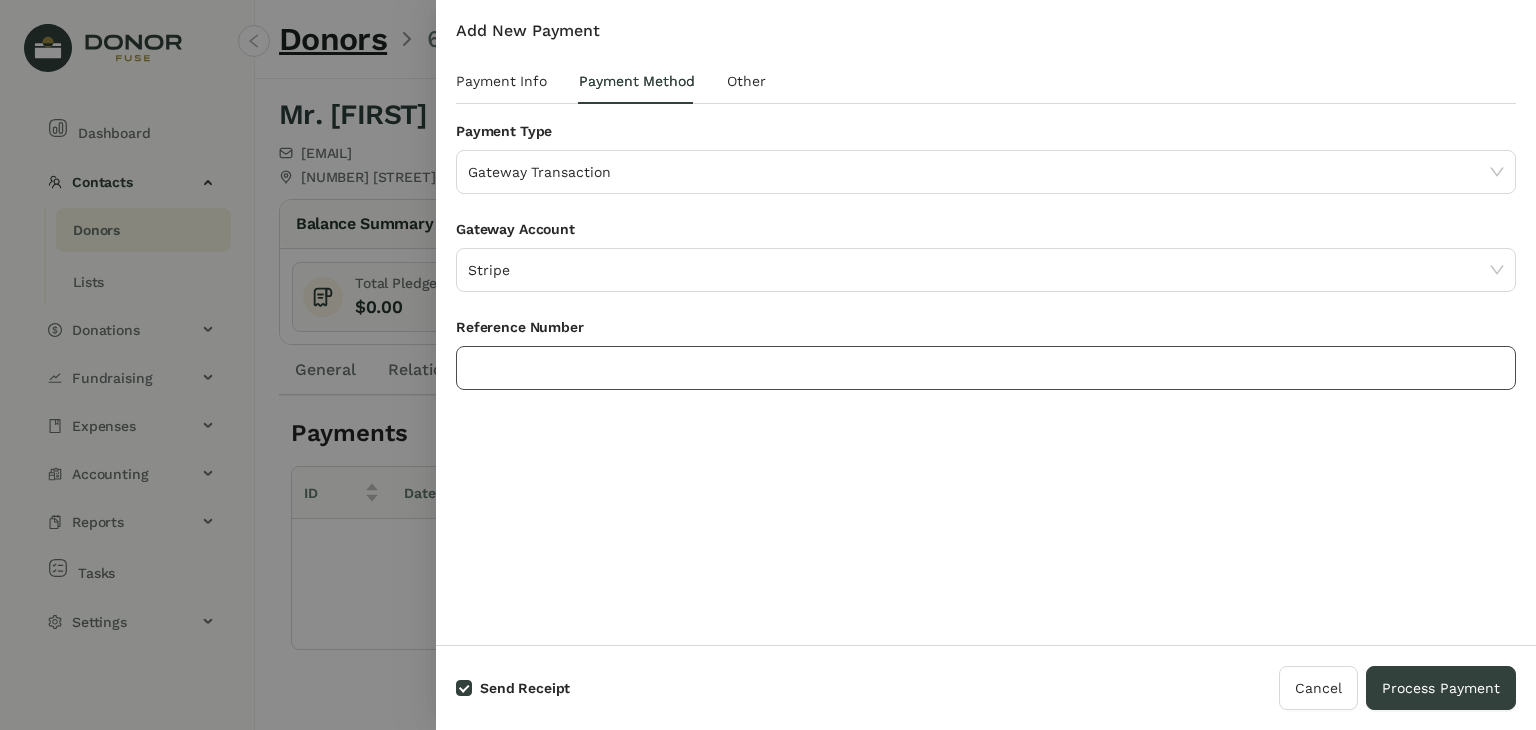 click at bounding box center [986, 368] 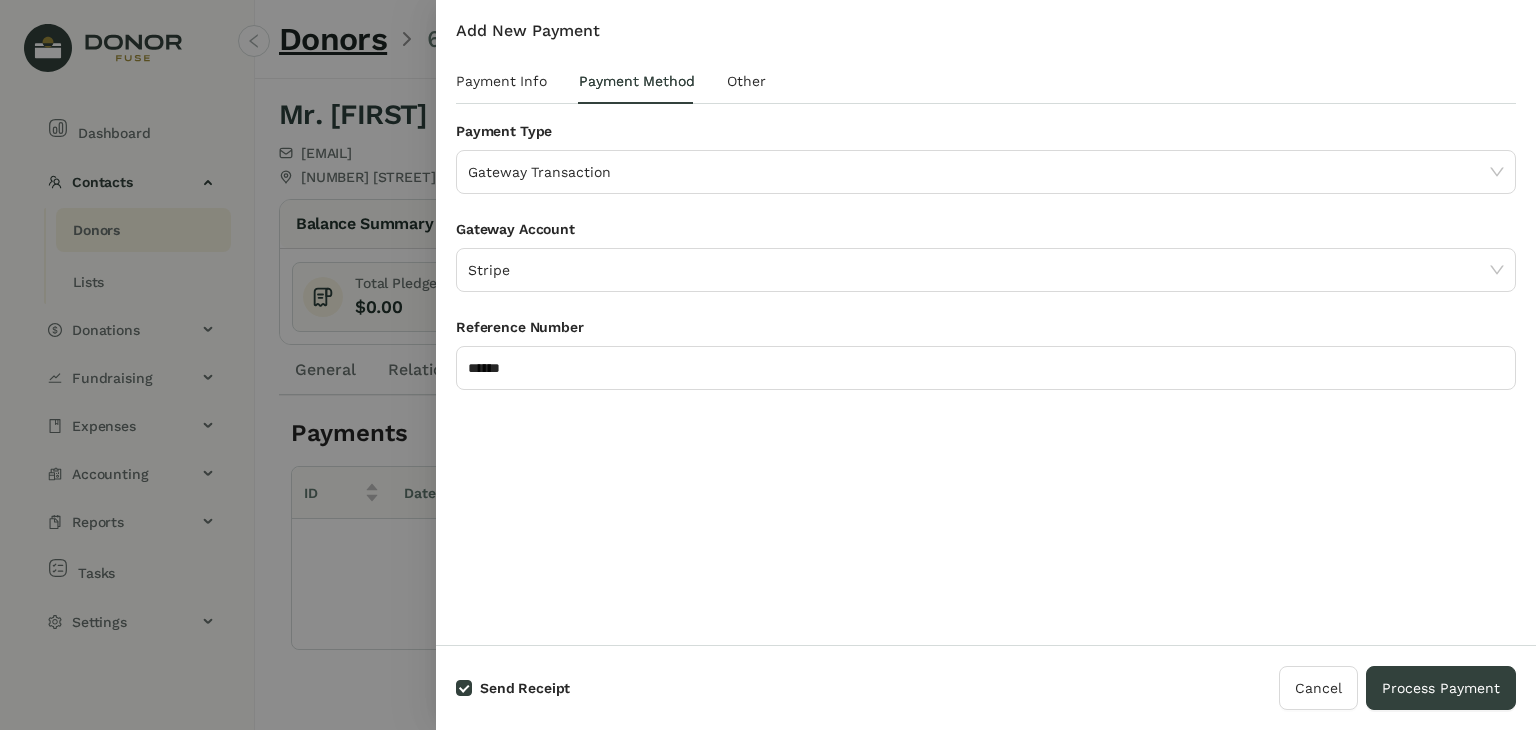 drag, startPoint x: 576, startPoint y: 429, endPoint x: 752, endPoint y: 463, distance: 179.25401 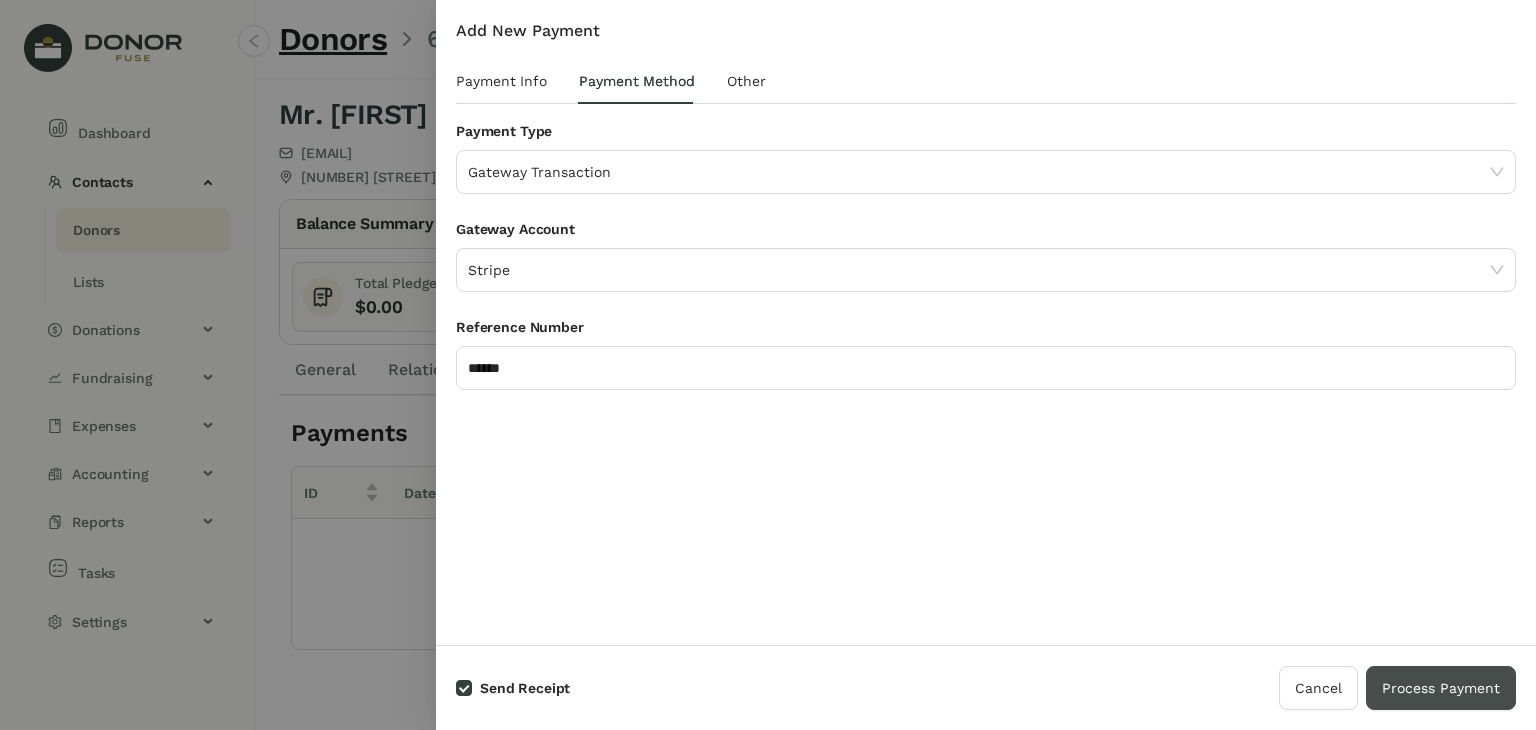 click on "Process Payment" at bounding box center [1441, 688] 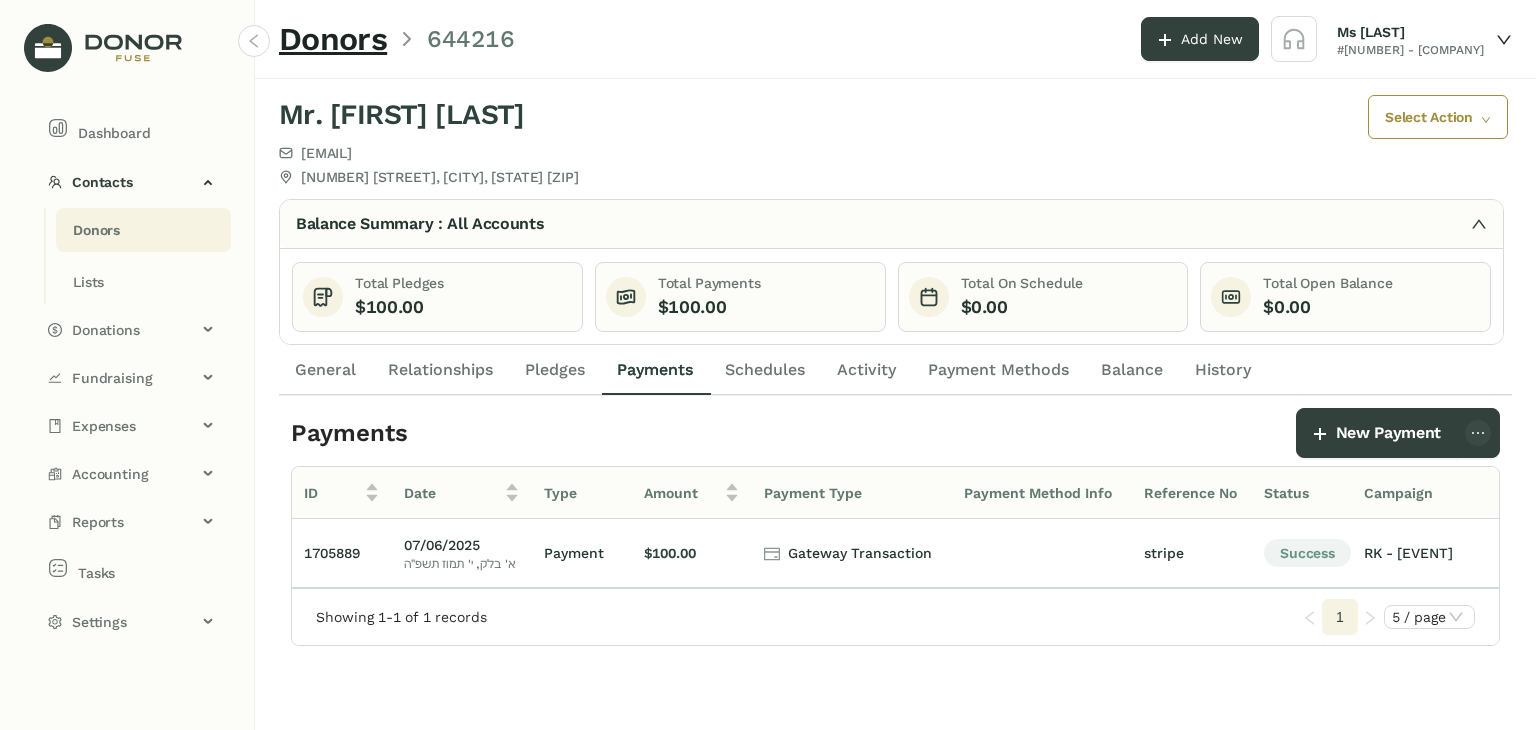 drag, startPoint x: 132, startPoint y: 229, endPoint x: 120, endPoint y: 223, distance: 13.416408 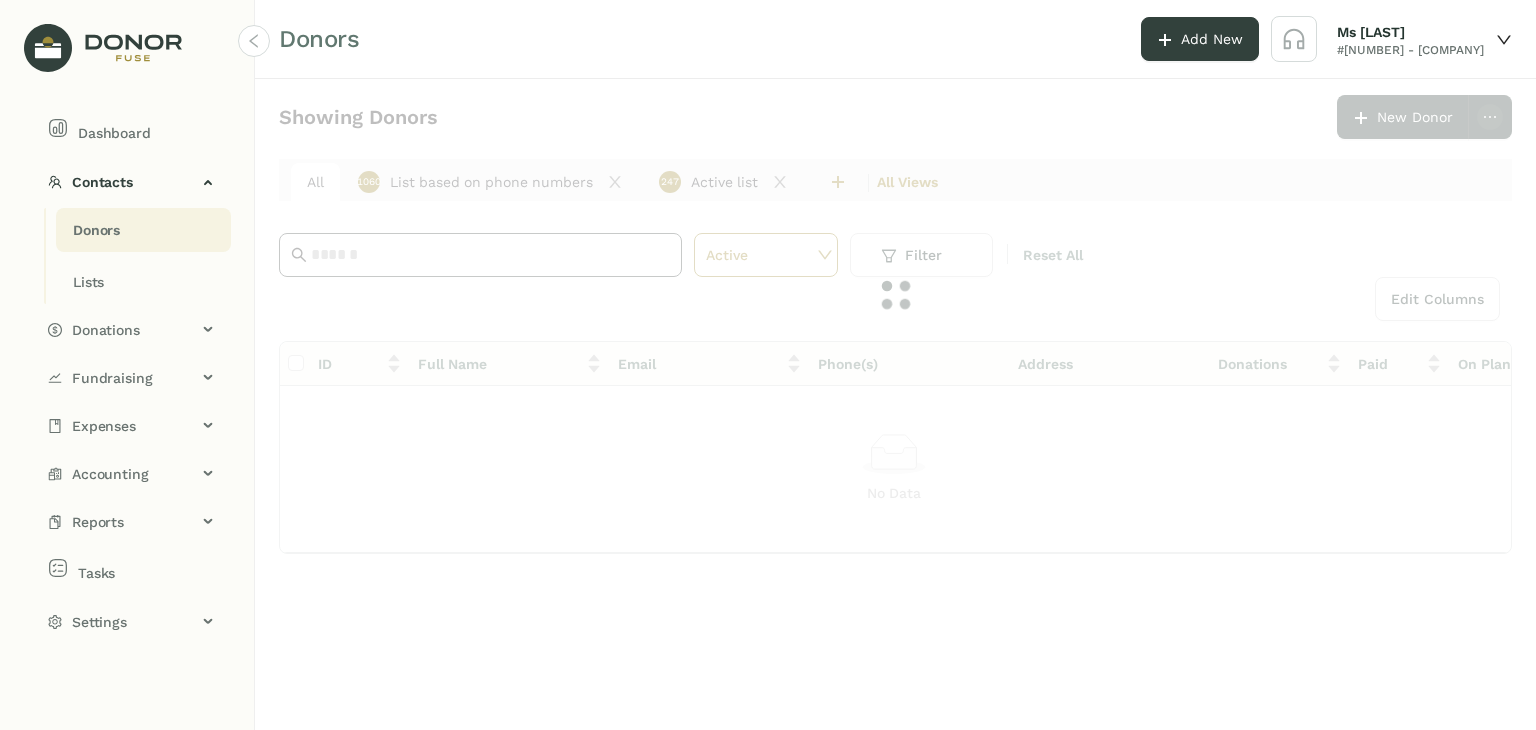 click at bounding box center (490, 255) 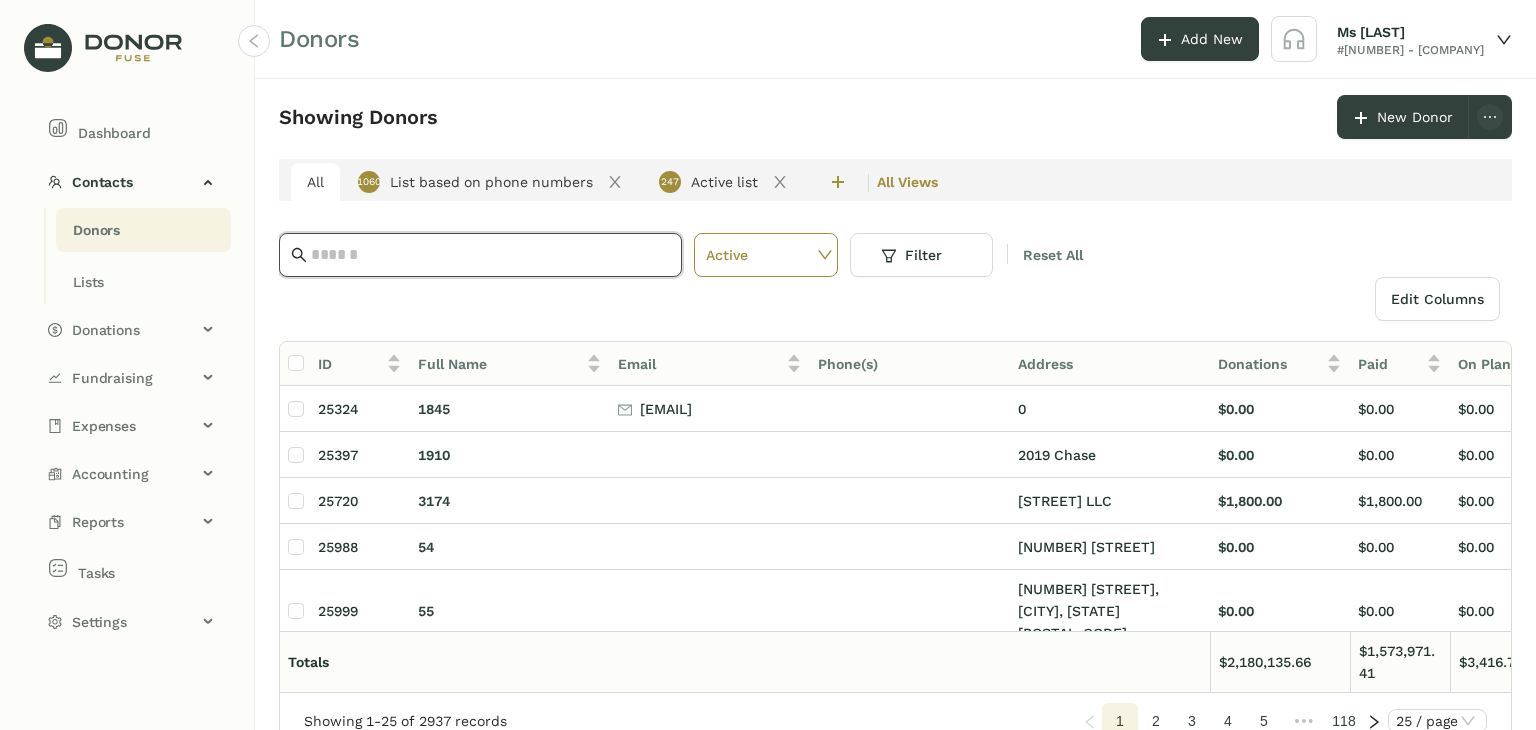 paste on "**********" 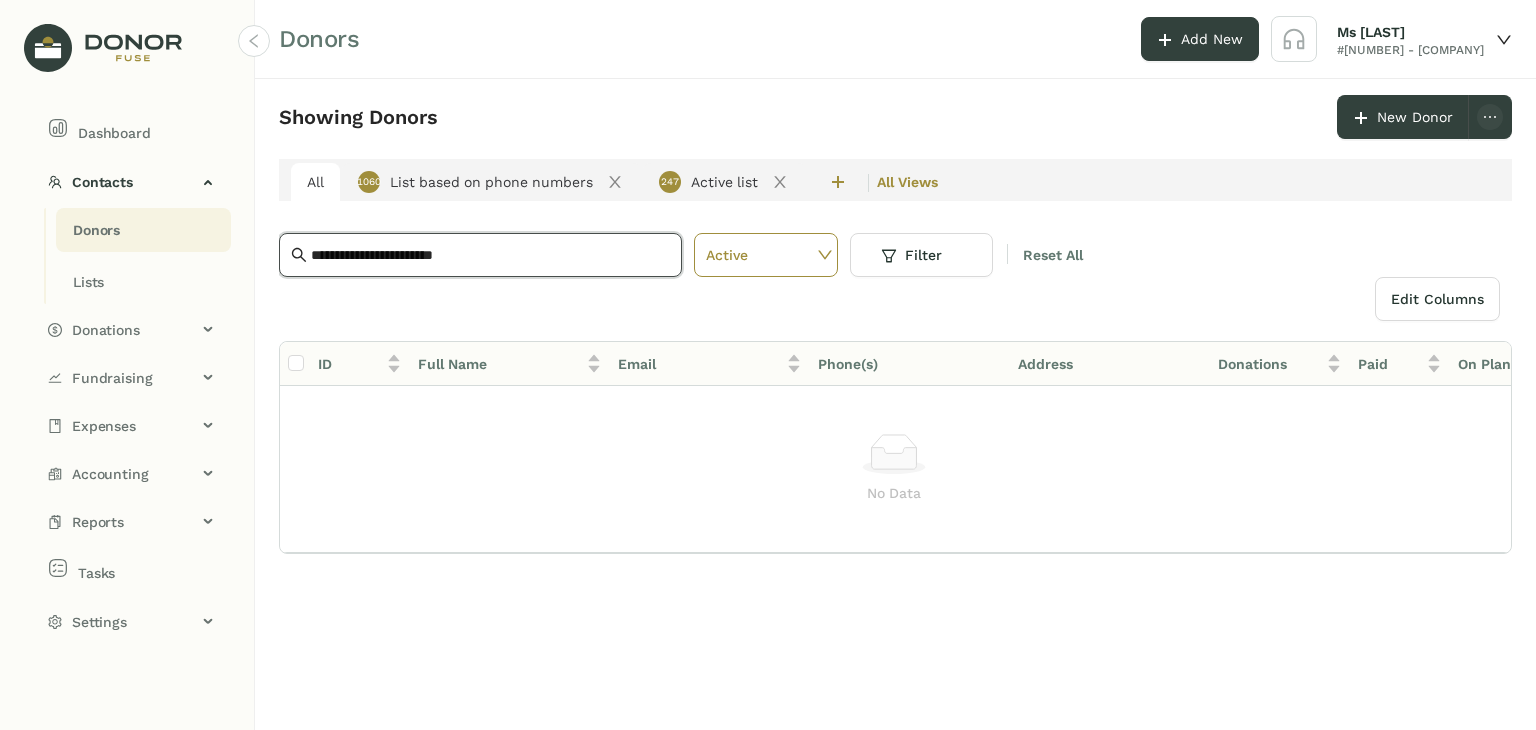 type on "**********" 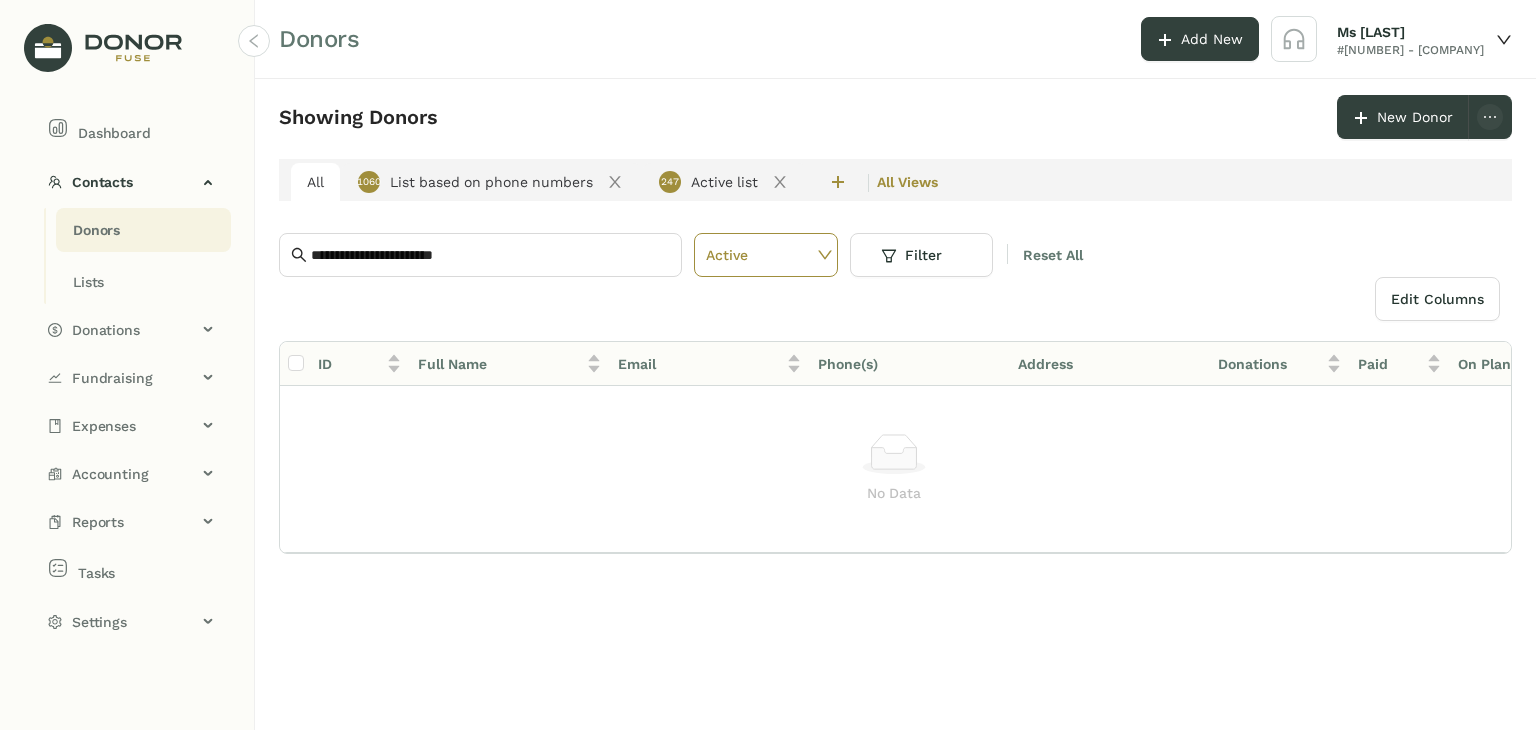 drag, startPoint x: 777, startPoint y: 199, endPoint x: 617, endPoint y: 273, distance: 176.28386 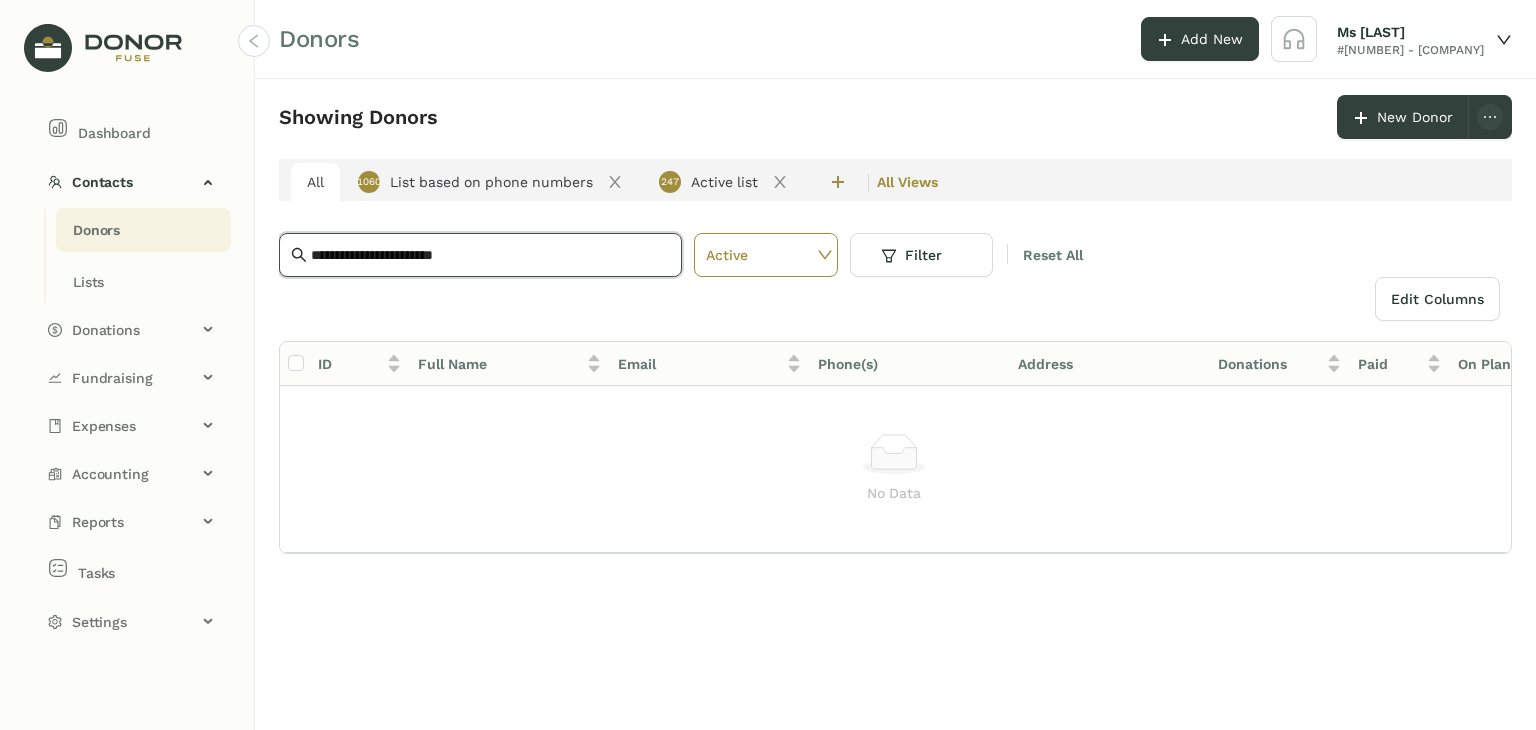 drag, startPoint x: 508, startPoint y: 259, endPoint x: 181, endPoint y: 245, distance: 327.29956 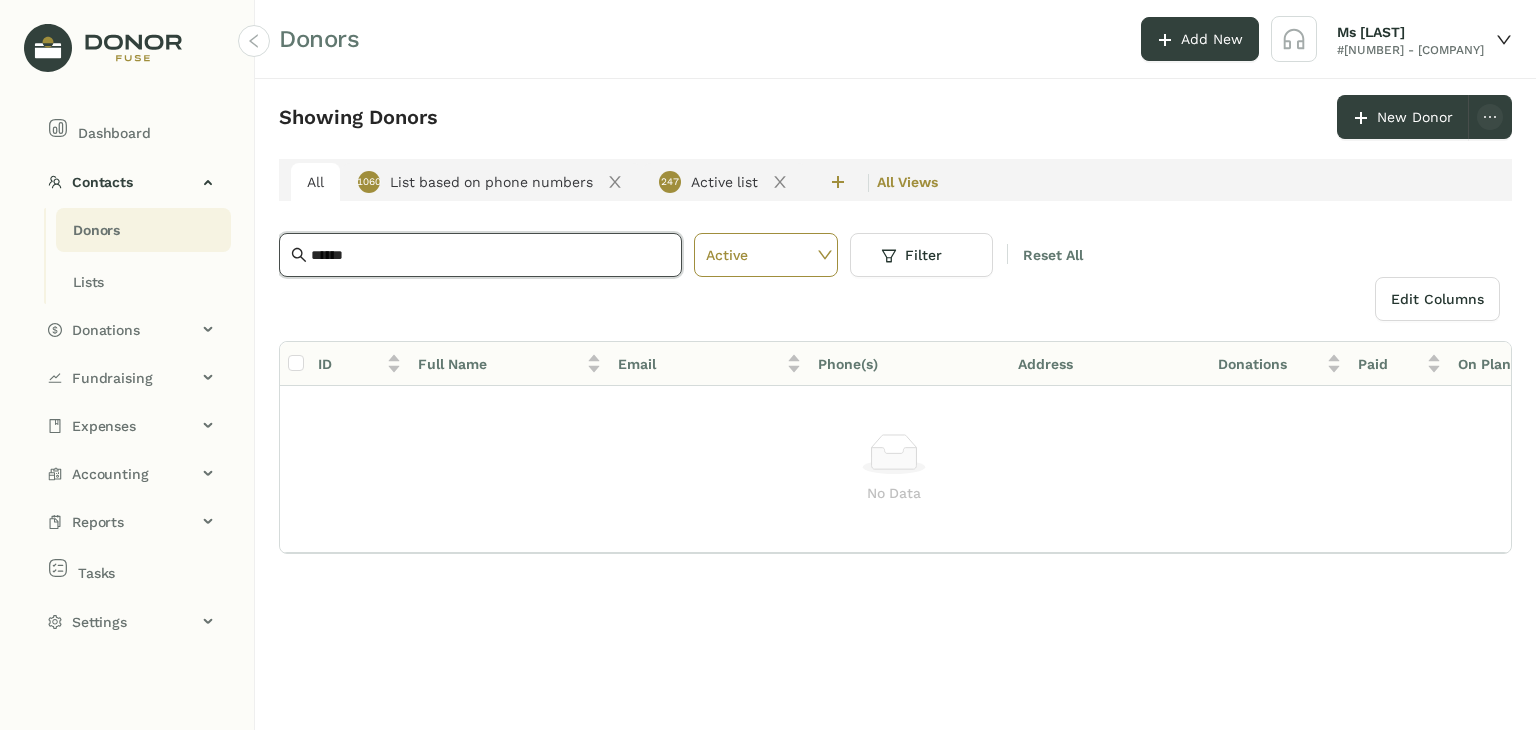 click on "Donors" at bounding box center (96, 230) 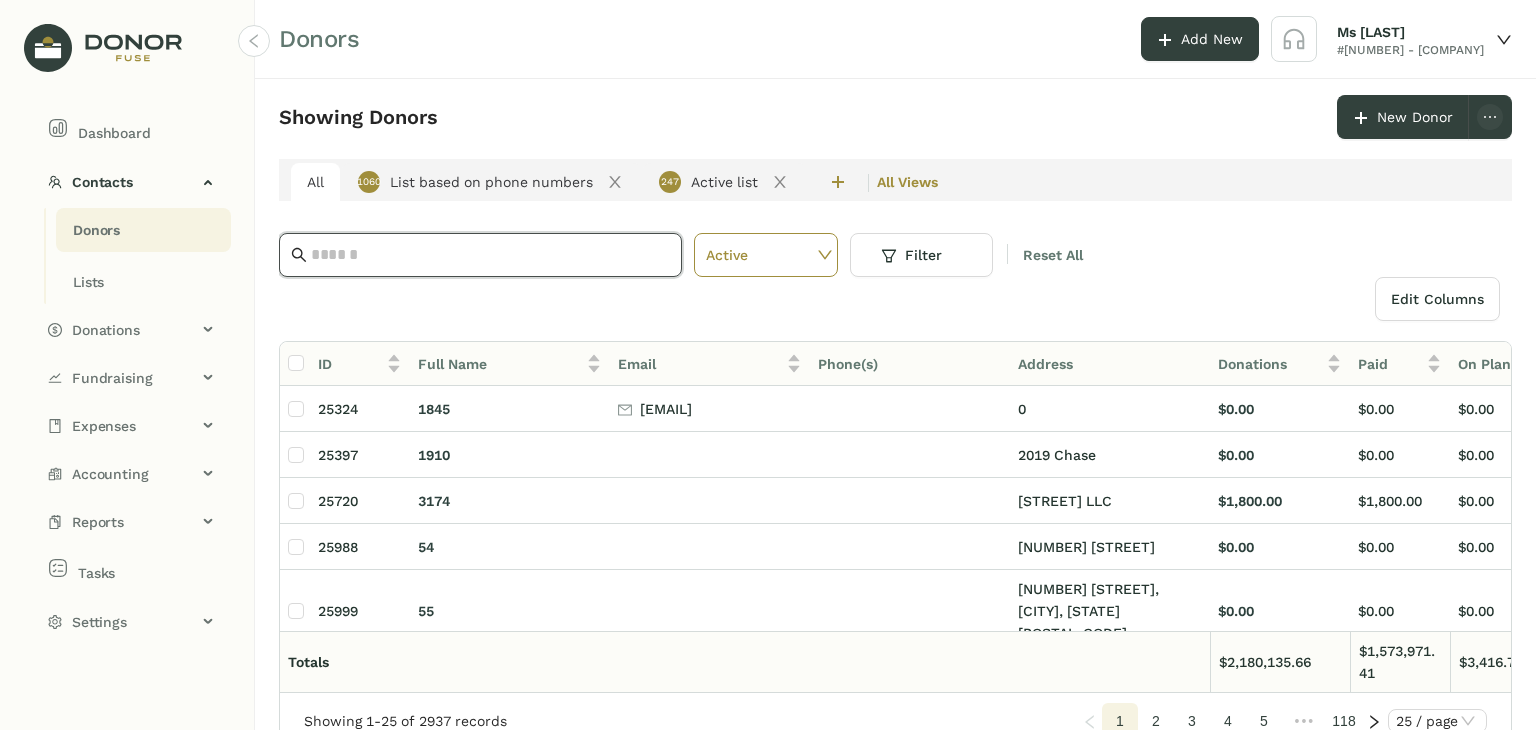 paste on "**********" 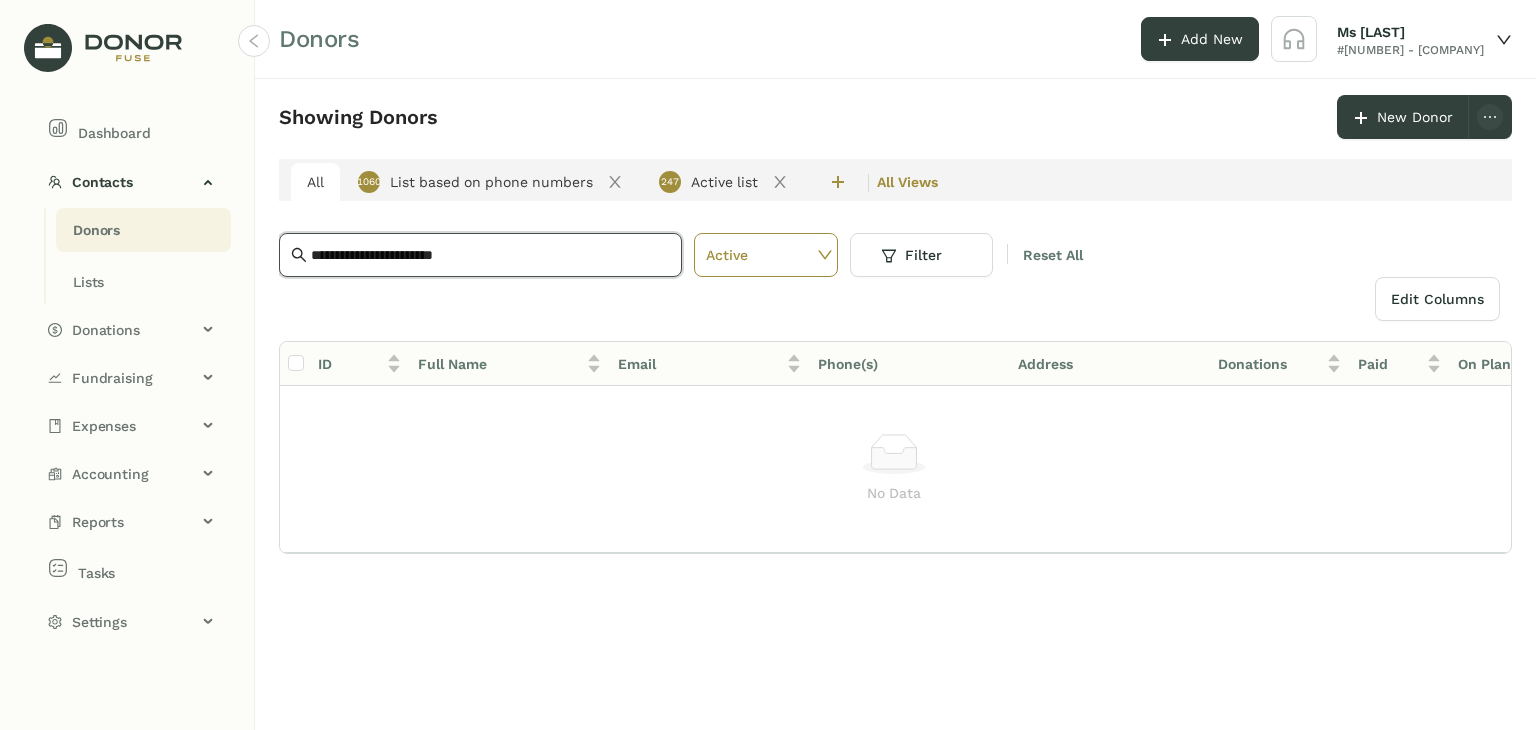 type on "**********" 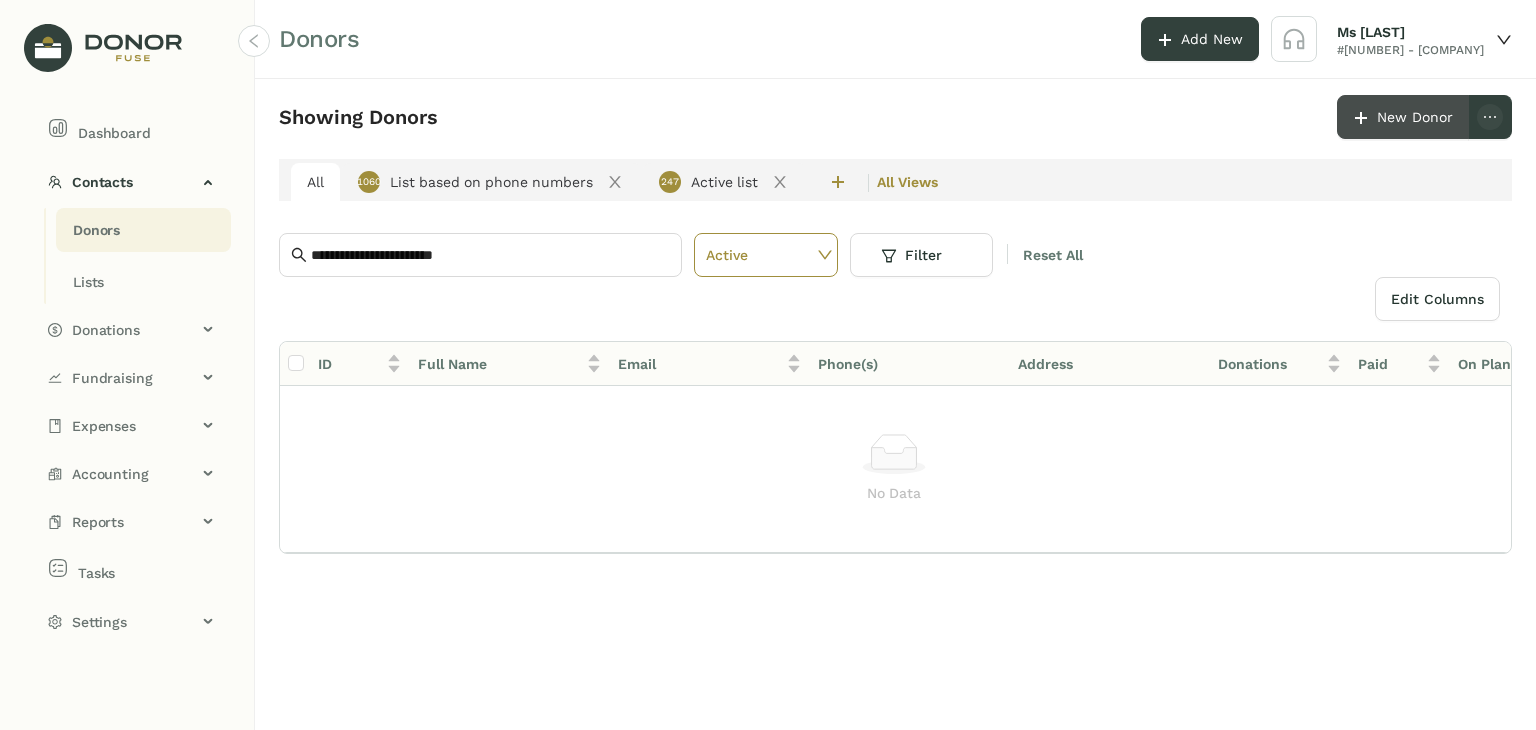 click on "New Donor" at bounding box center [1415, 117] 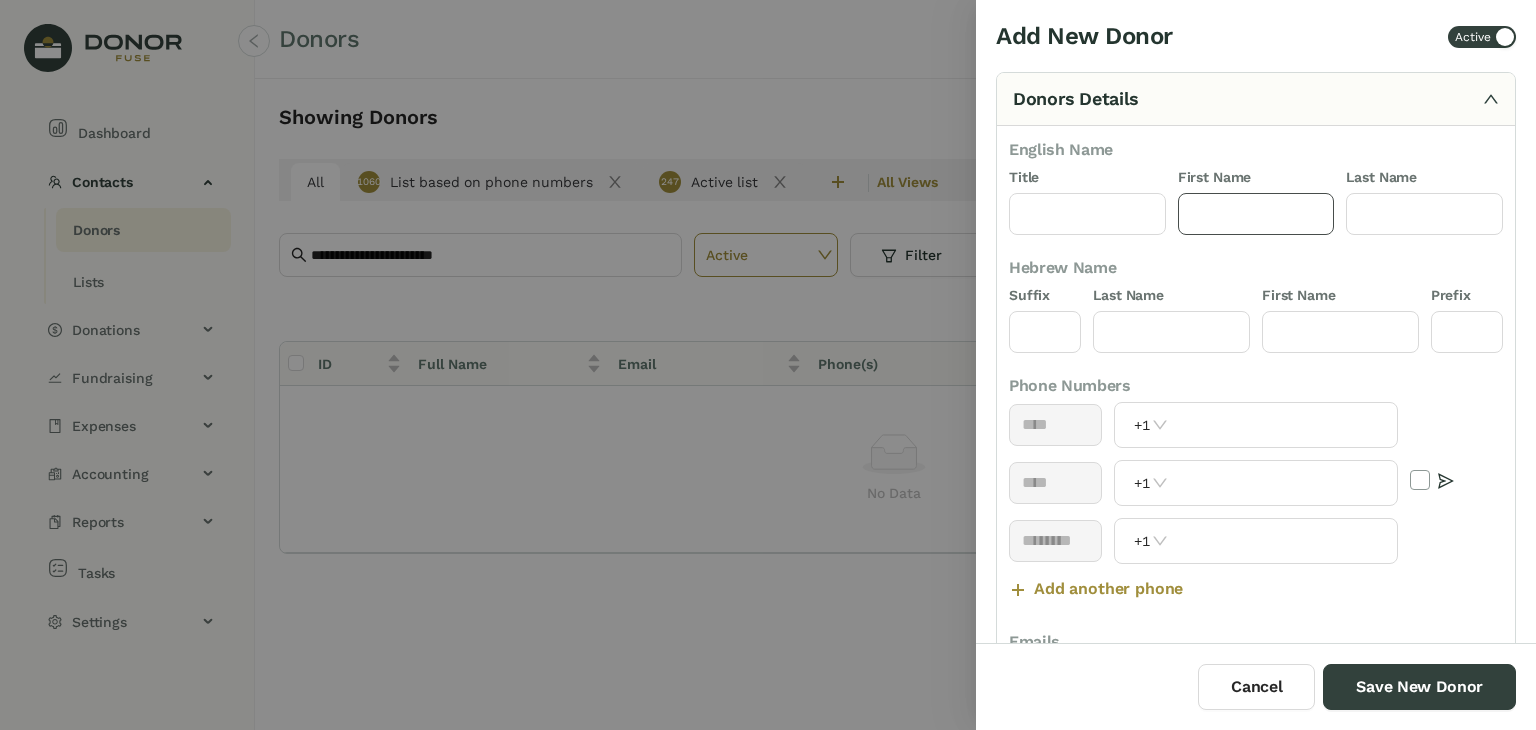 click at bounding box center [1256, 214] 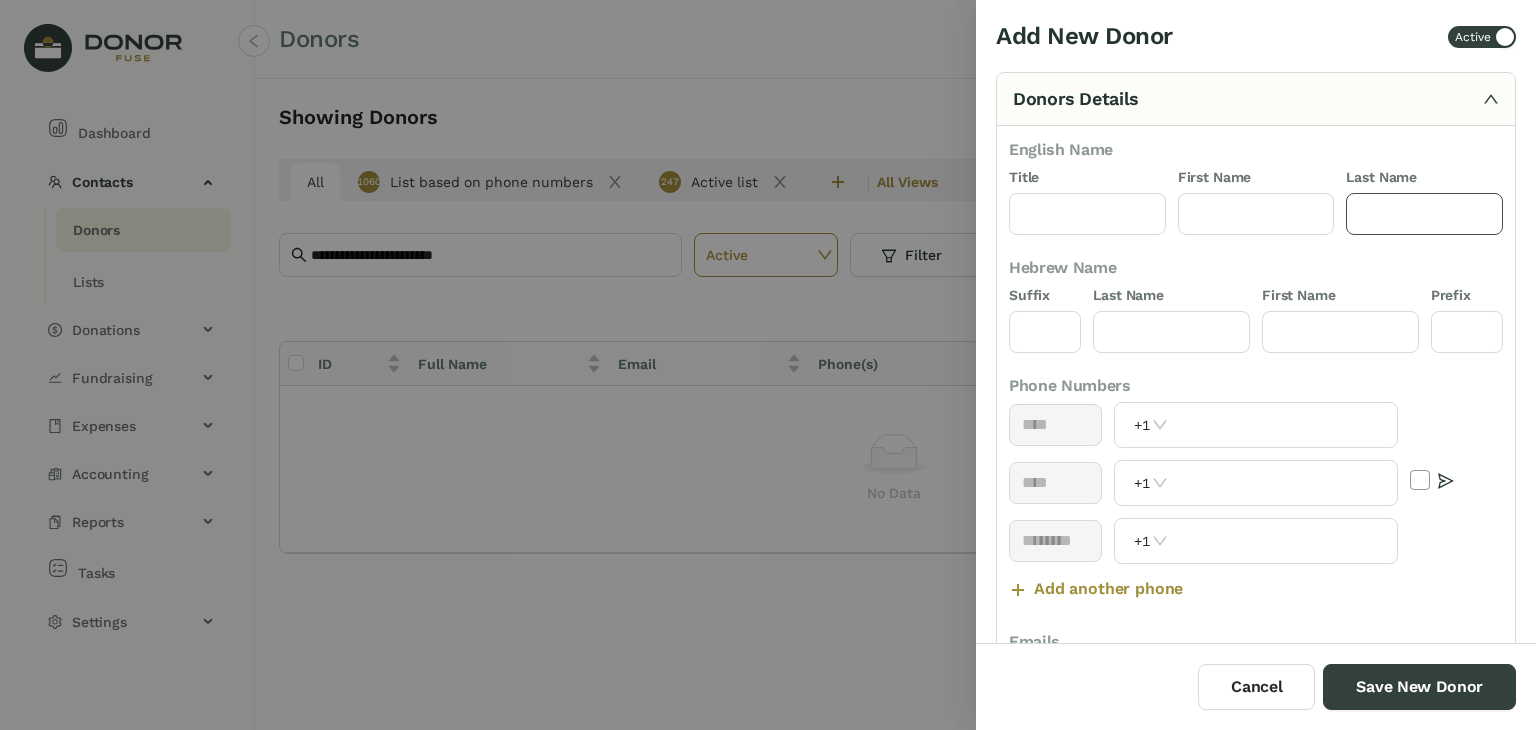 click at bounding box center [1424, 214] 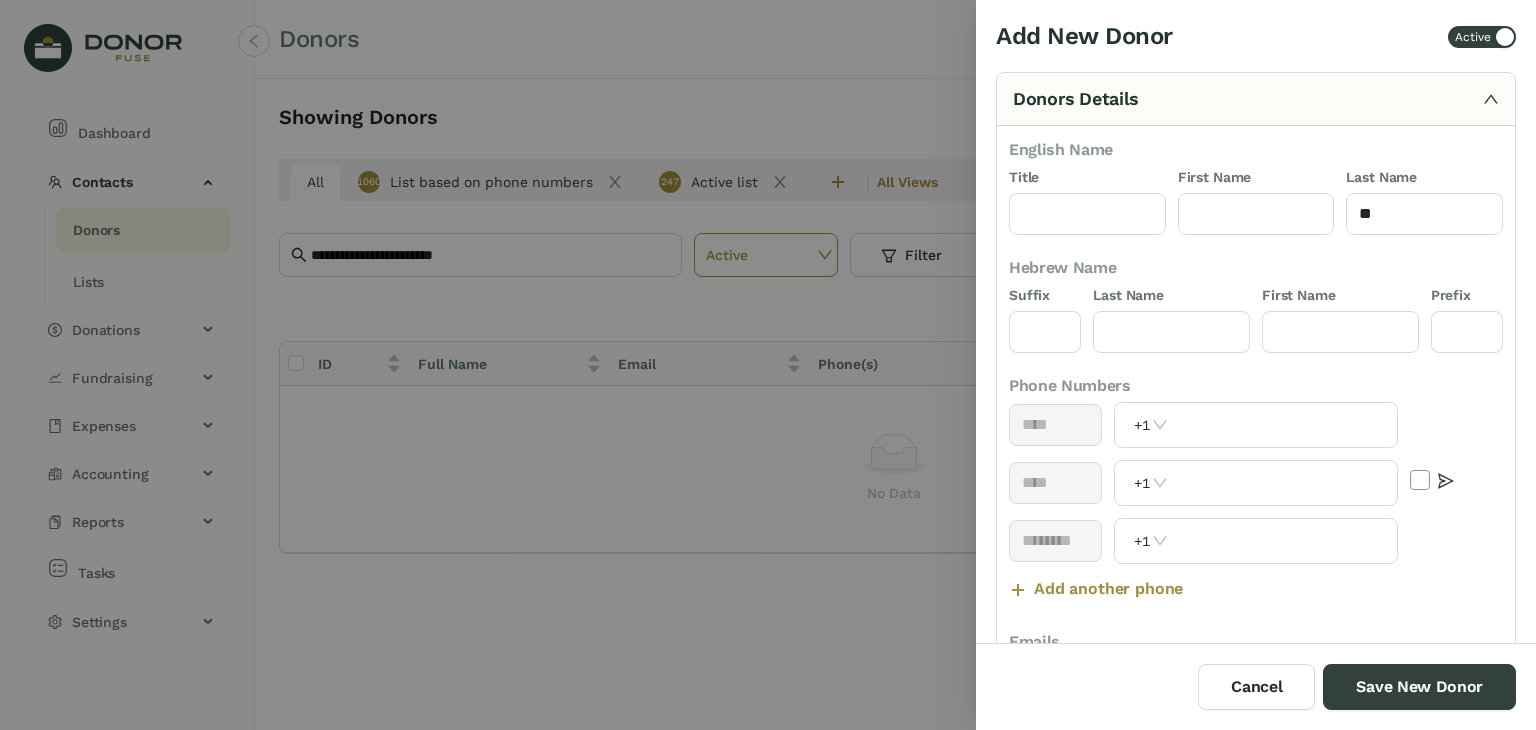 click at bounding box center (768, 365) 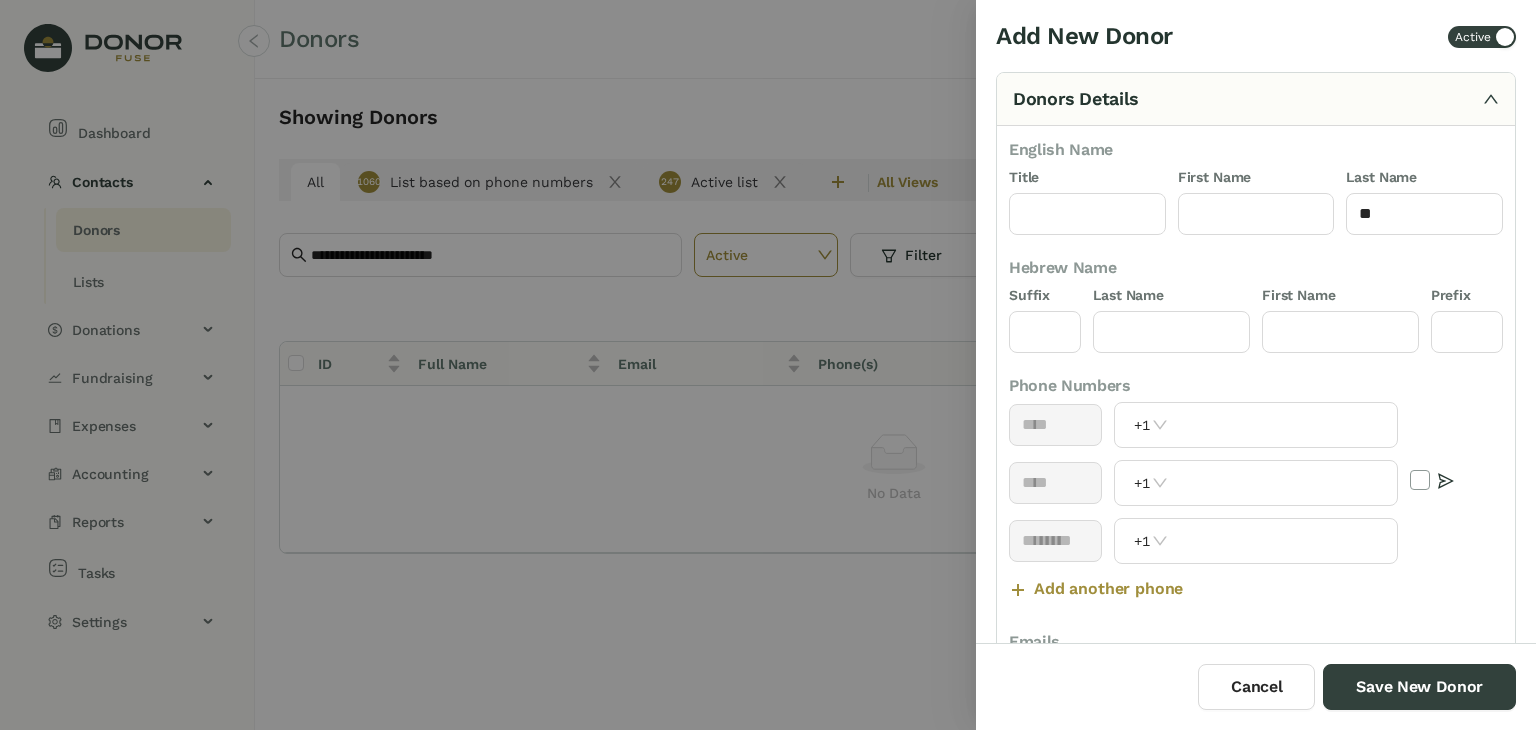 click at bounding box center [768, 365] 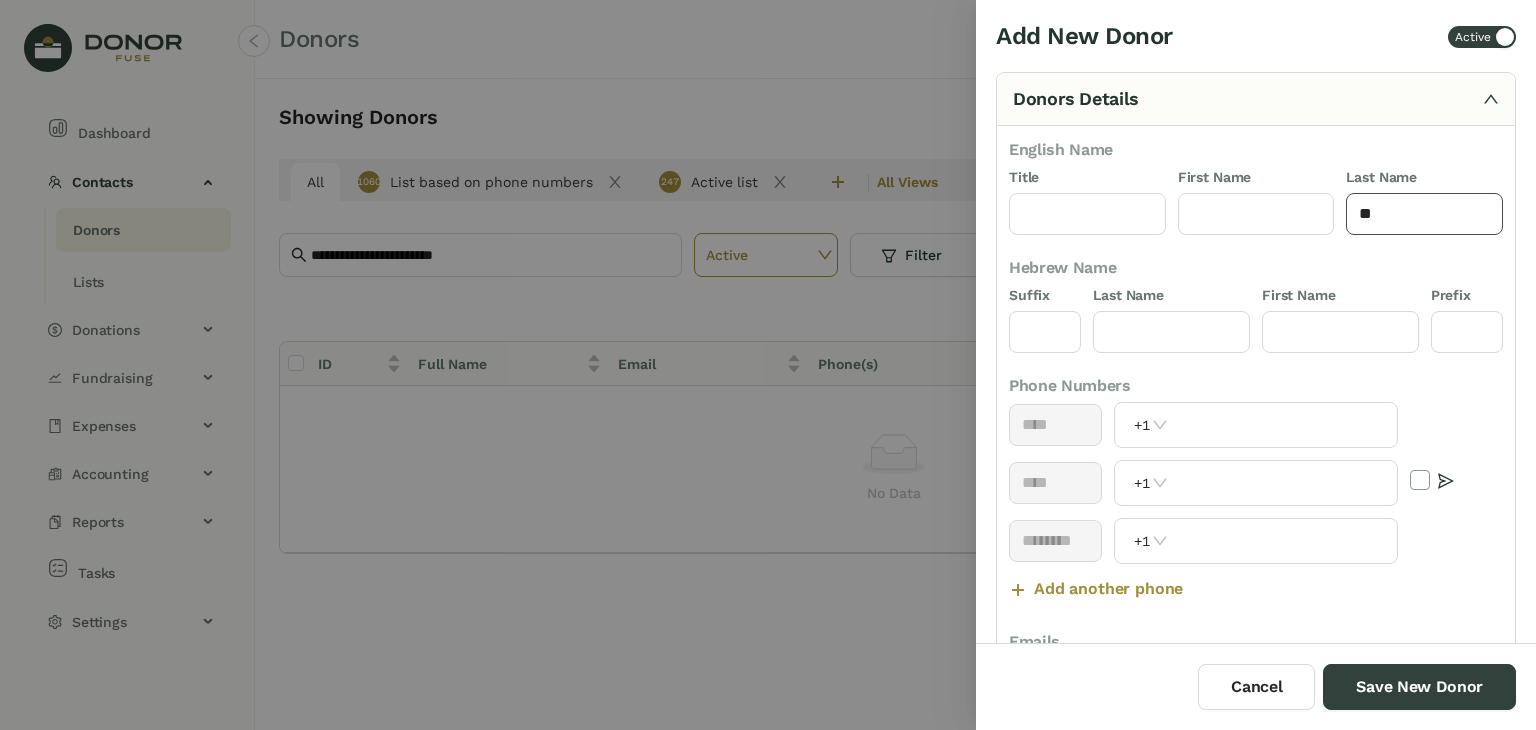 click on "**" at bounding box center [1424, 214] 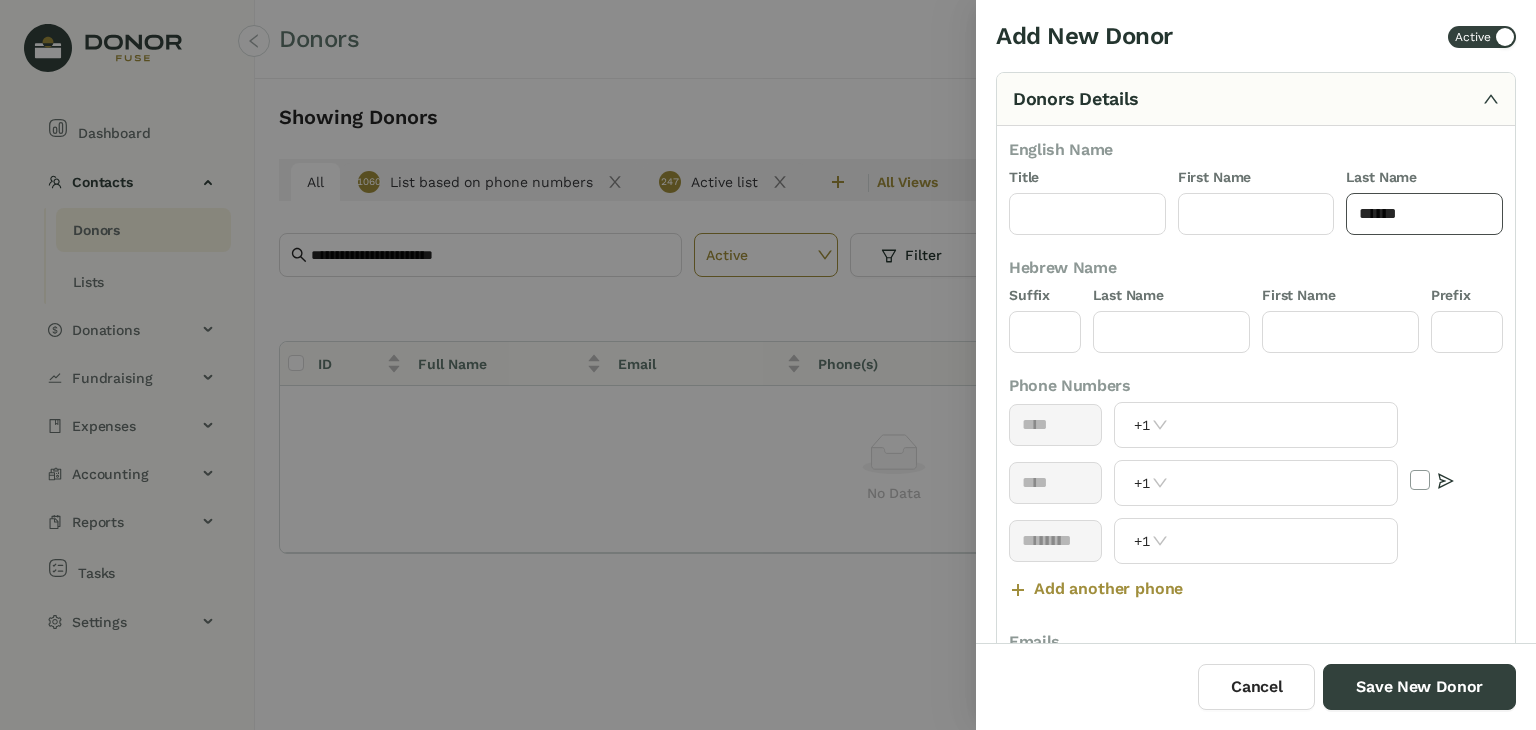 type on "******" 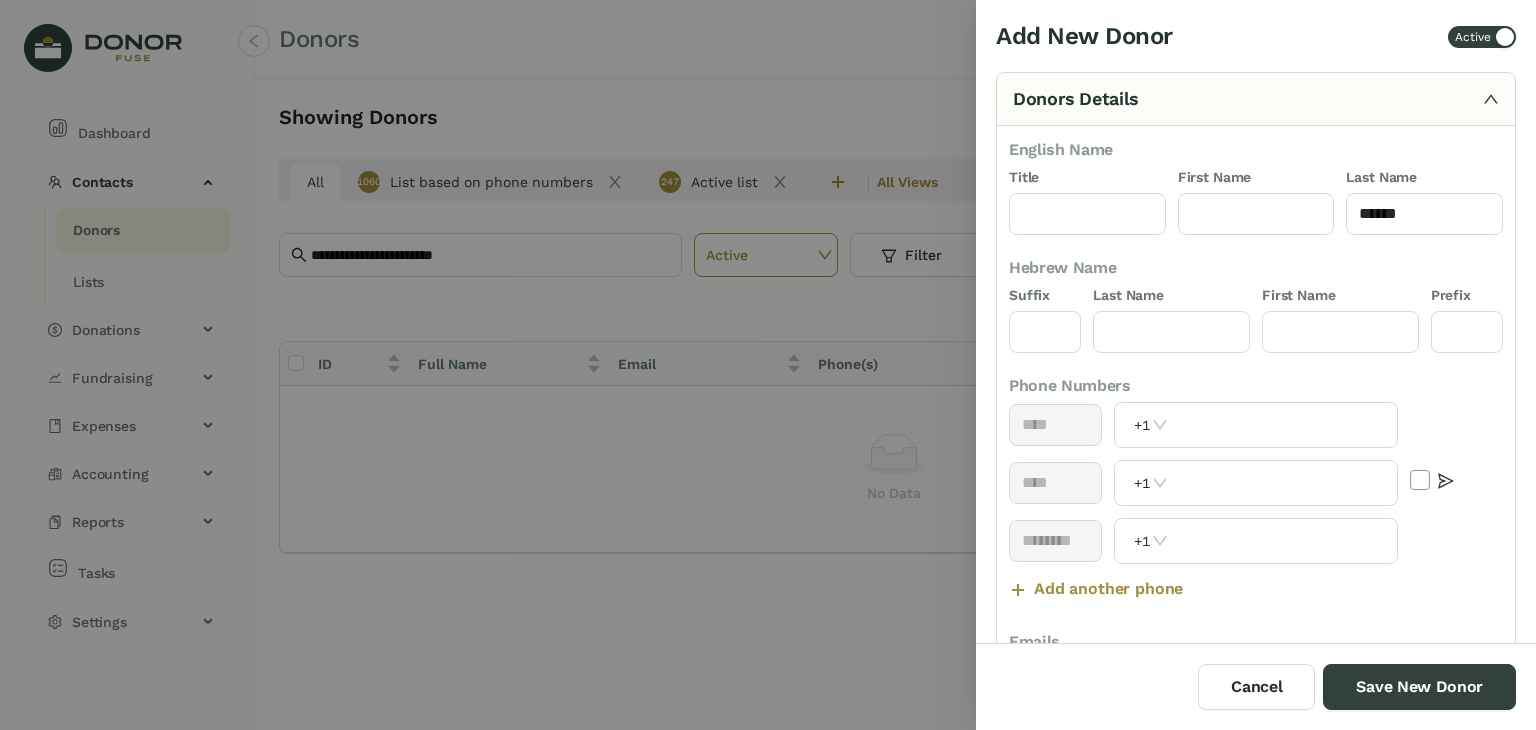 click at bounding box center [768, 365] 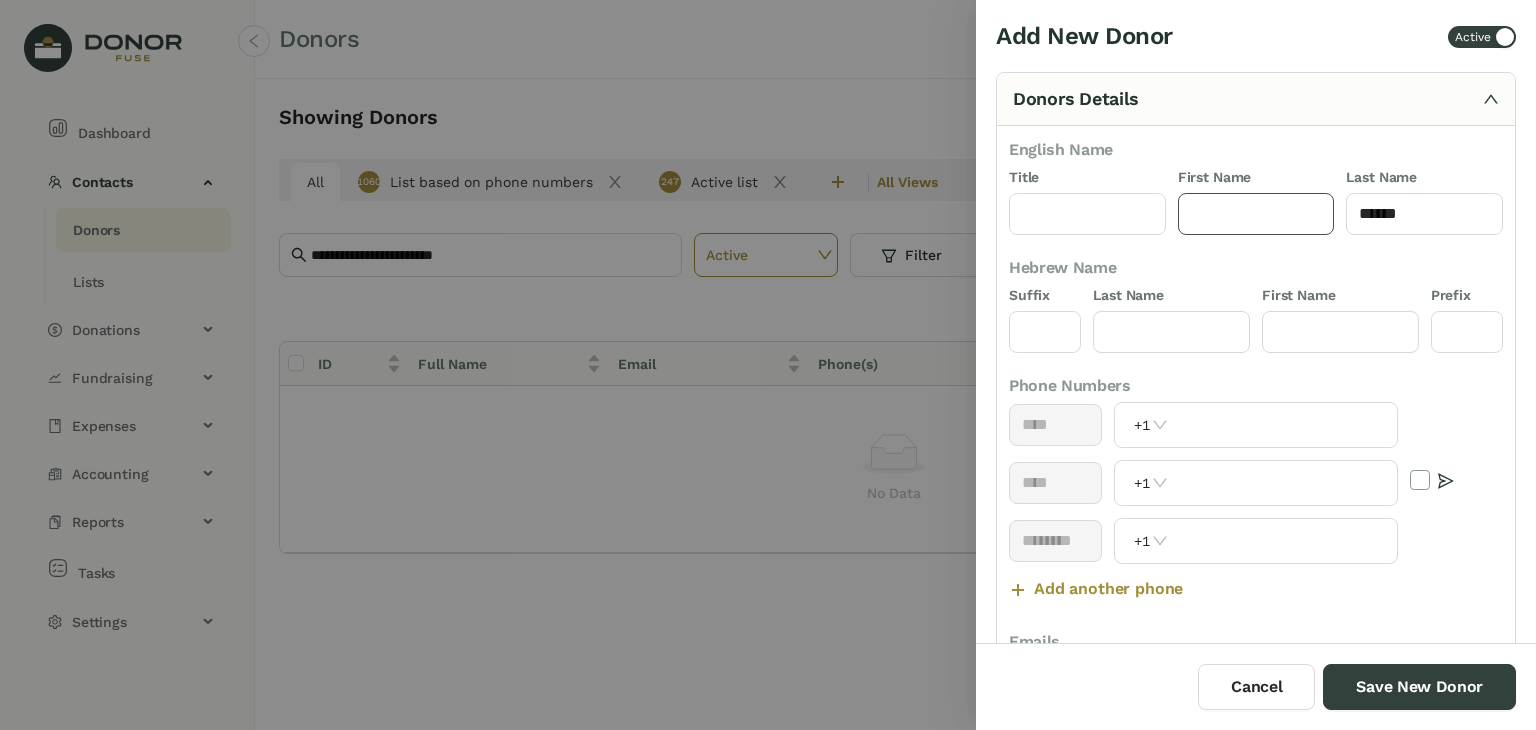 click at bounding box center (1256, 214) 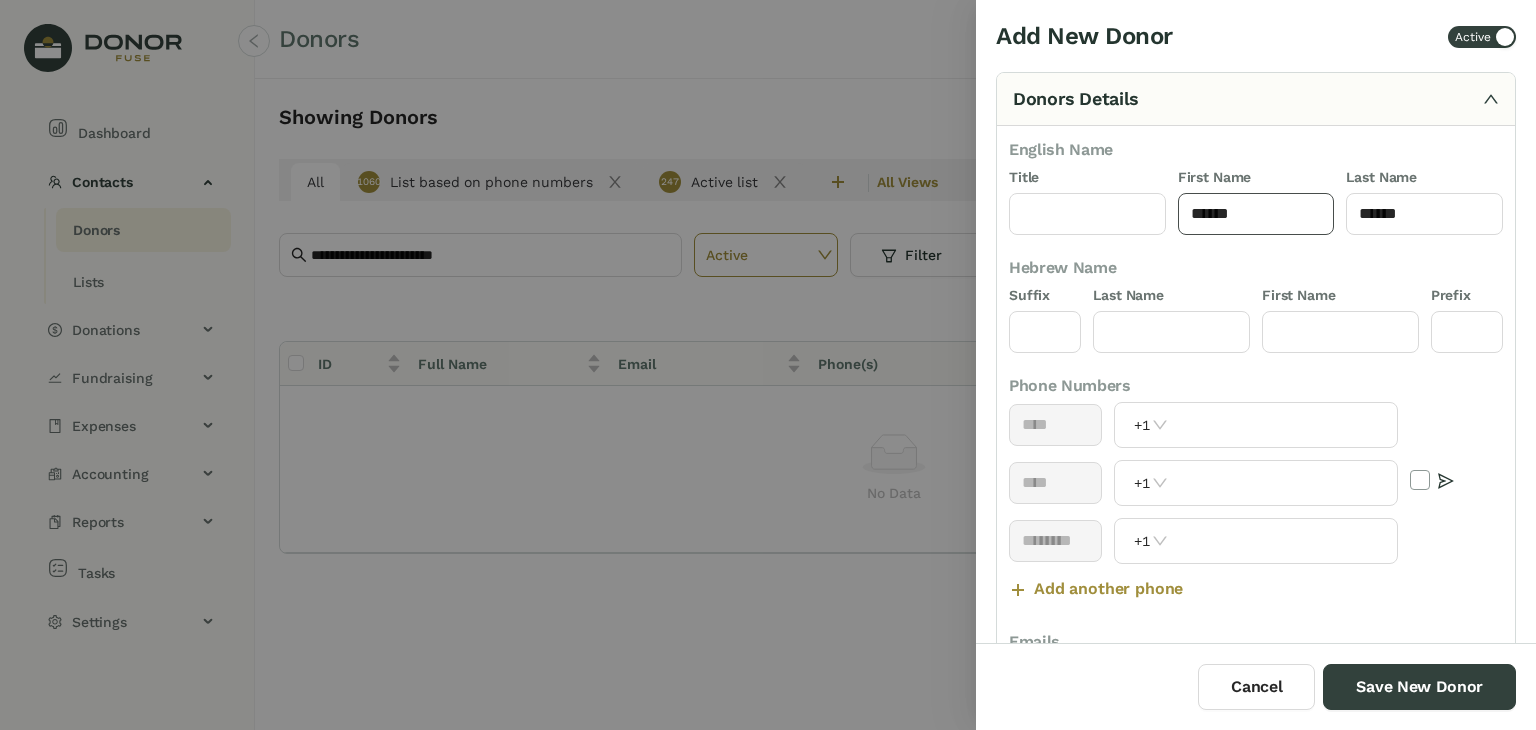 type on "******" 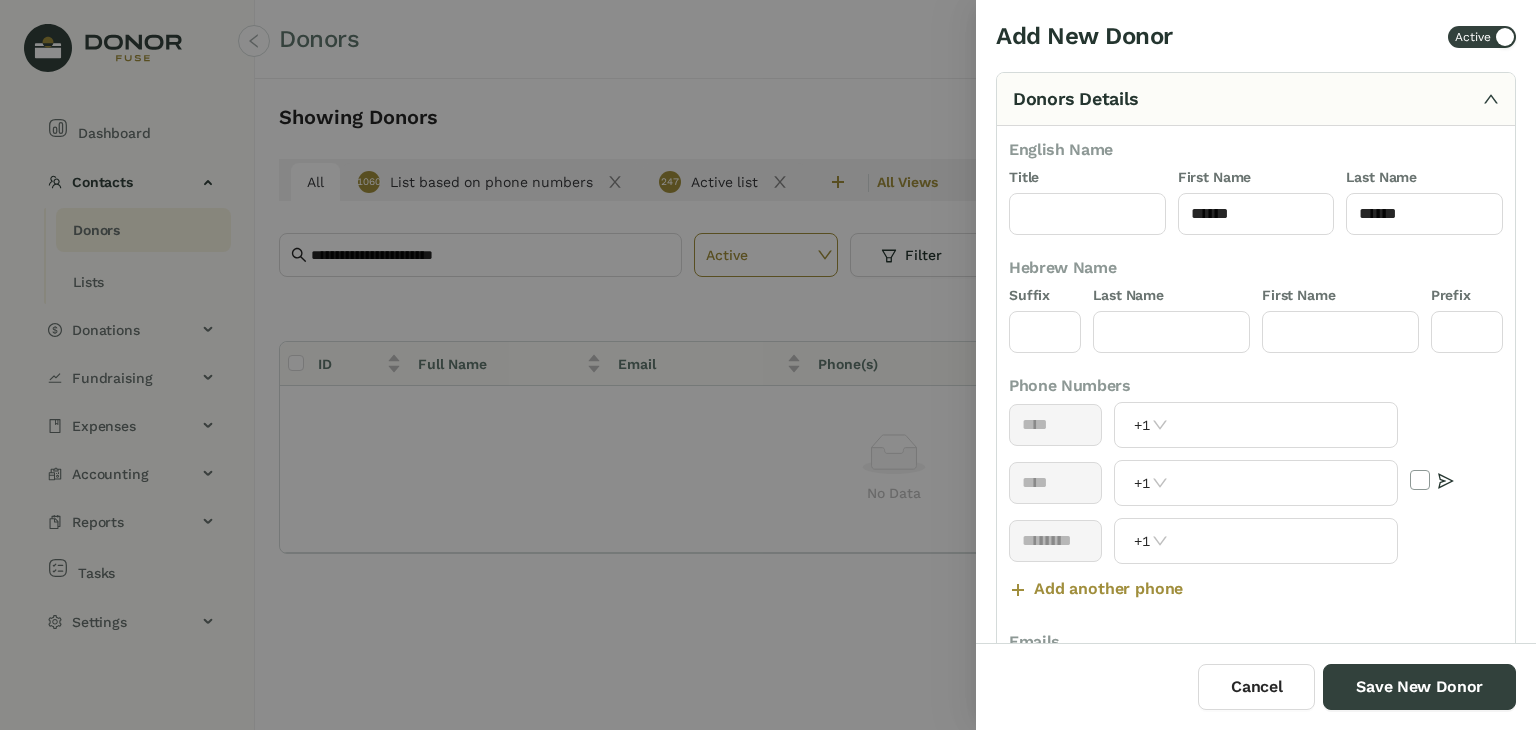 click on "Hebrew Name" at bounding box center [1256, 268] 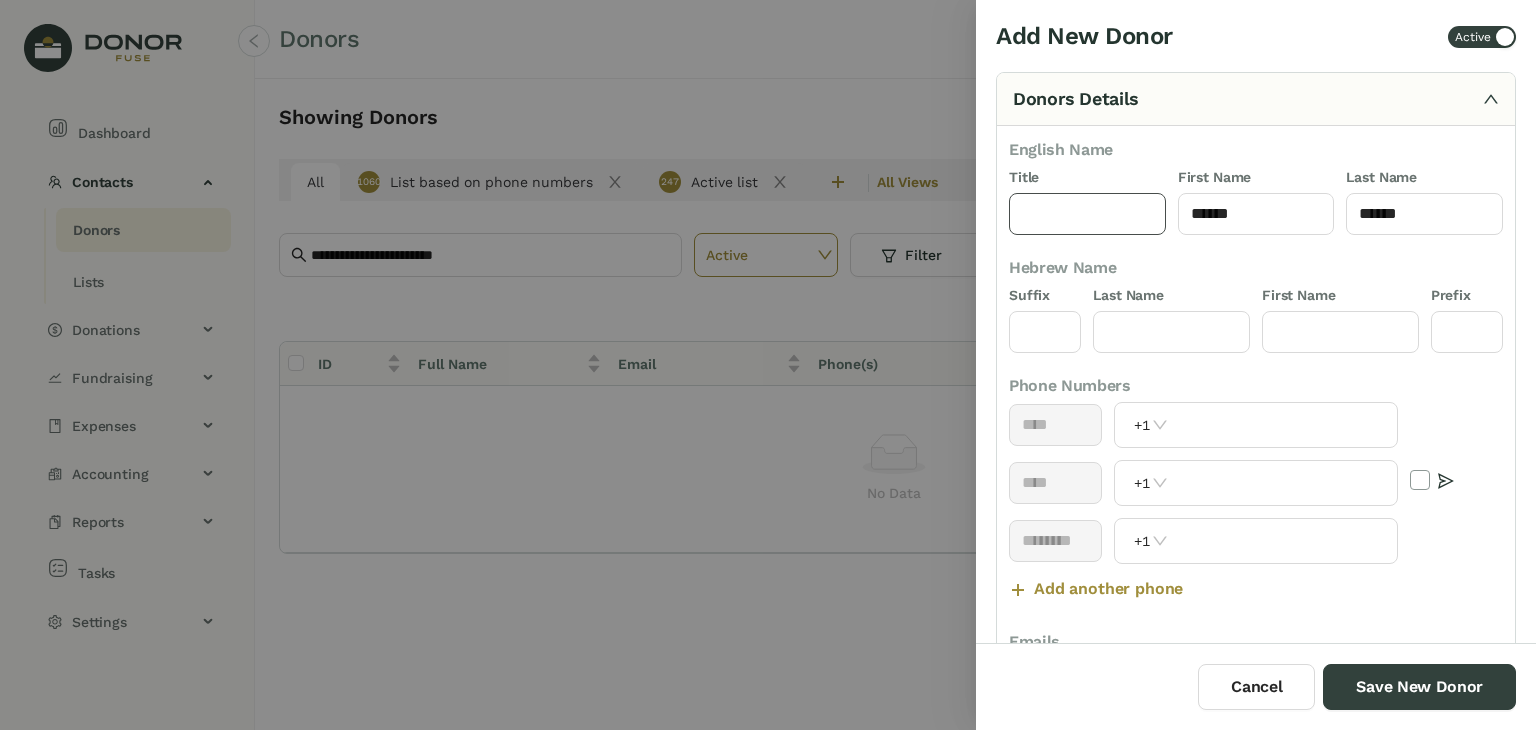 click at bounding box center [1087, 214] 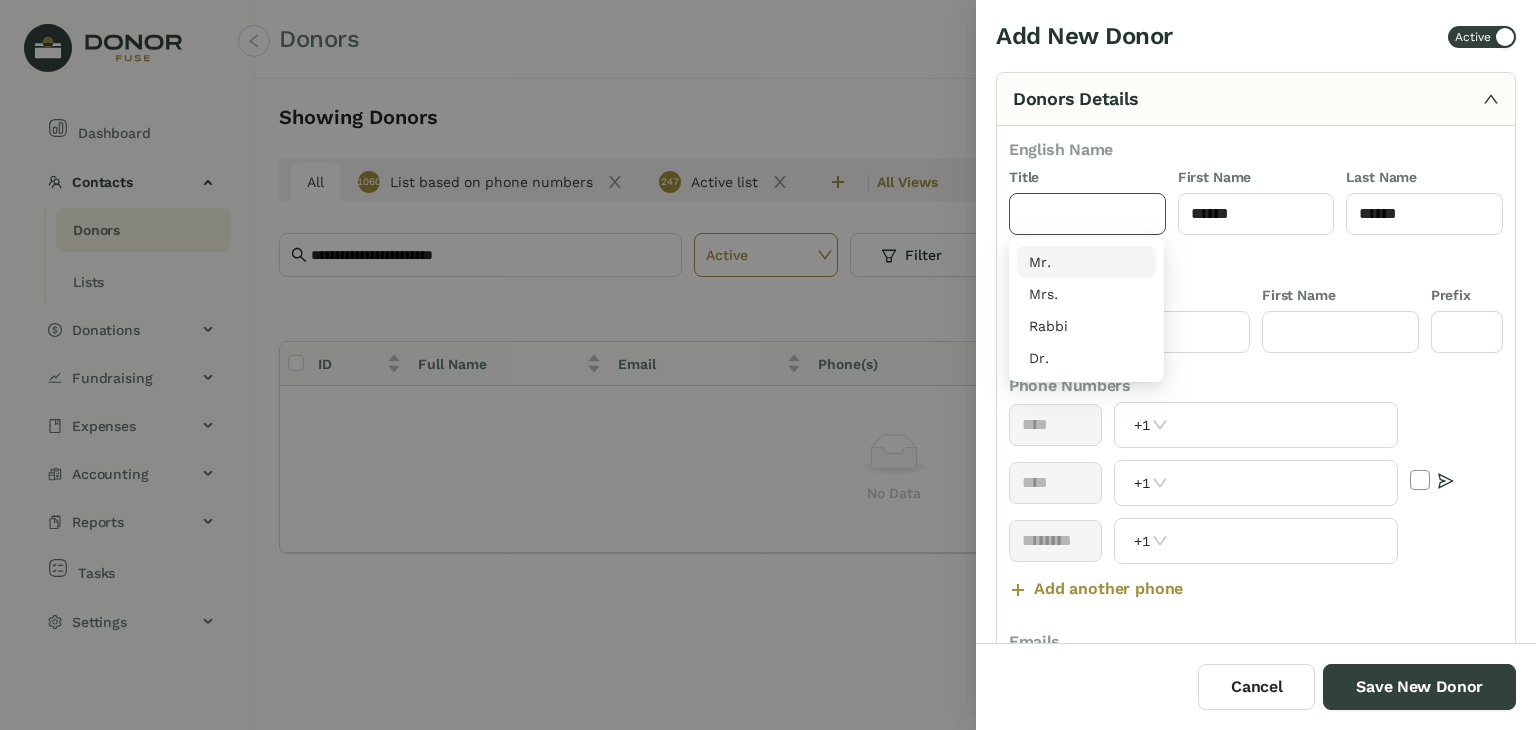 click on "Mr." at bounding box center (1086, 262) 